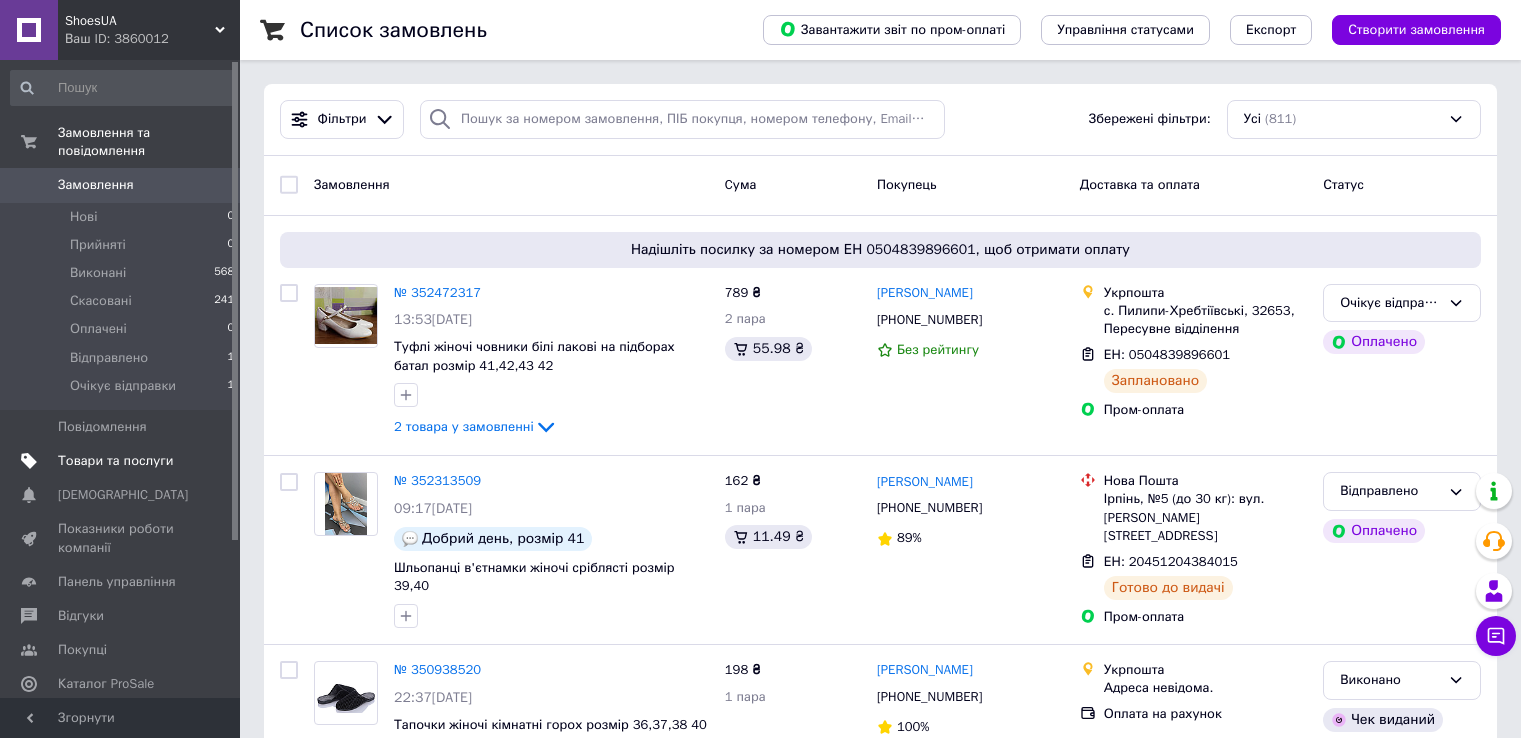 scroll, scrollTop: 0, scrollLeft: 0, axis: both 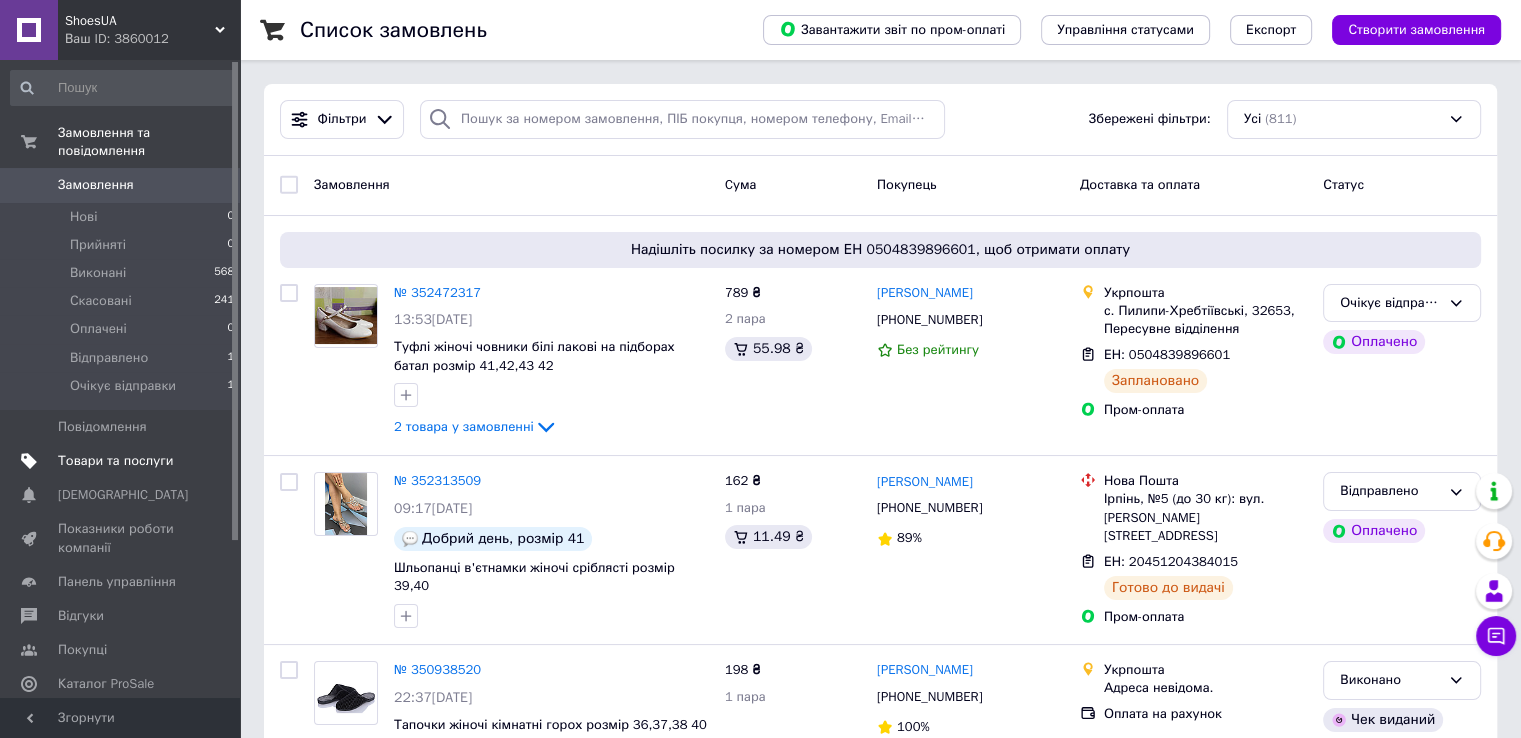 click on "Товари та послуги" at bounding box center [115, 461] 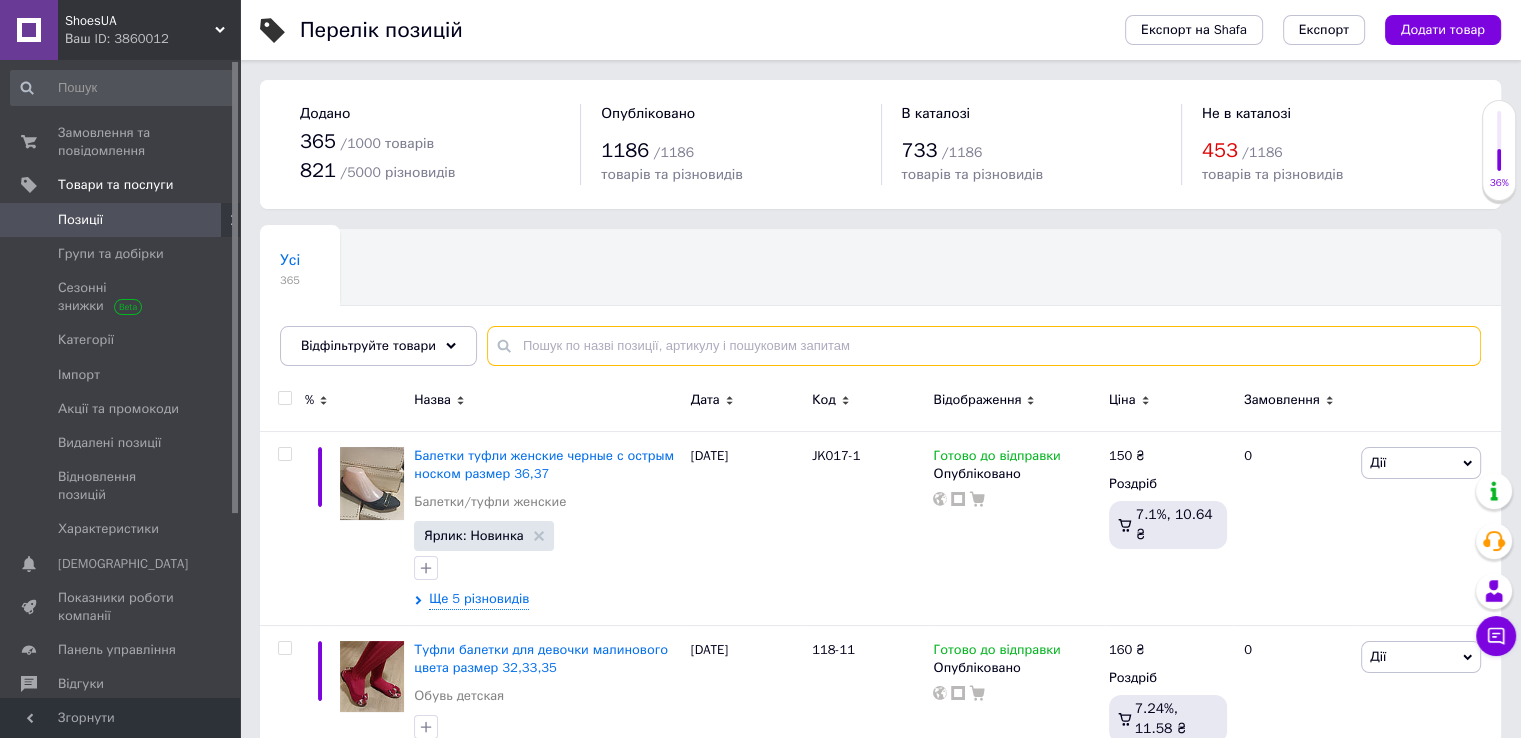 click at bounding box center [984, 346] 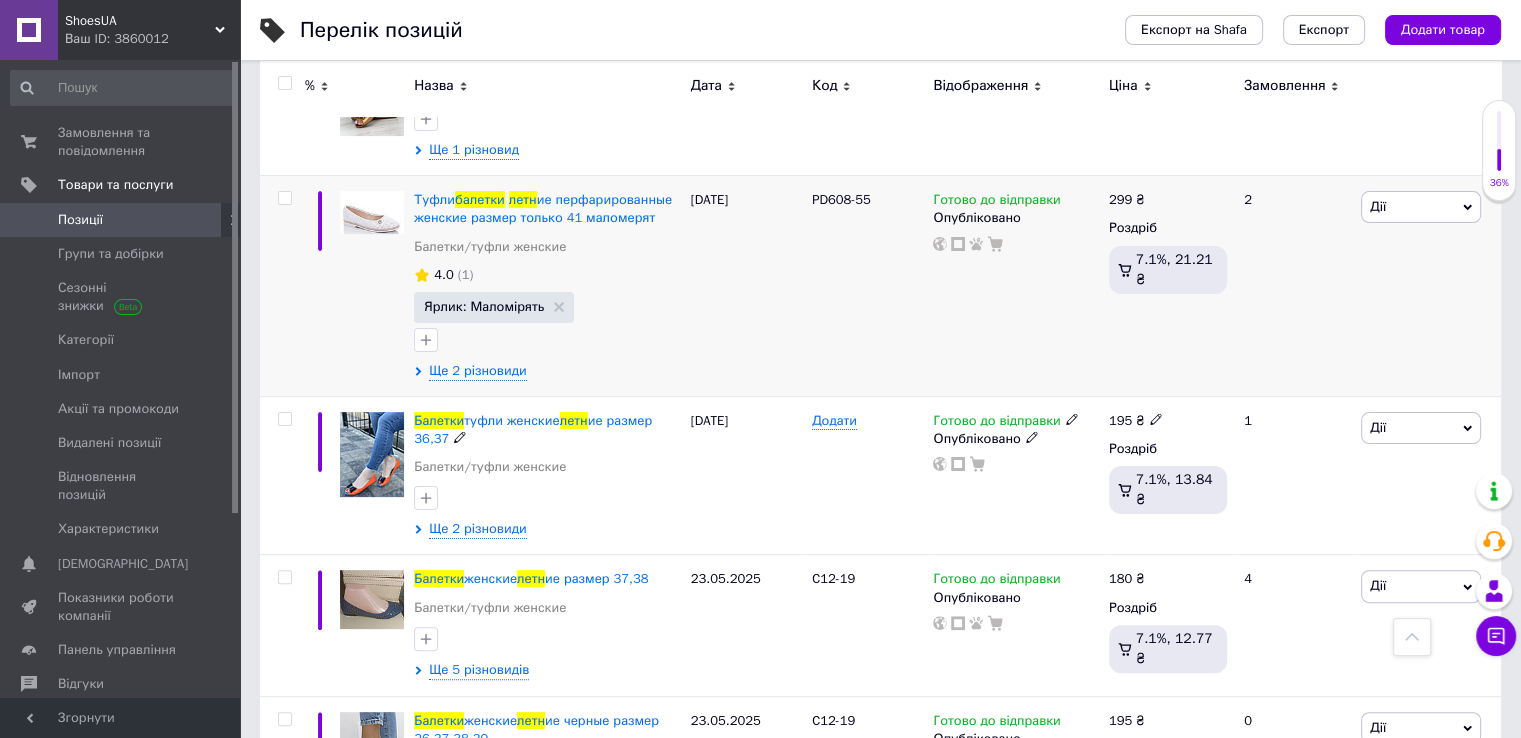 scroll, scrollTop: 500, scrollLeft: 0, axis: vertical 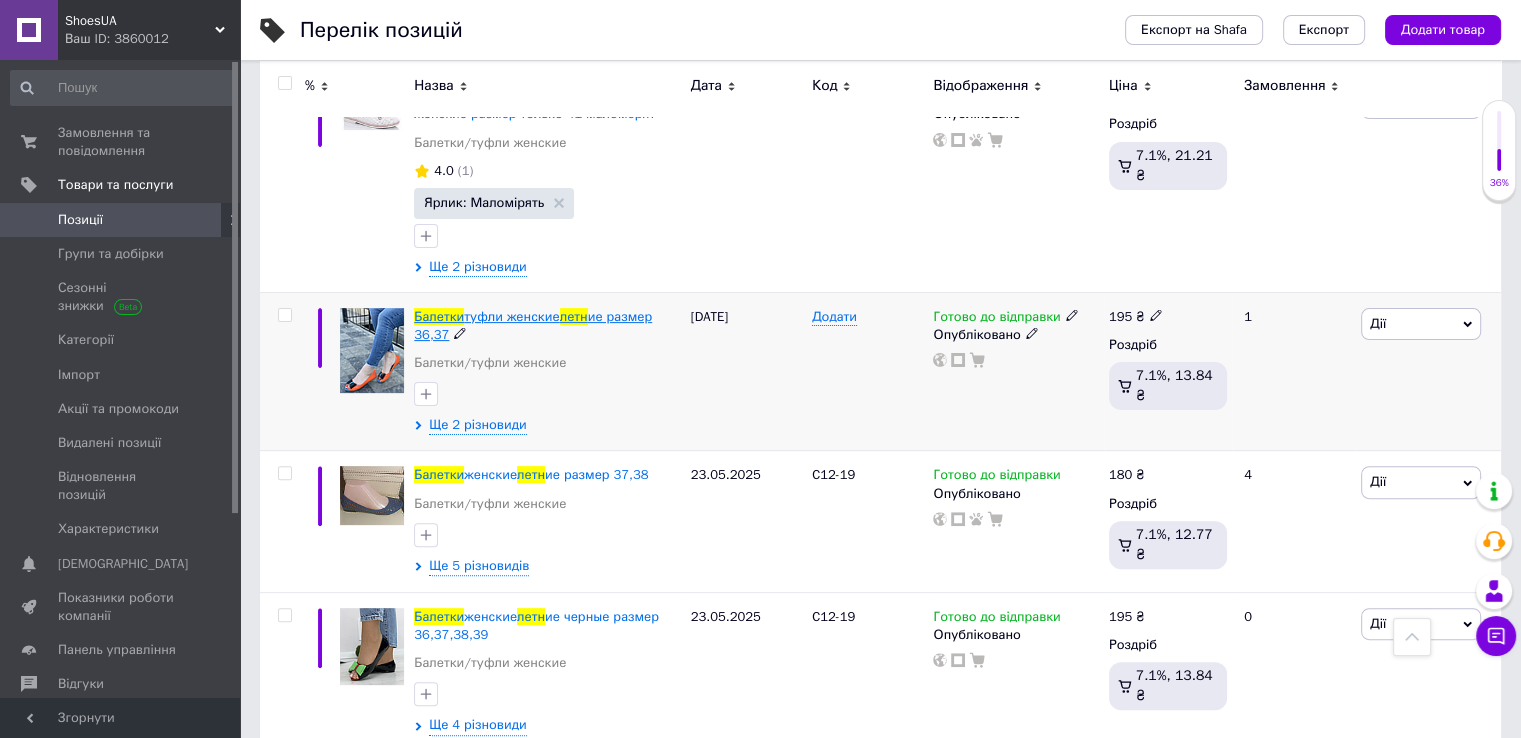 type on "балетки летн" 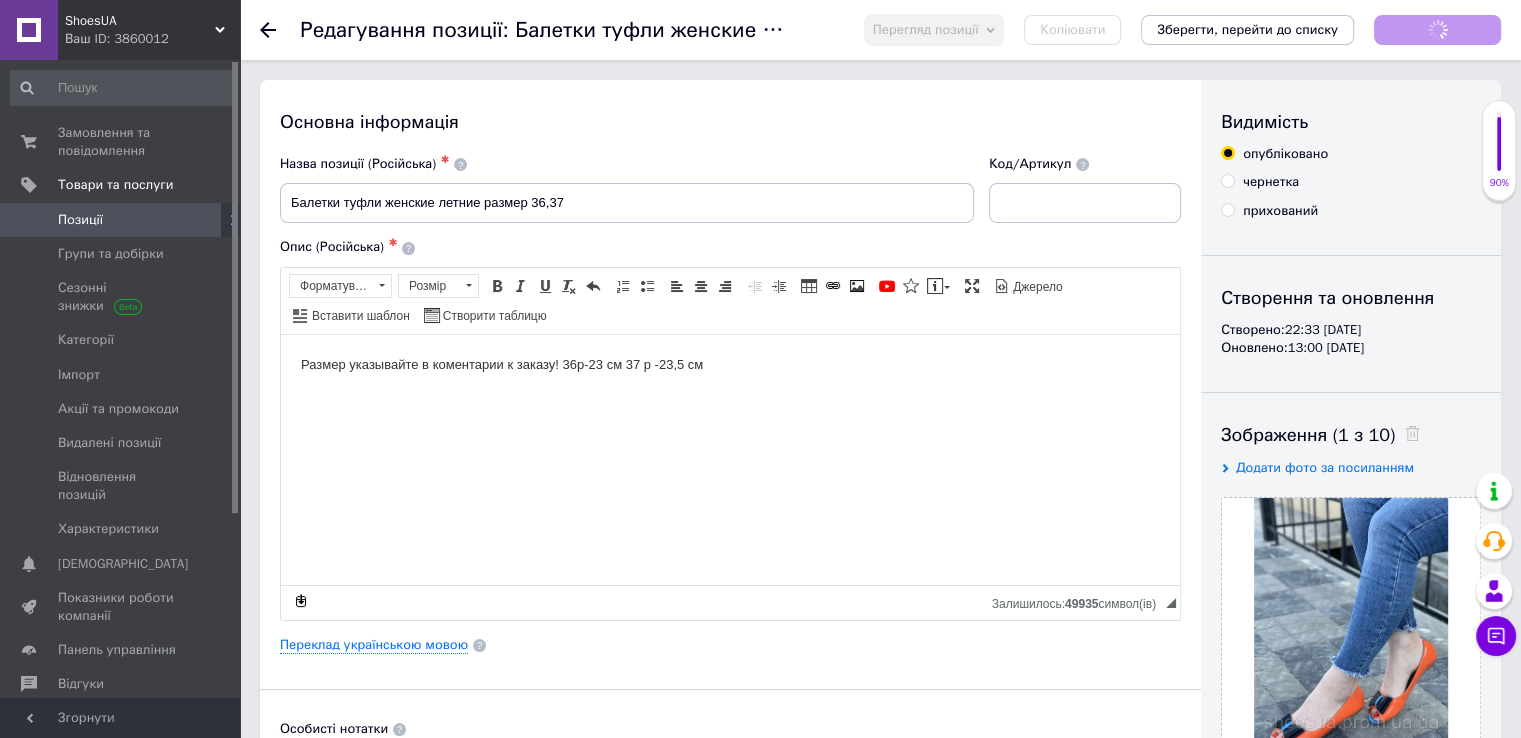 scroll, scrollTop: 0, scrollLeft: 0, axis: both 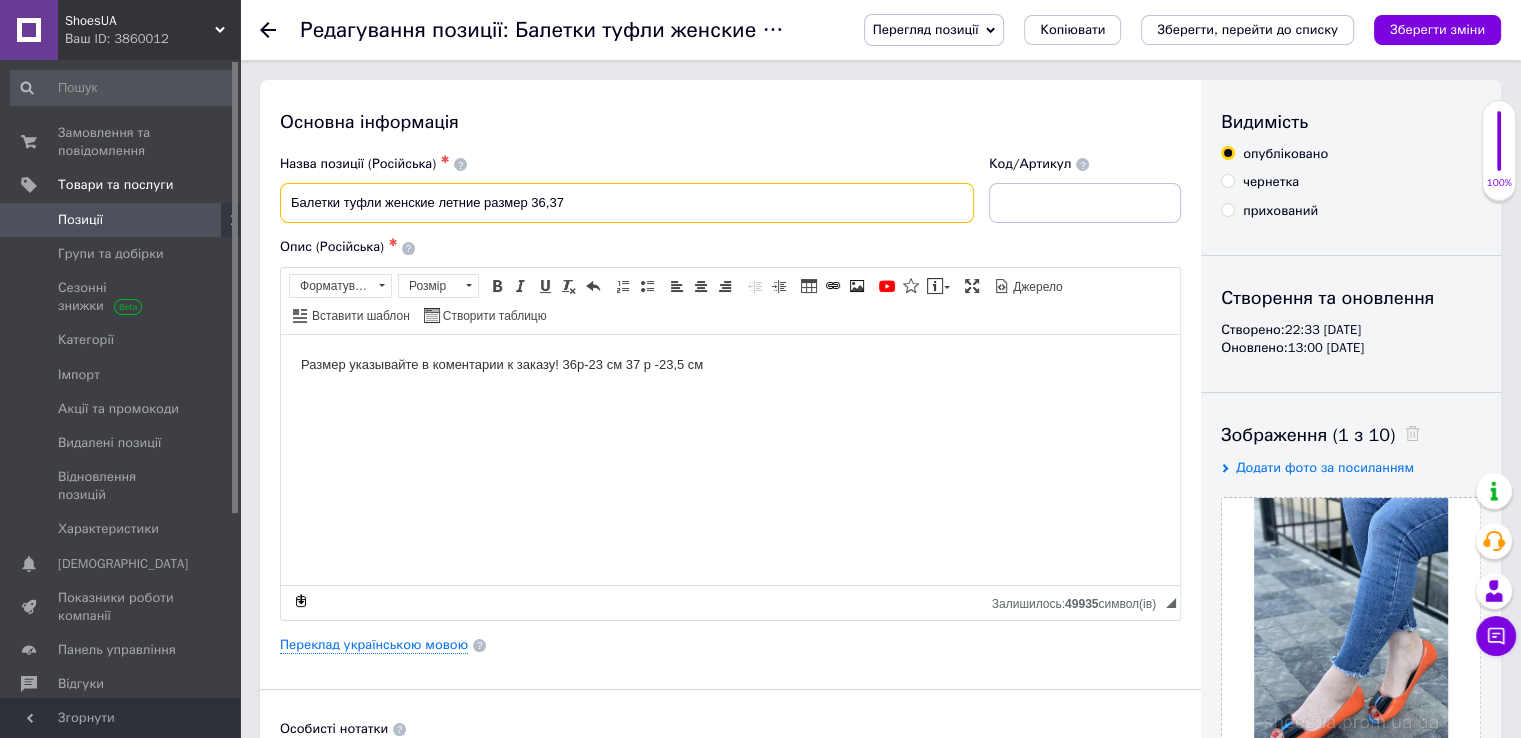 click on "Балетки туфли женские летние размер 36,37" at bounding box center [627, 203] 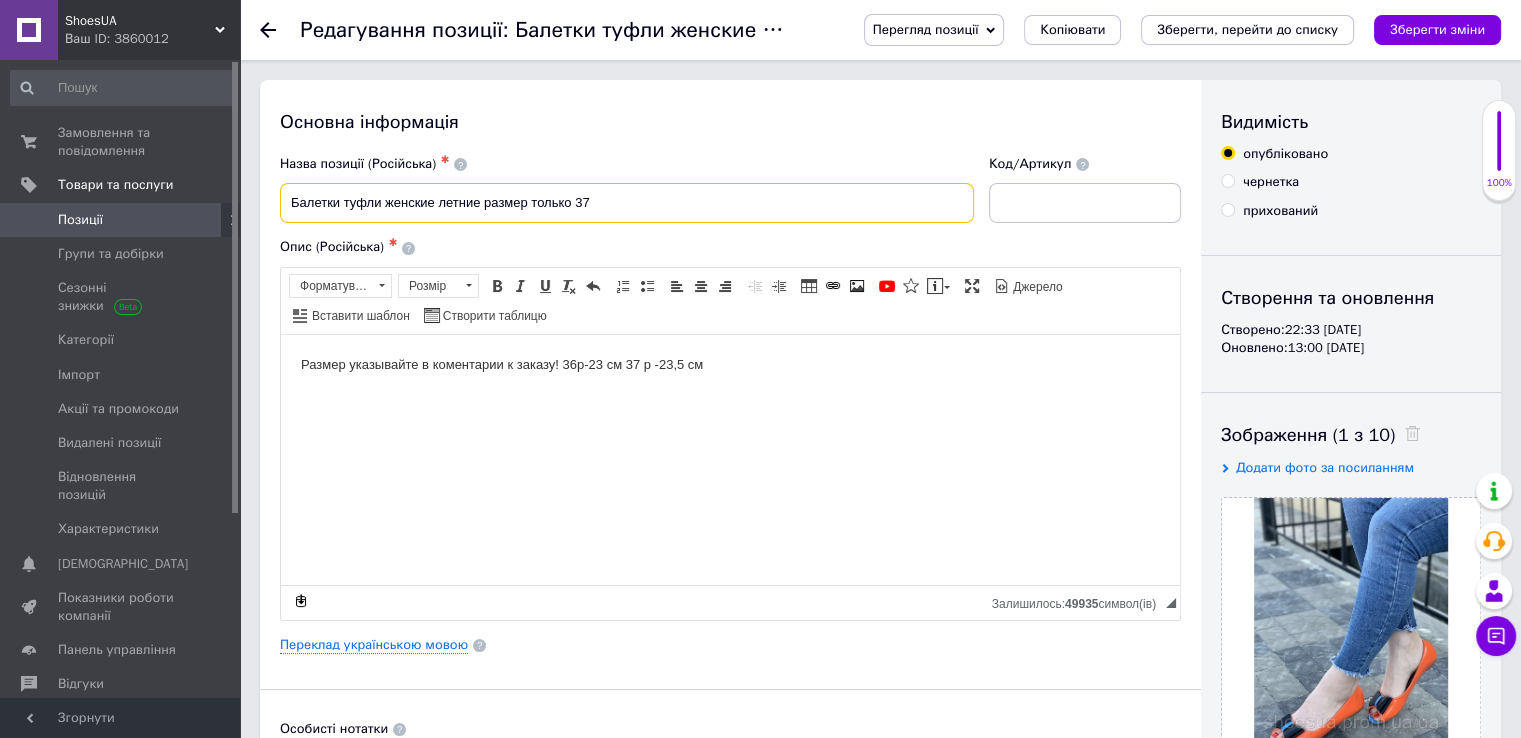 type on "Балетки туфли женские летние размер только 37" 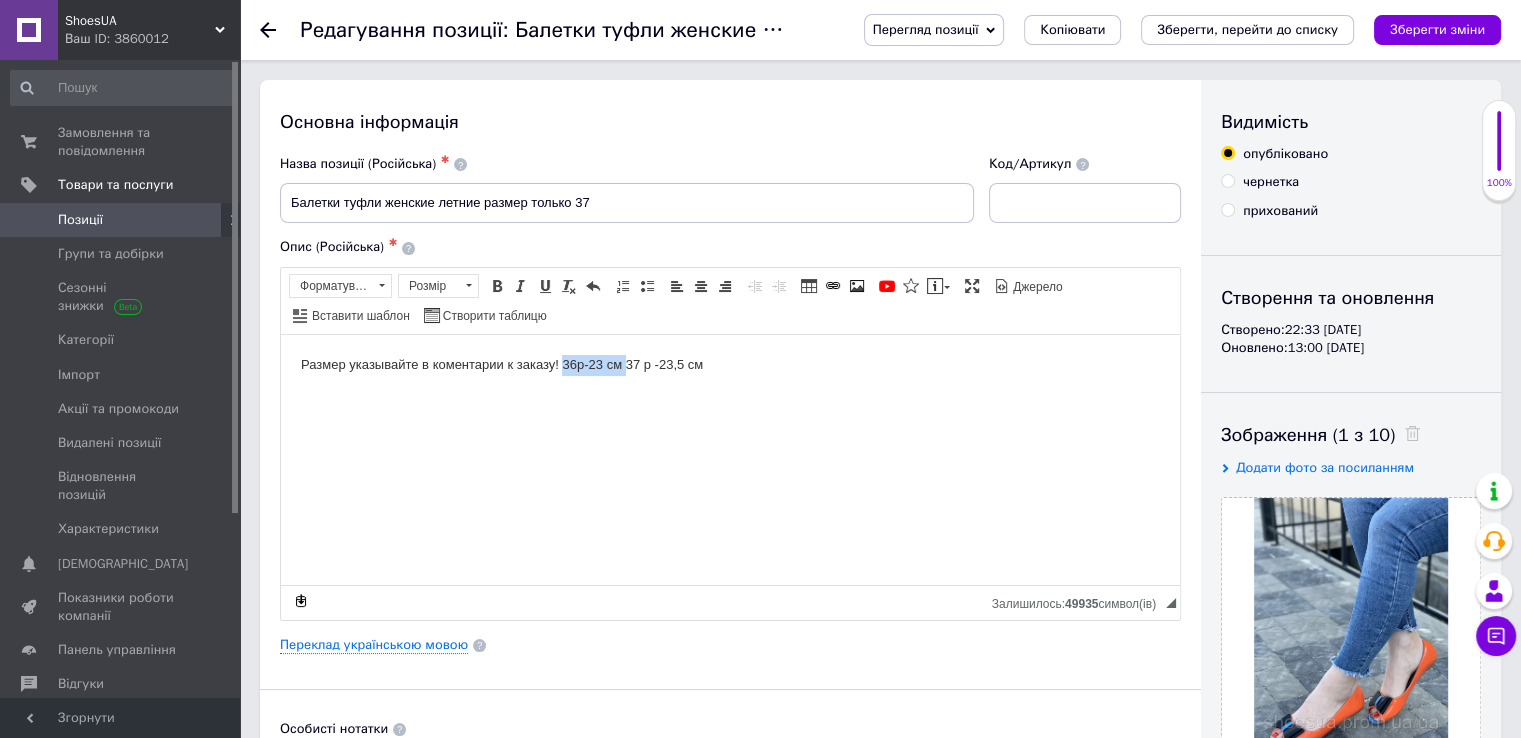 drag, startPoint x: 625, startPoint y: 363, endPoint x: 563, endPoint y: 362, distance: 62.008064 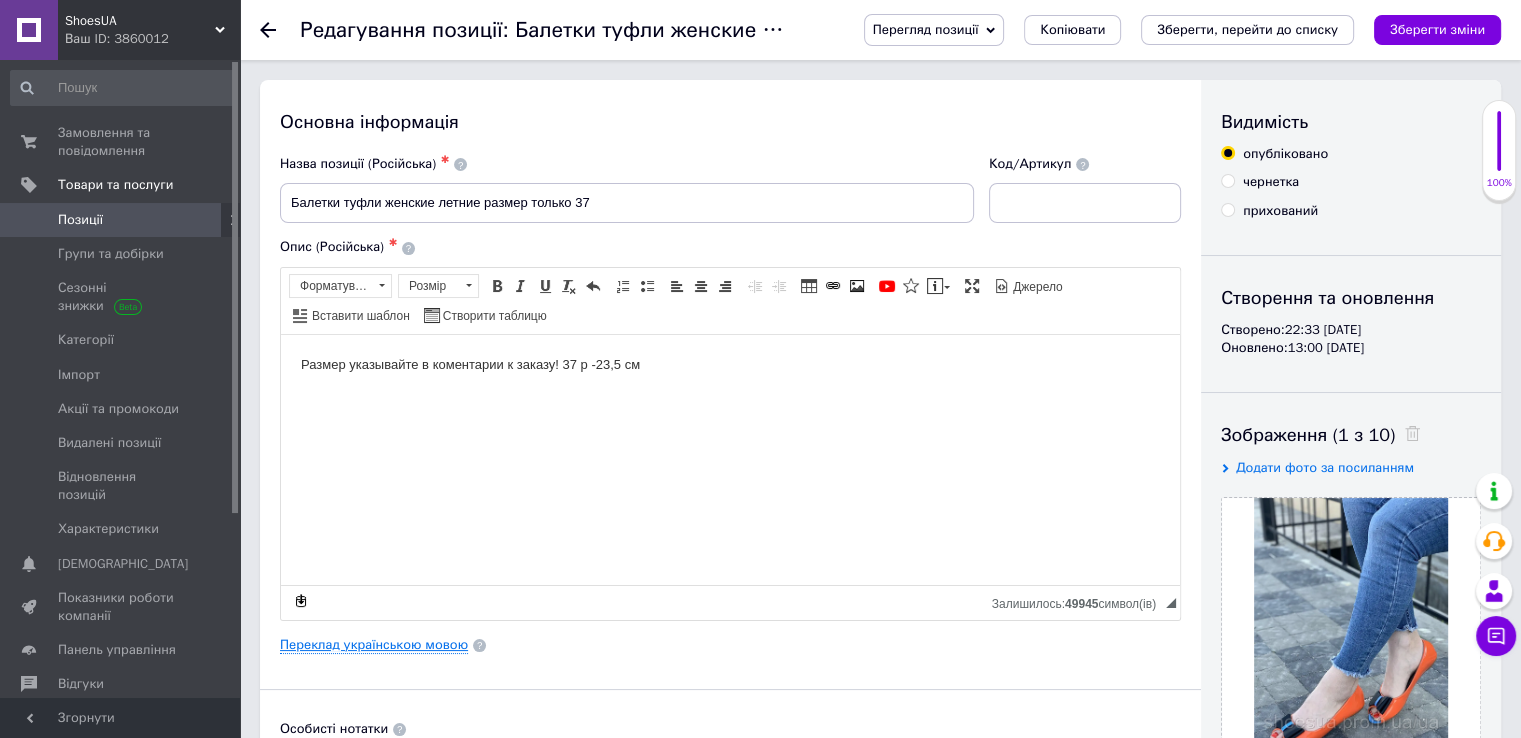 click on "Переклад українською мовою" at bounding box center [374, 645] 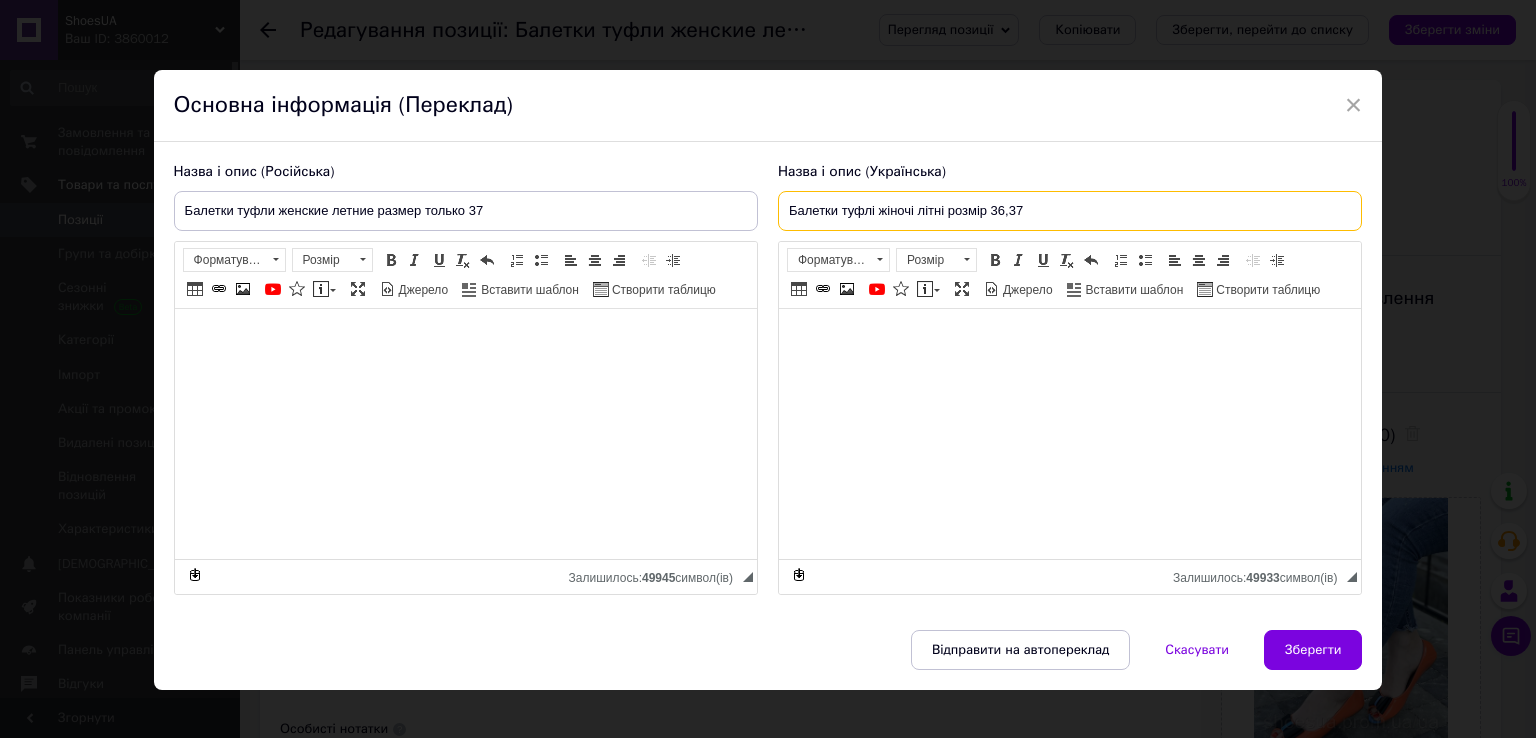 click on "Балетки туфлі жіночі літні розмір 36,37" at bounding box center (1070, 211) 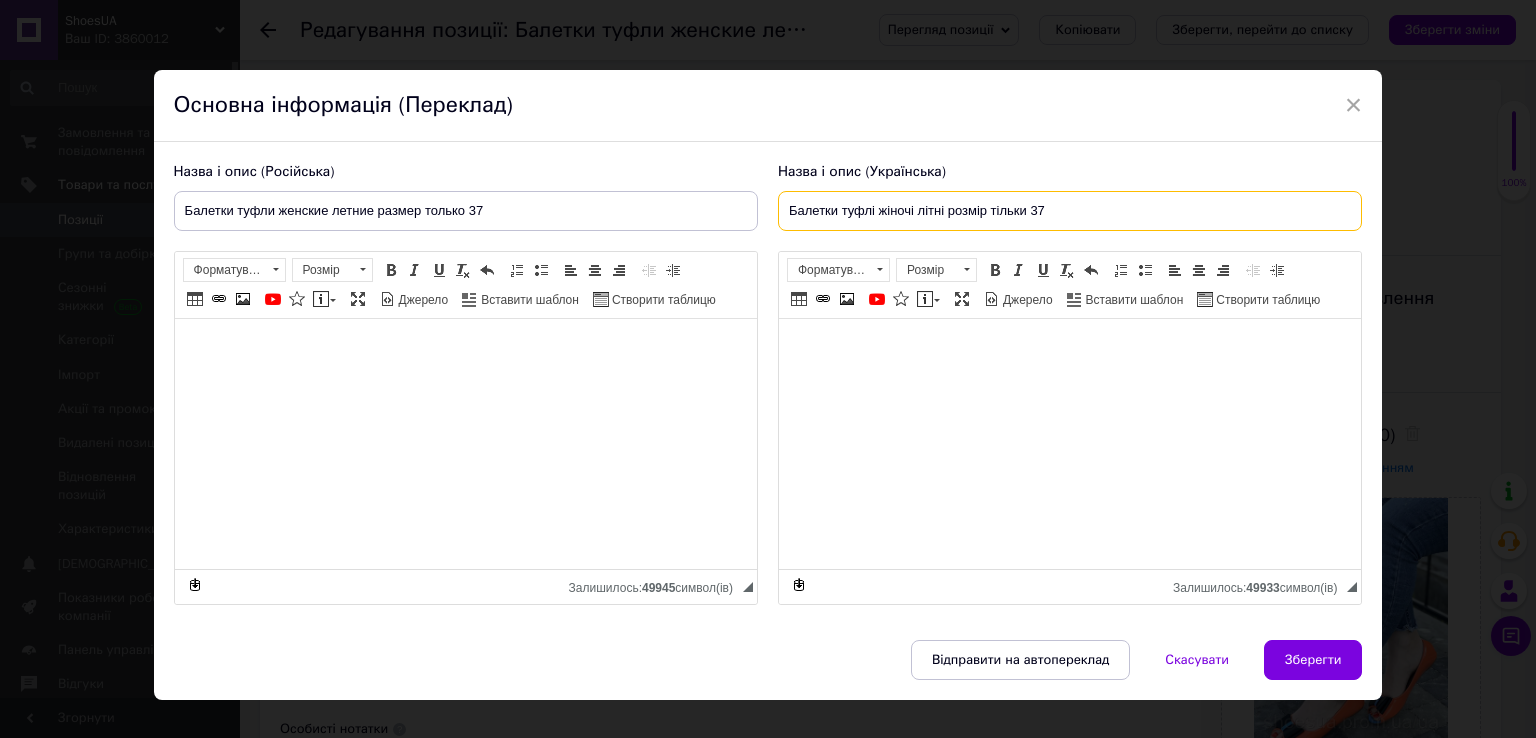 type on "Балетки туфлі жіночі літні розмір тільки 37" 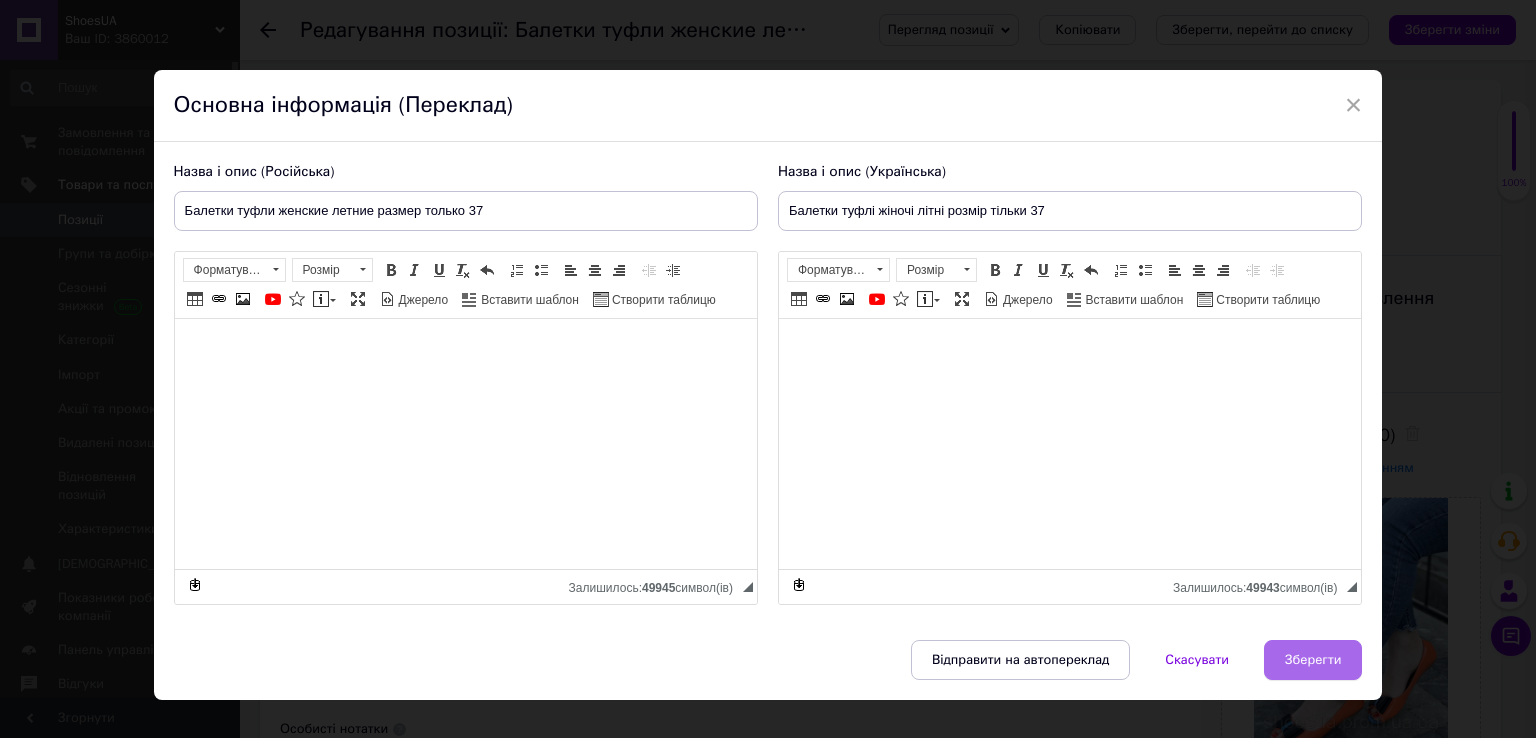 click on "Зберегти" at bounding box center (1313, 660) 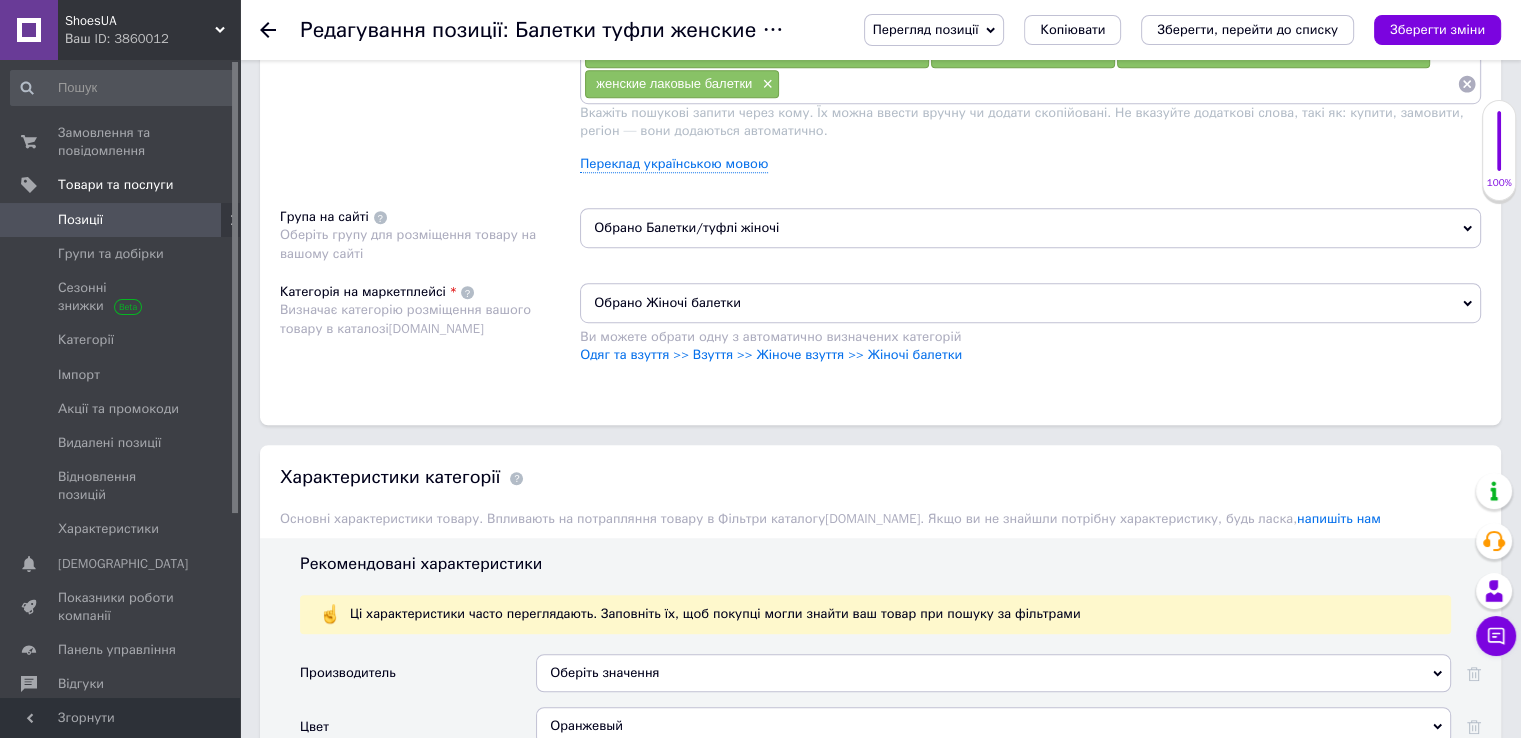 scroll, scrollTop: 1600, scrollLeft: 0, axis: vertical 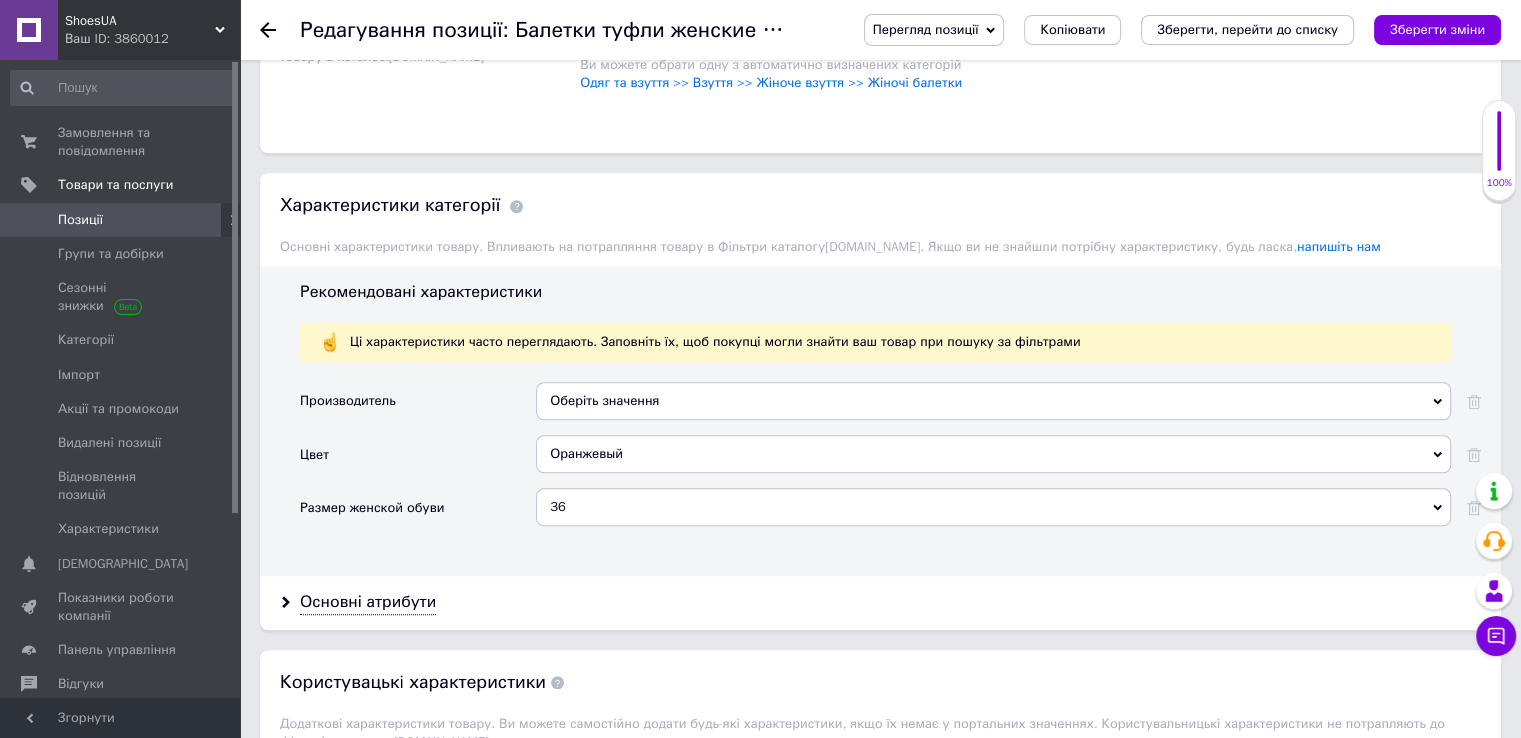 click on "36" at bounding box center [993, 507] 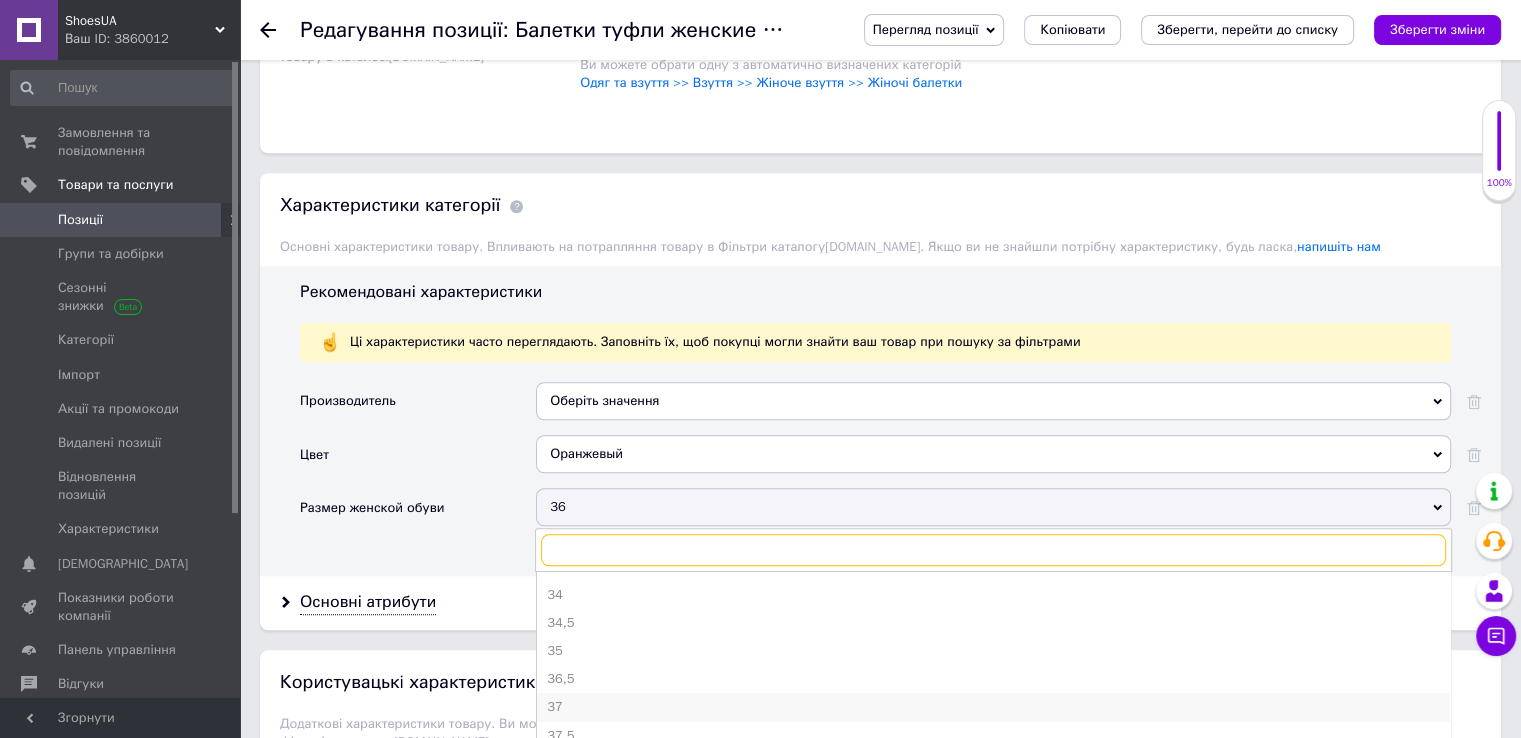scroll, scrollTop: 200, scrollLeft: 0, axis: vertical 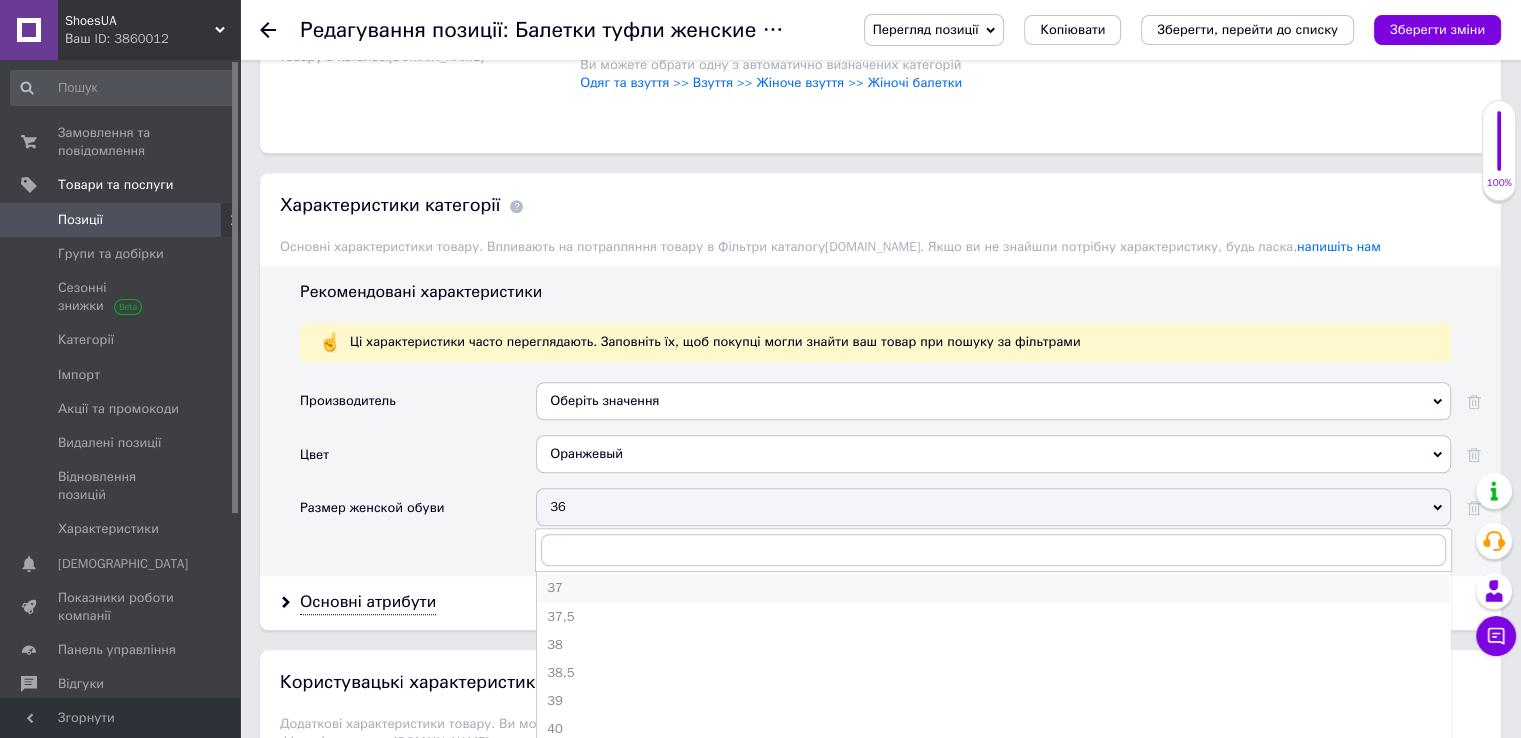 click on "37" at bounding box center (993, 588) 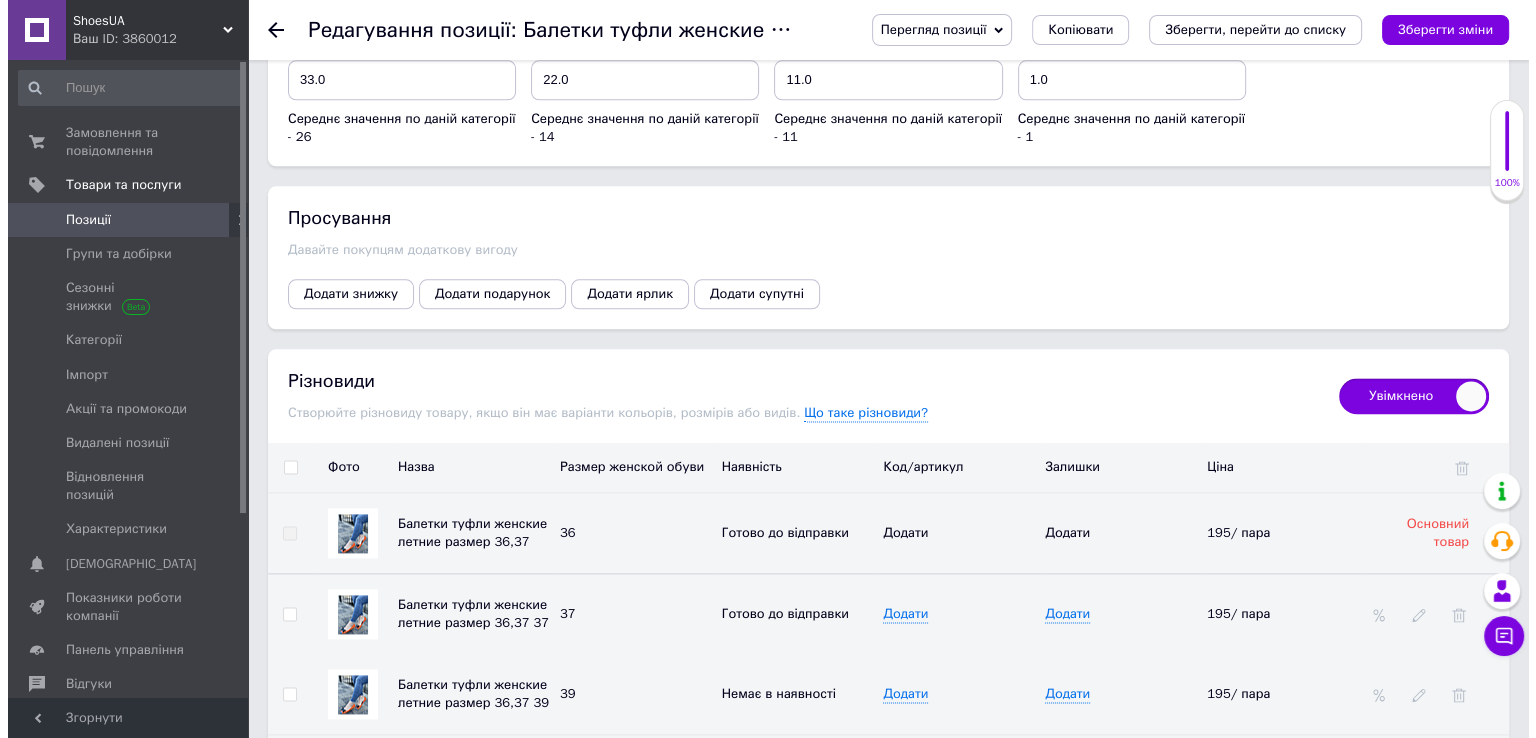 scroll, scrollTop: 2700, scrollLeft: 0, axis: vertical 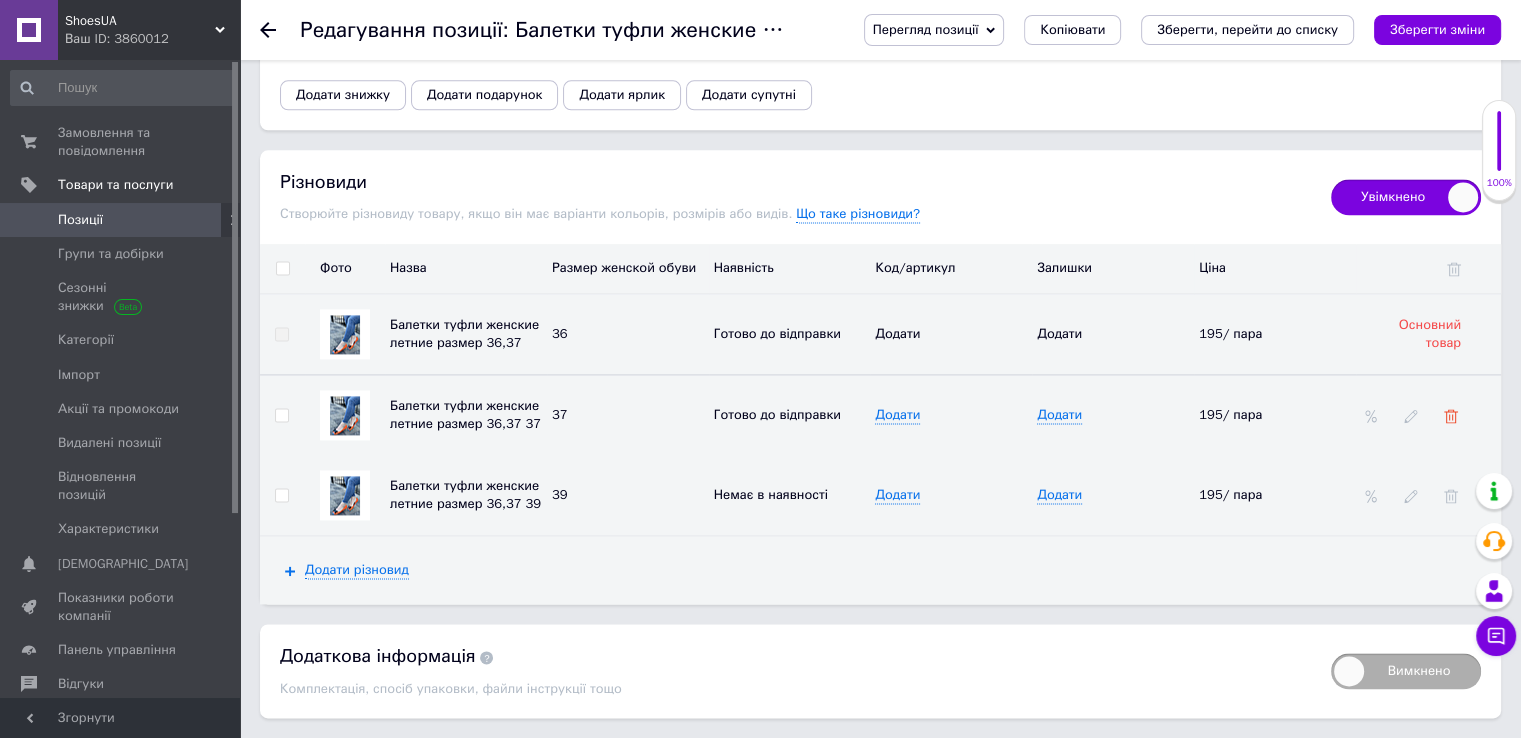 click 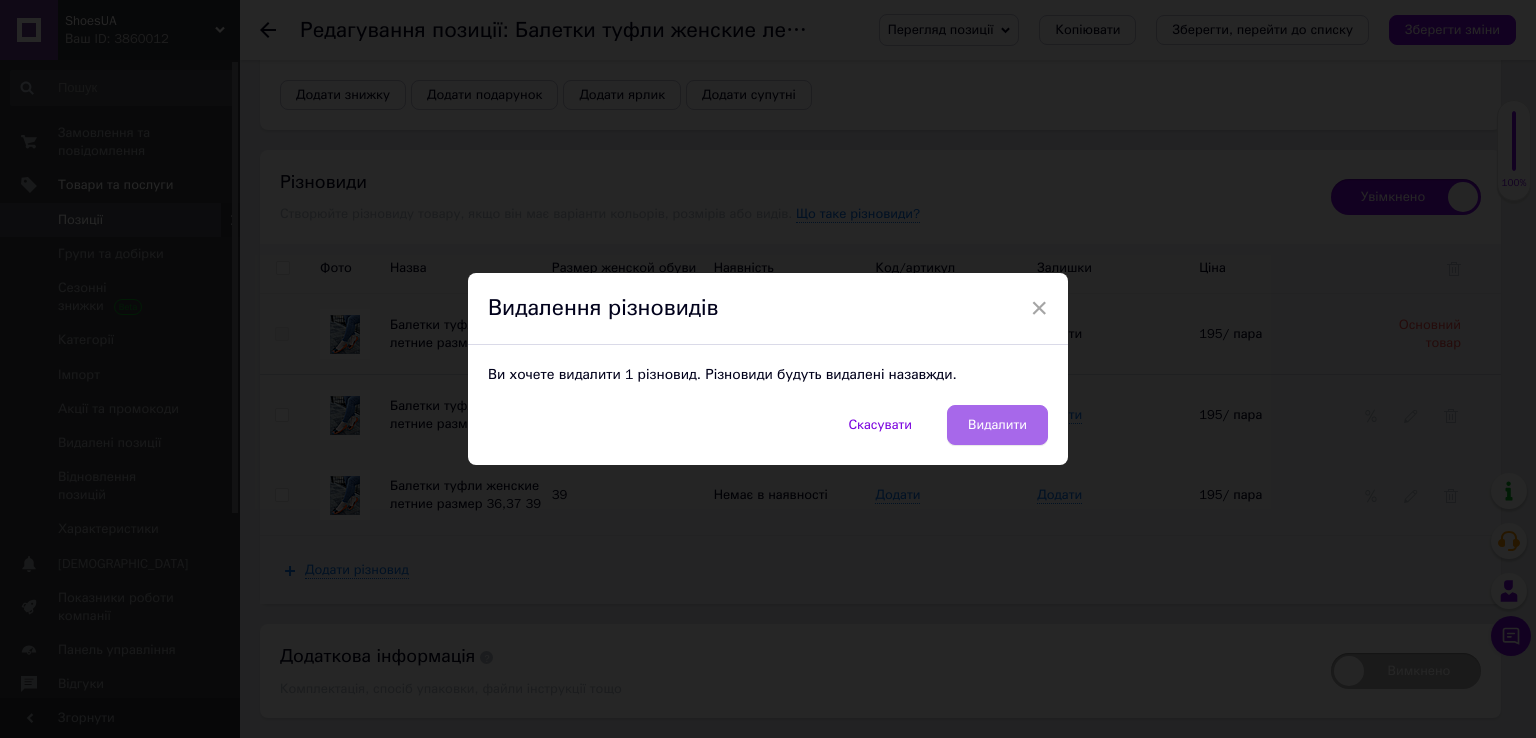 click on "Видалити" at bounding box center [997, 425] 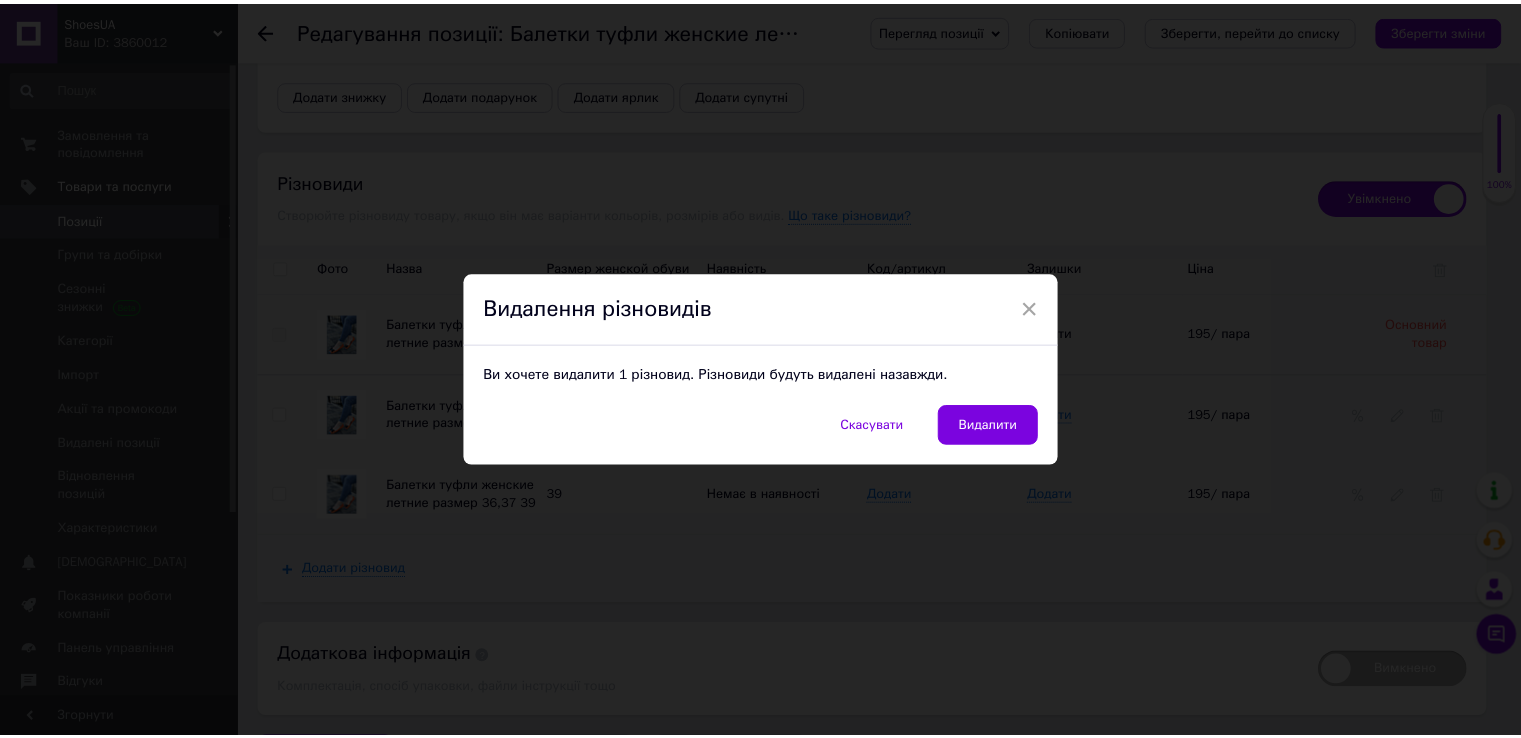 scroll, scrollTop: 2671, scrollLeft: 0, axis: vertical 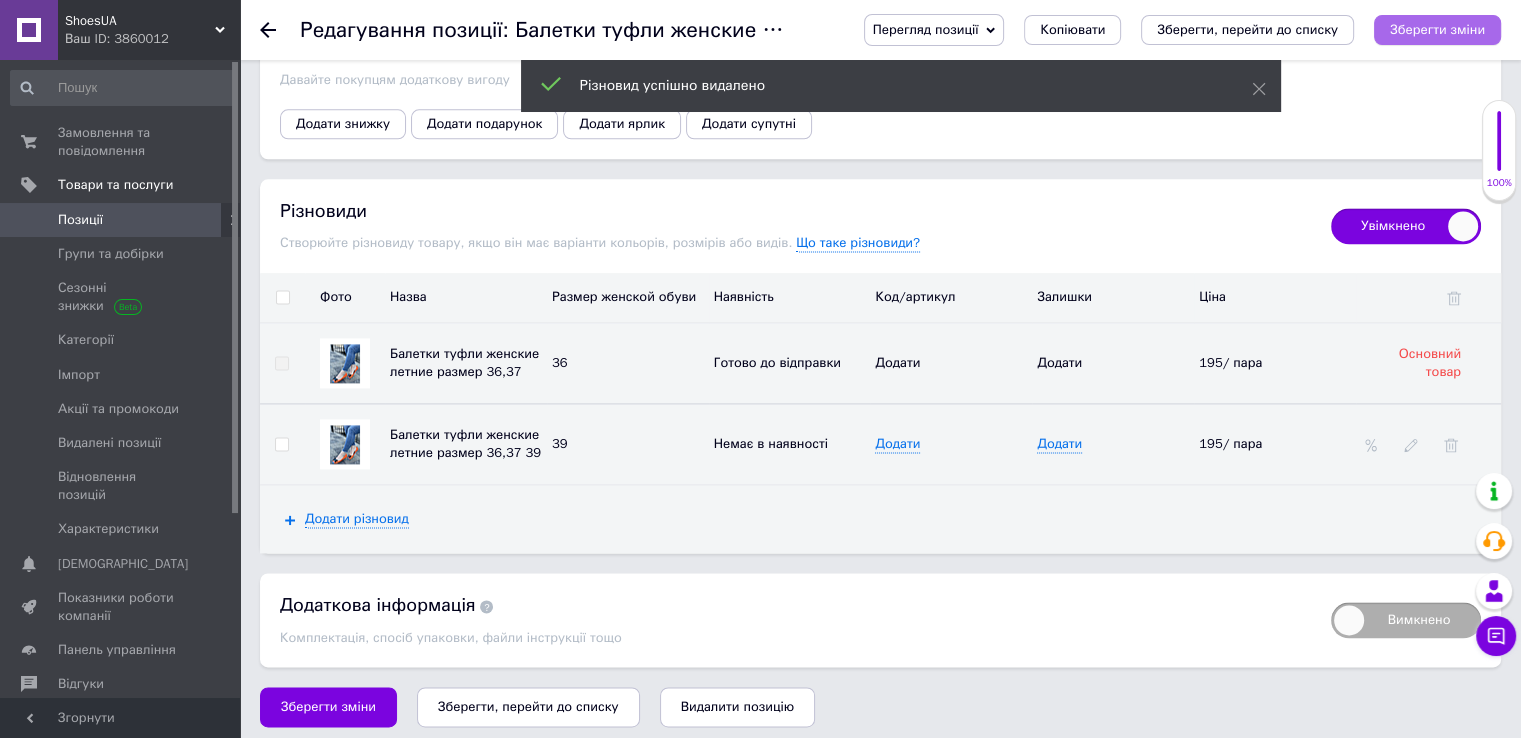 click on "Зберегти зміни" at bounding box center (1437, 29) 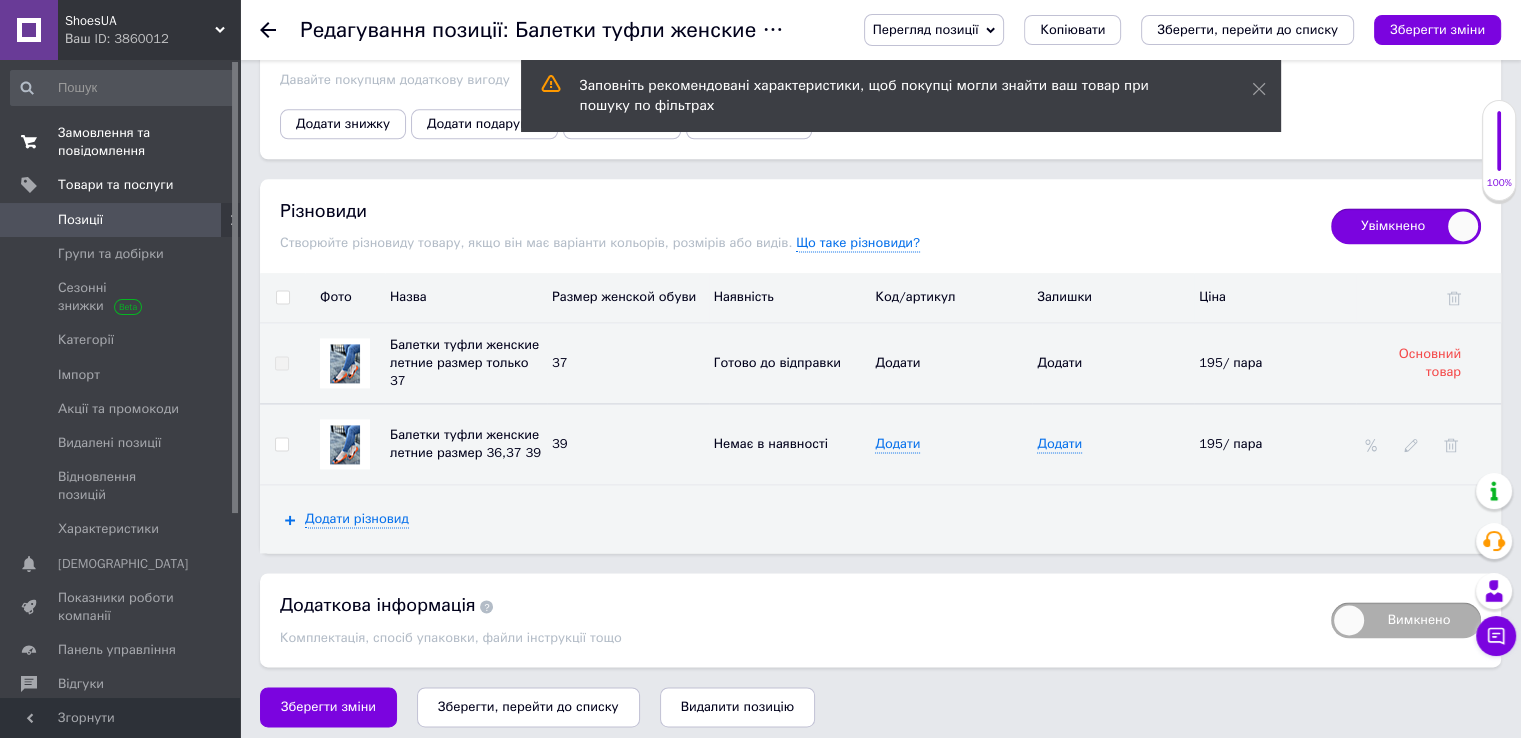 click on "Замовлення та повідомлення" at bounding box center (121, 142) 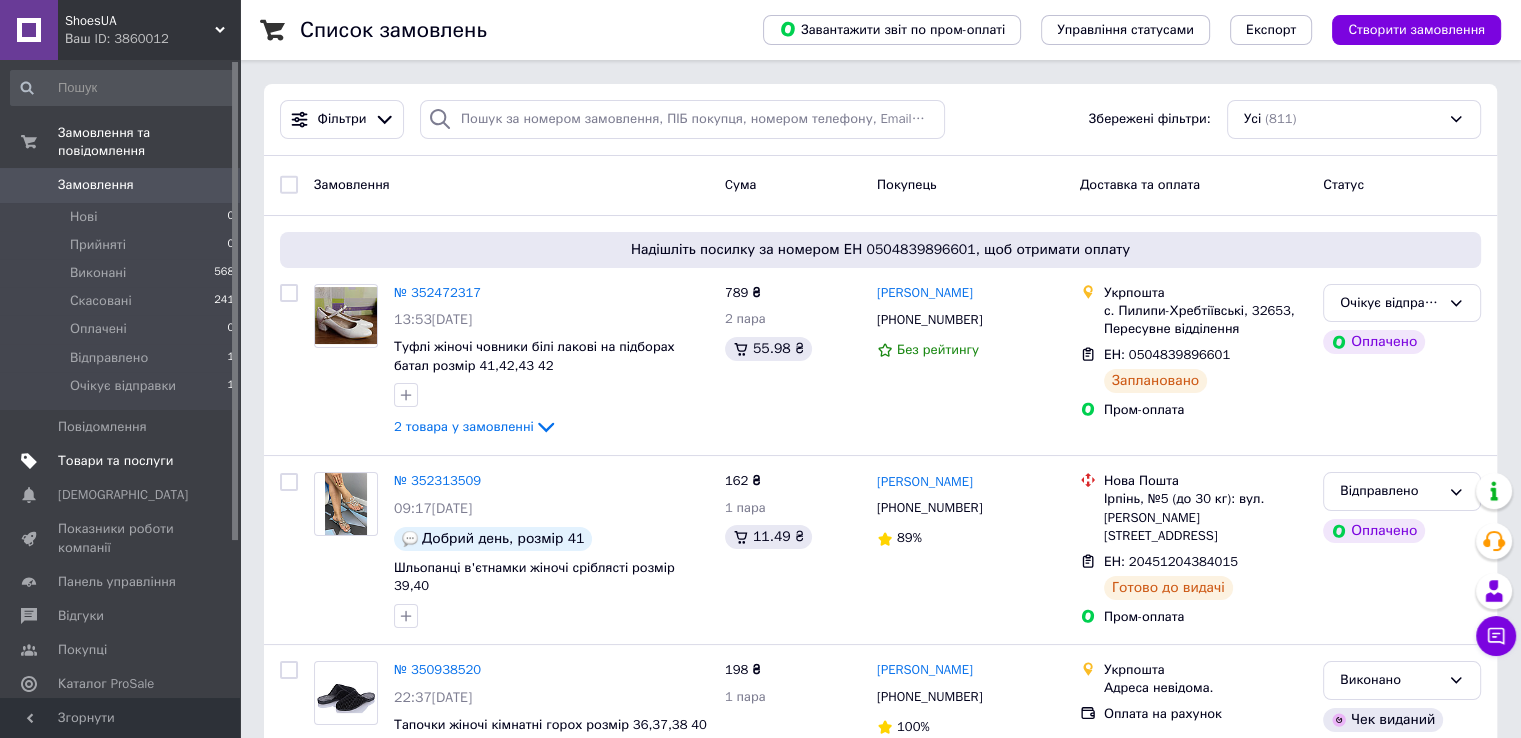 click on "Товари та послуги" at bounding box center [115, 461] 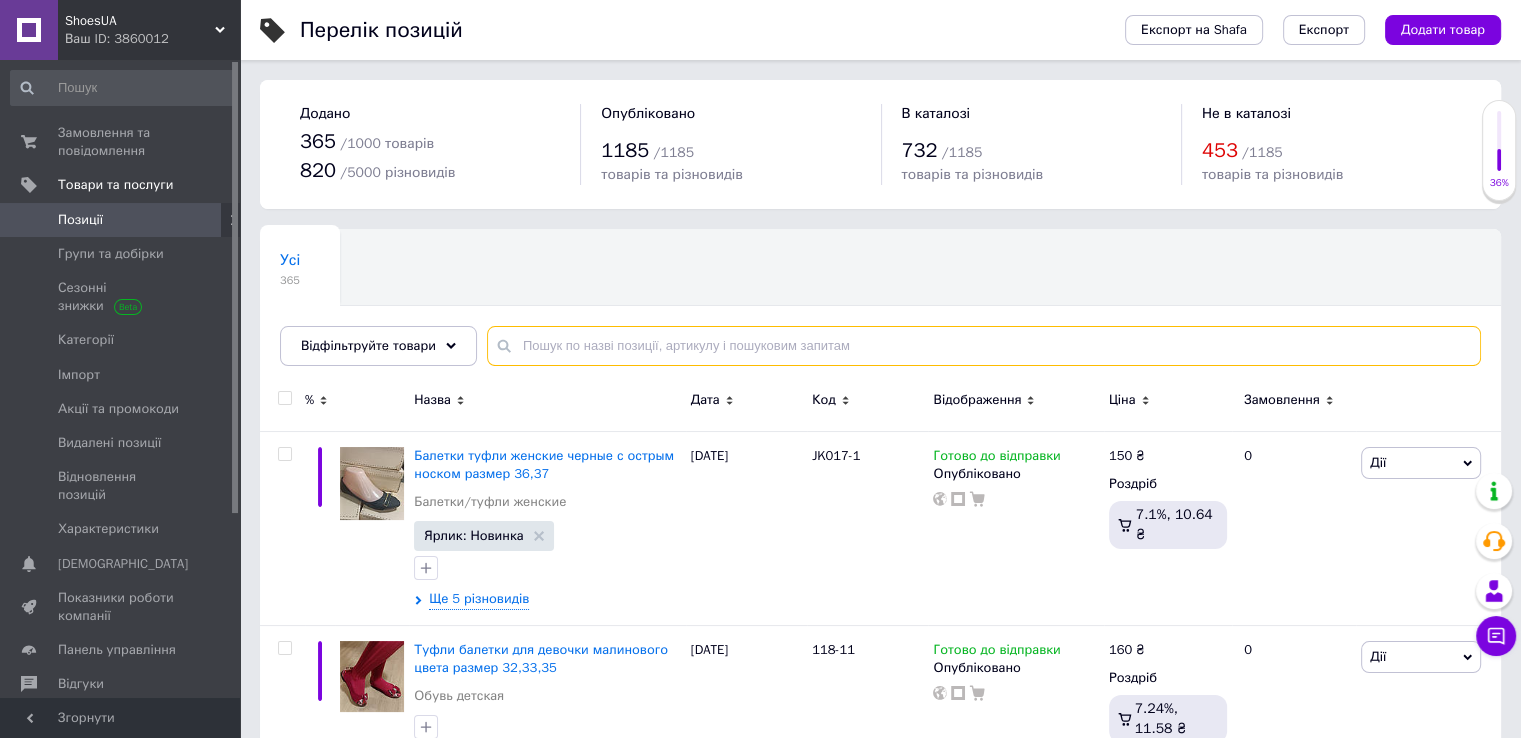click at bounding box center [984, 346] 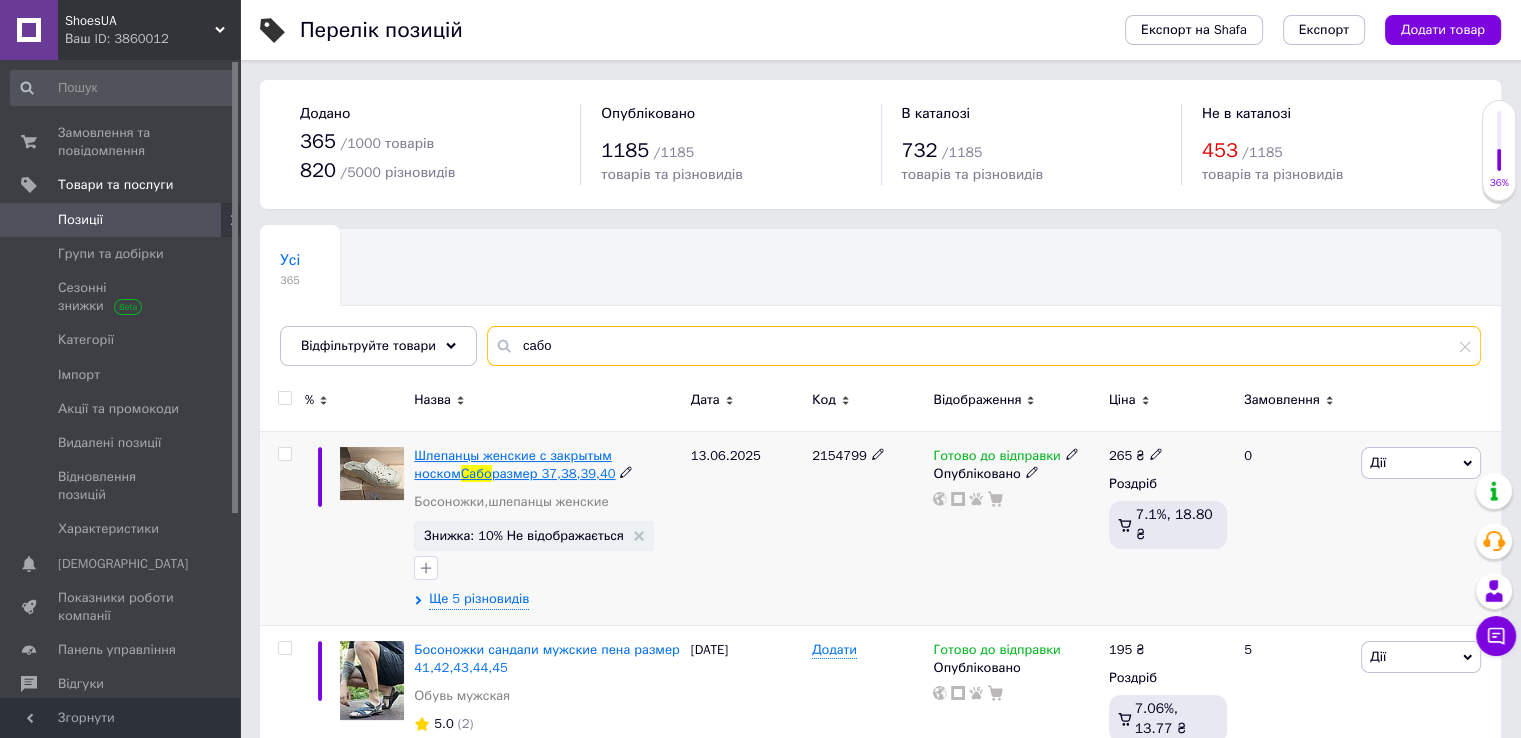 type on "сабо" 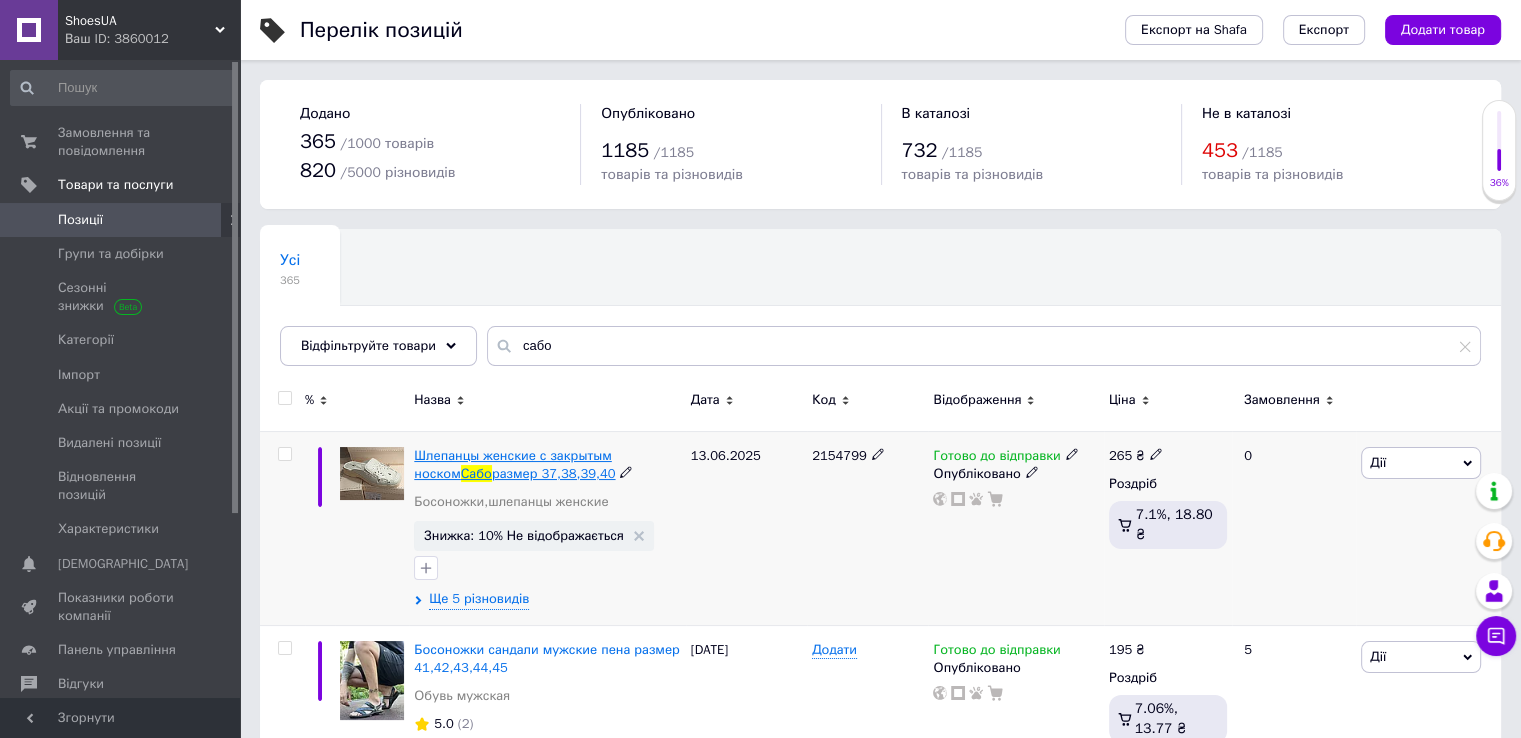 click on "Шлепанцы женские с закрытым носком" at bounding box center (512, 464) 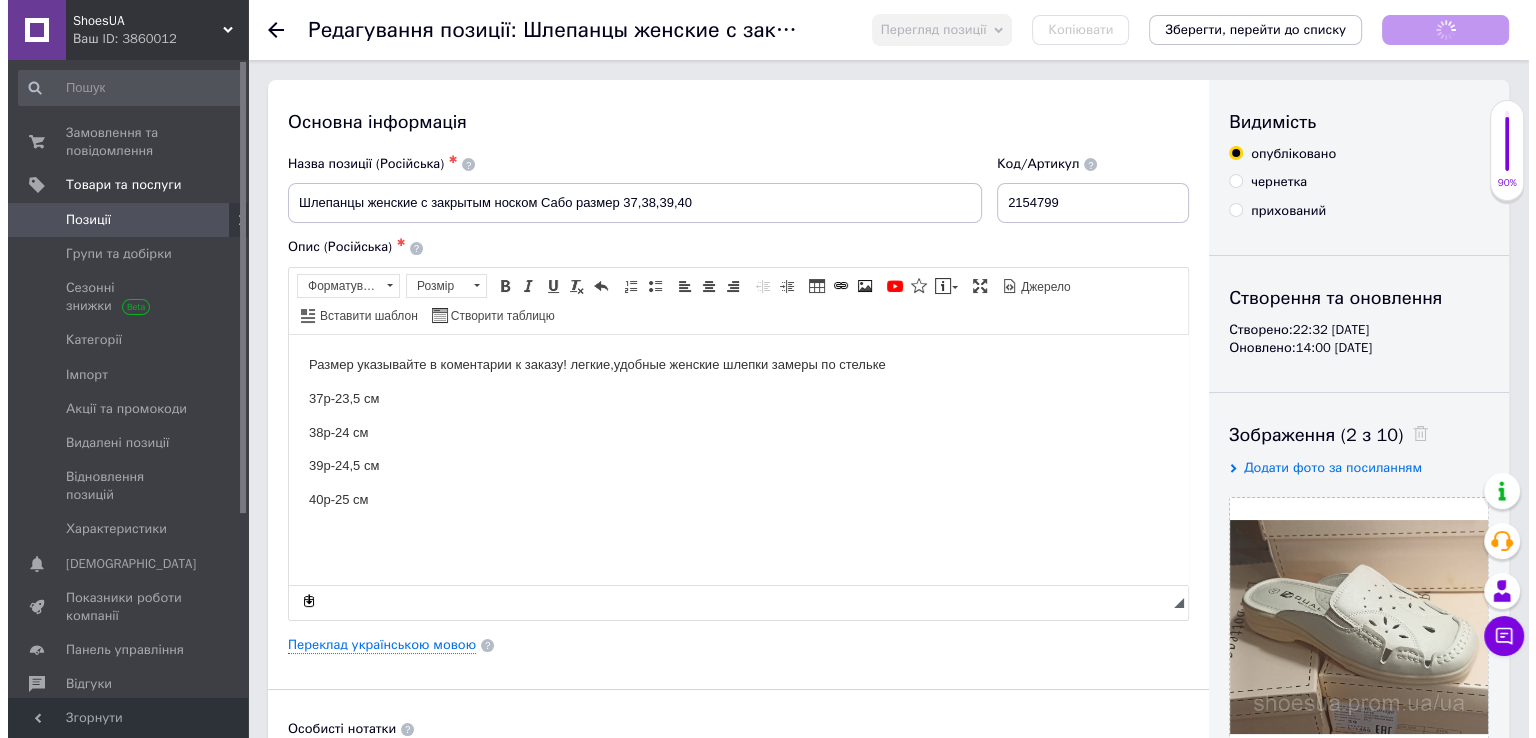 scroll, scrollTop: 0, scrollLeft: 0, axis: both 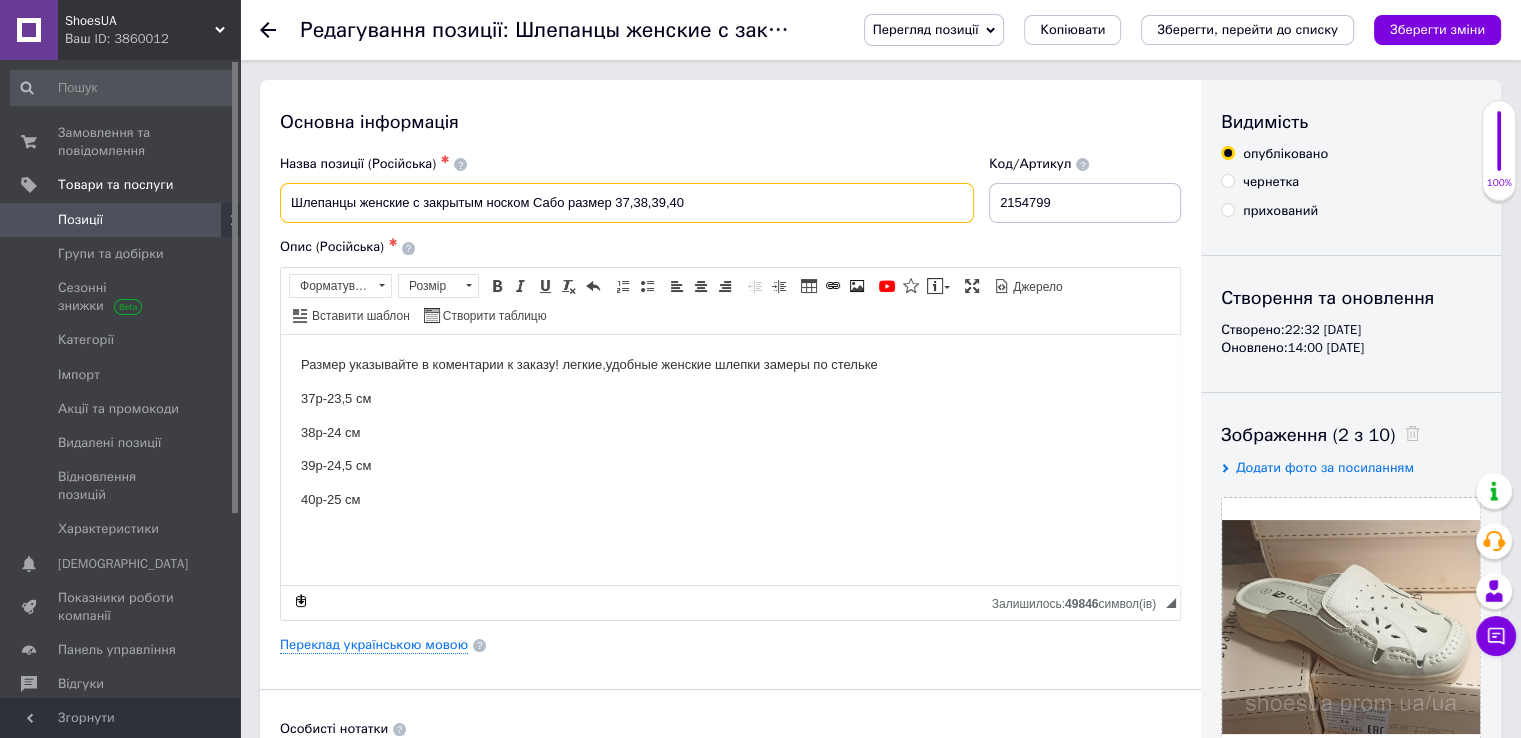 click on "Шлепанцы женские с закрытым носком Сабо размер 37,38,39,40" at bounding box center (627, 203) 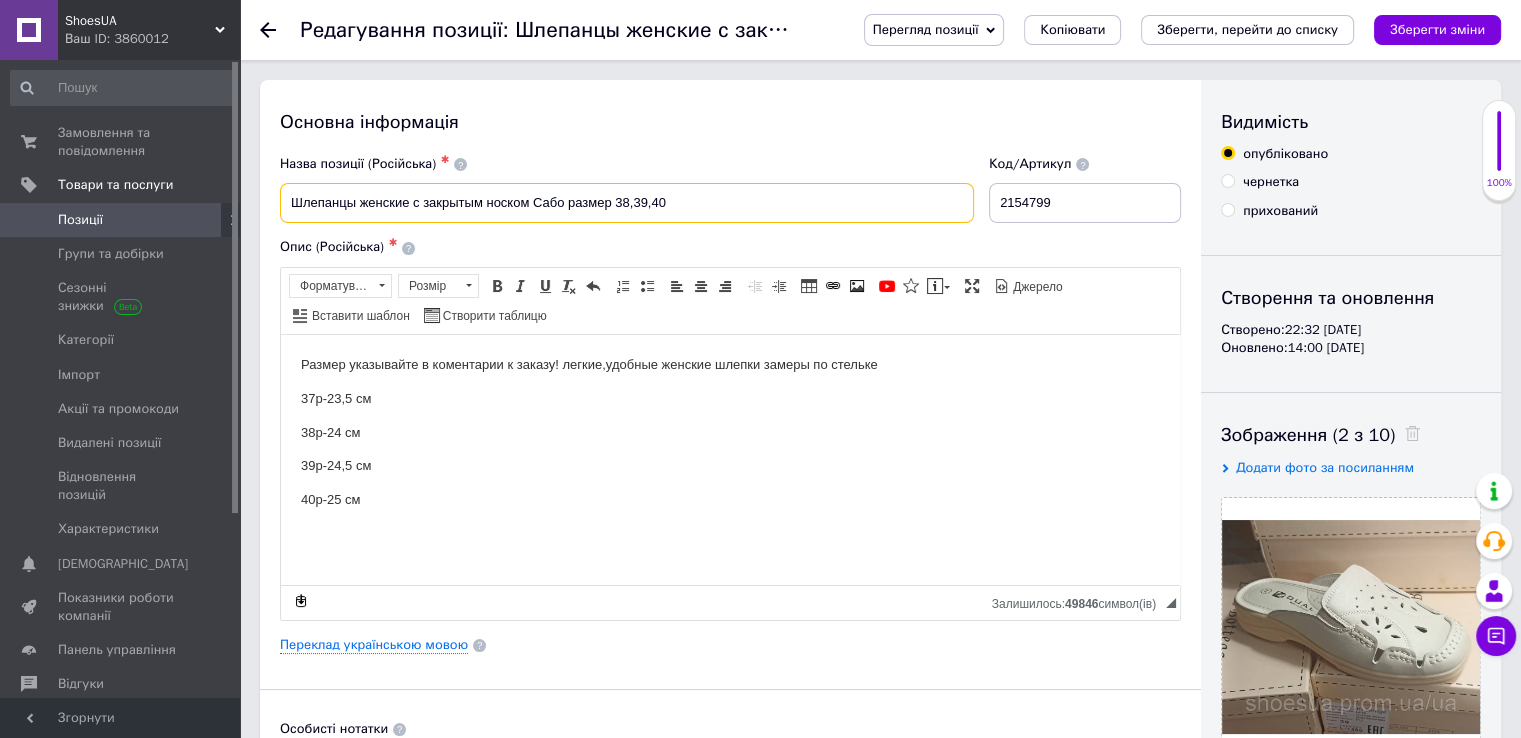 type on "Шлепанцы женские с закрытым носком Сабо размер 38,39,40" 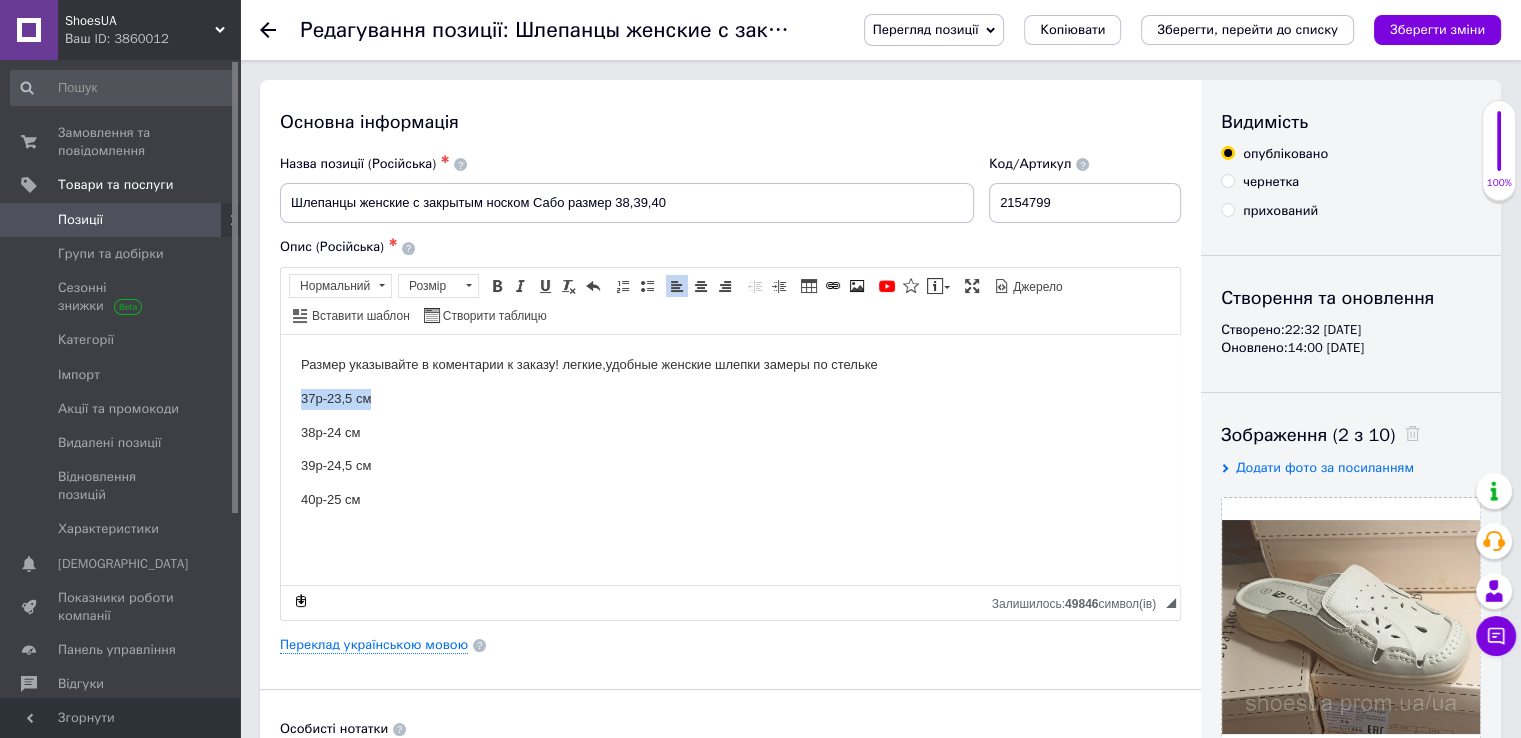 drag, startPoint x: 297, startPoint y: 392, endPoint x: 406, endPoint y: 397, distance: 109.11462 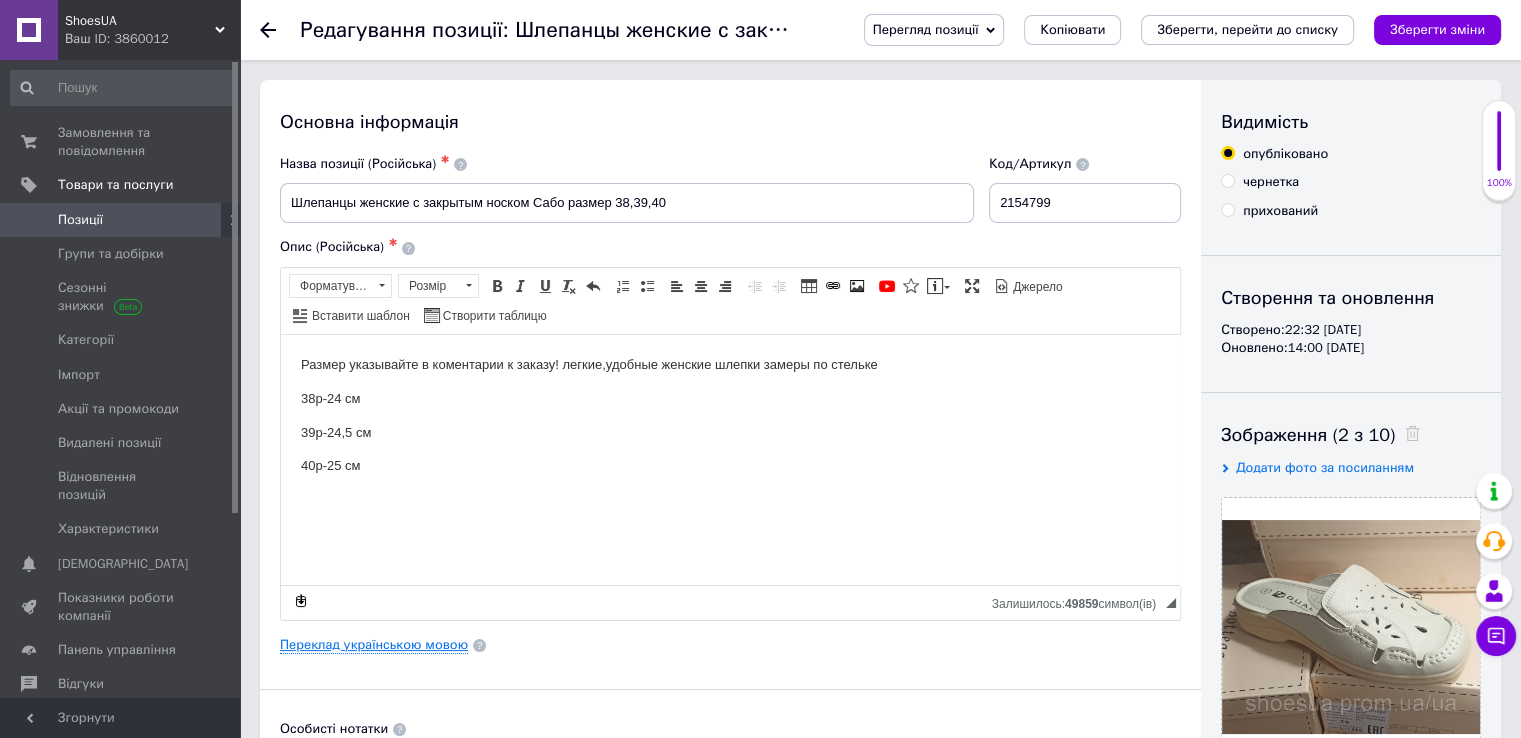click on "Переклад українською мовою" at bounding box center (374, 645) 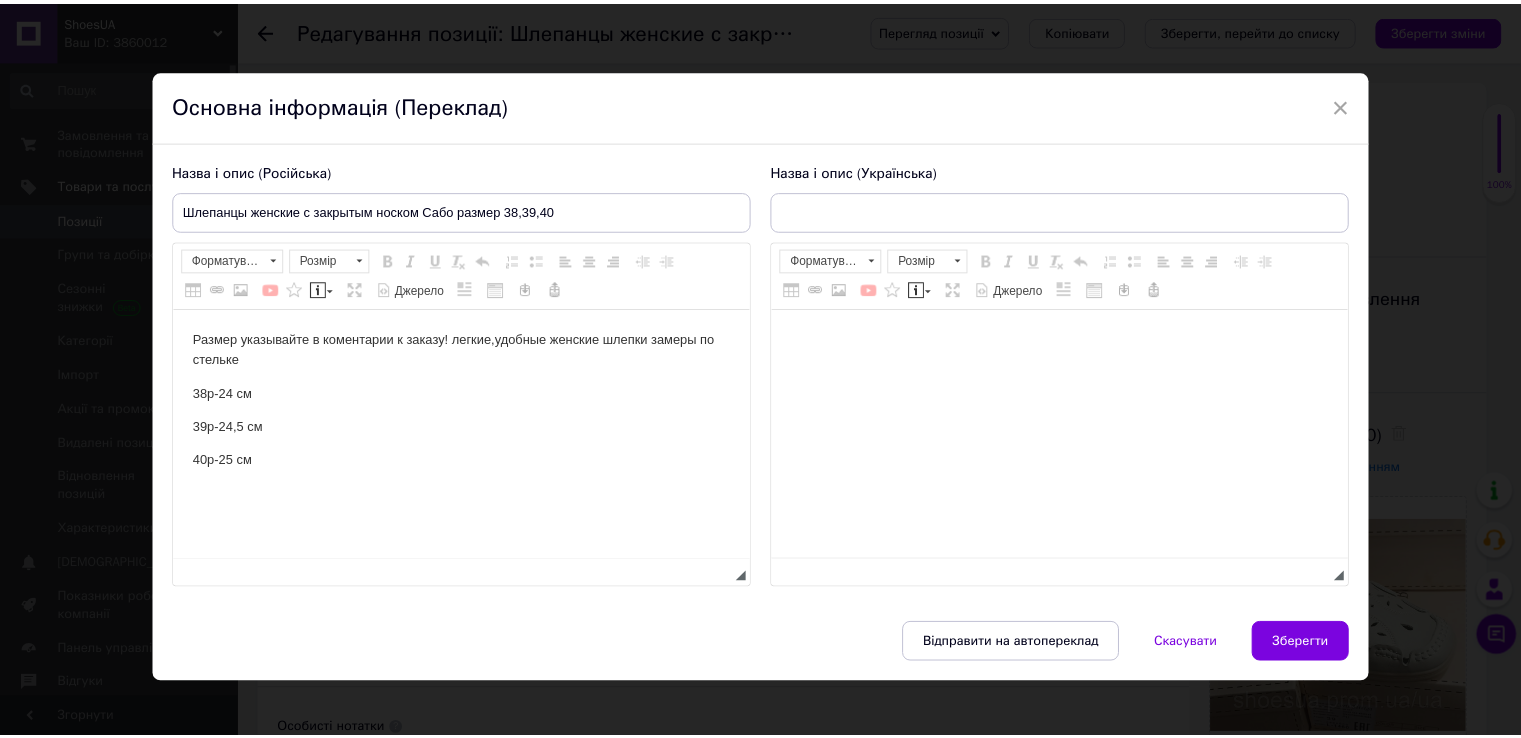 scroll, scrollTop: 0, scrollLeft: 0, axis: both 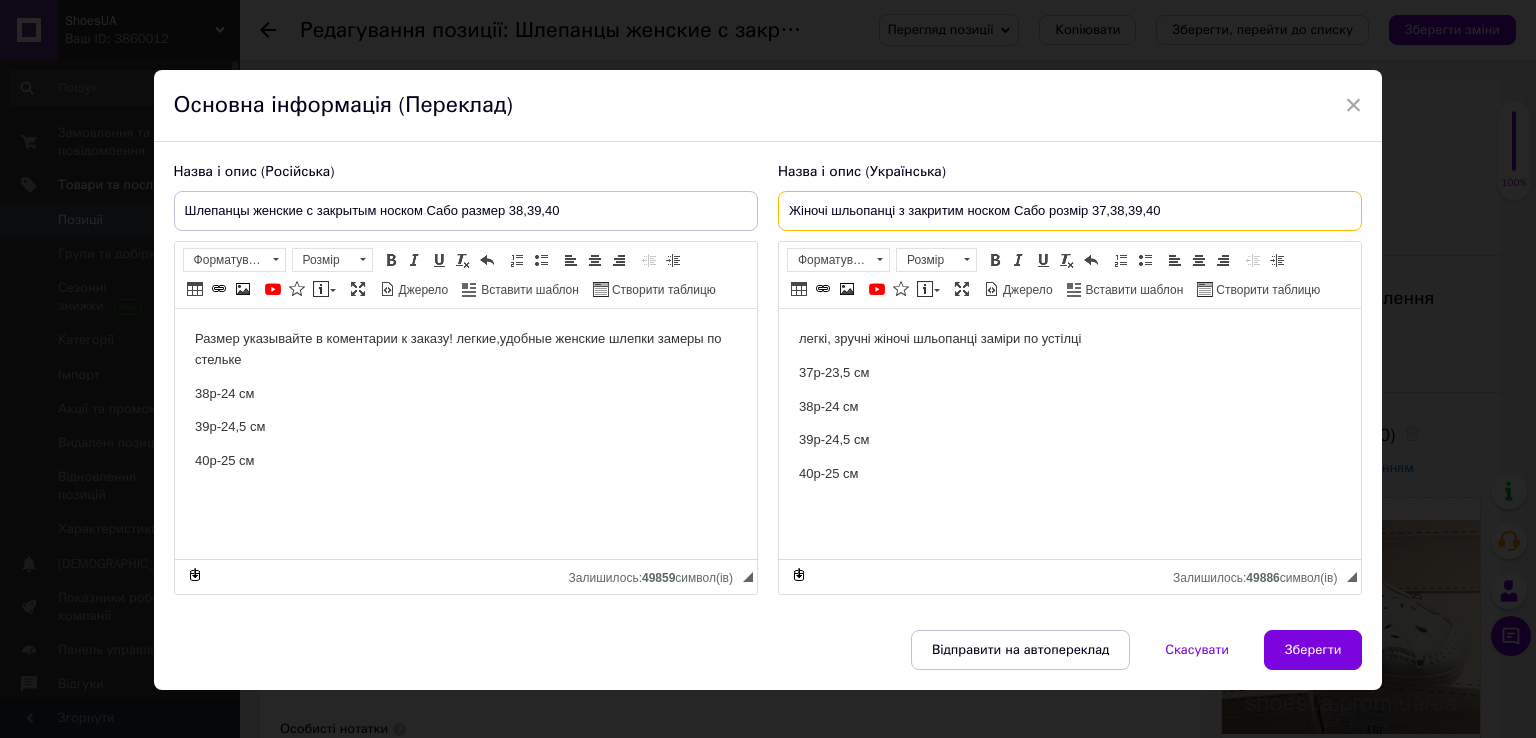 click on "Жіночі шльопанці з закритим носком Сабо розмір 37,38,39,40" at bounding box center [1070, 211] 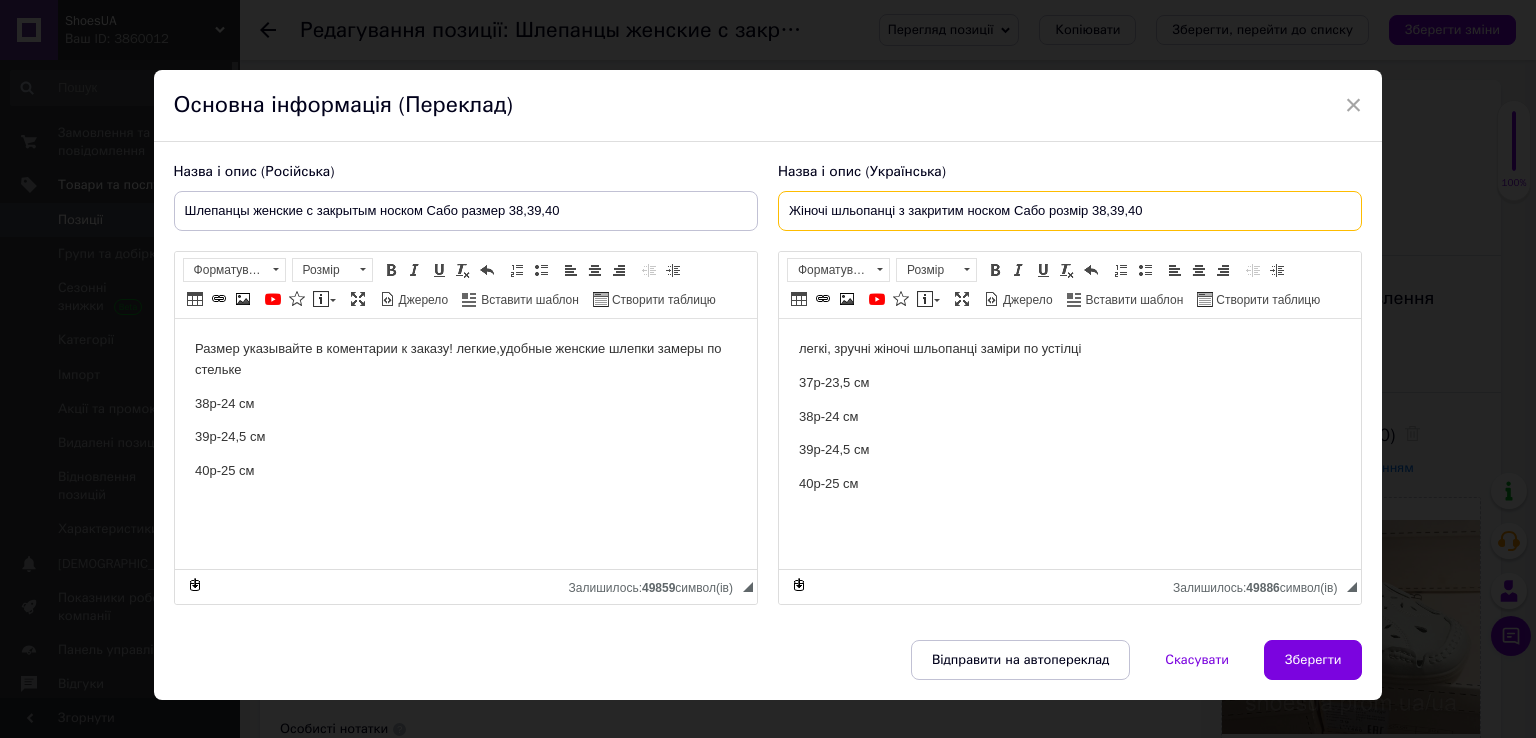 type on "Жіночі шльопанці з закритим носком Сабо розмір 38,39,40" 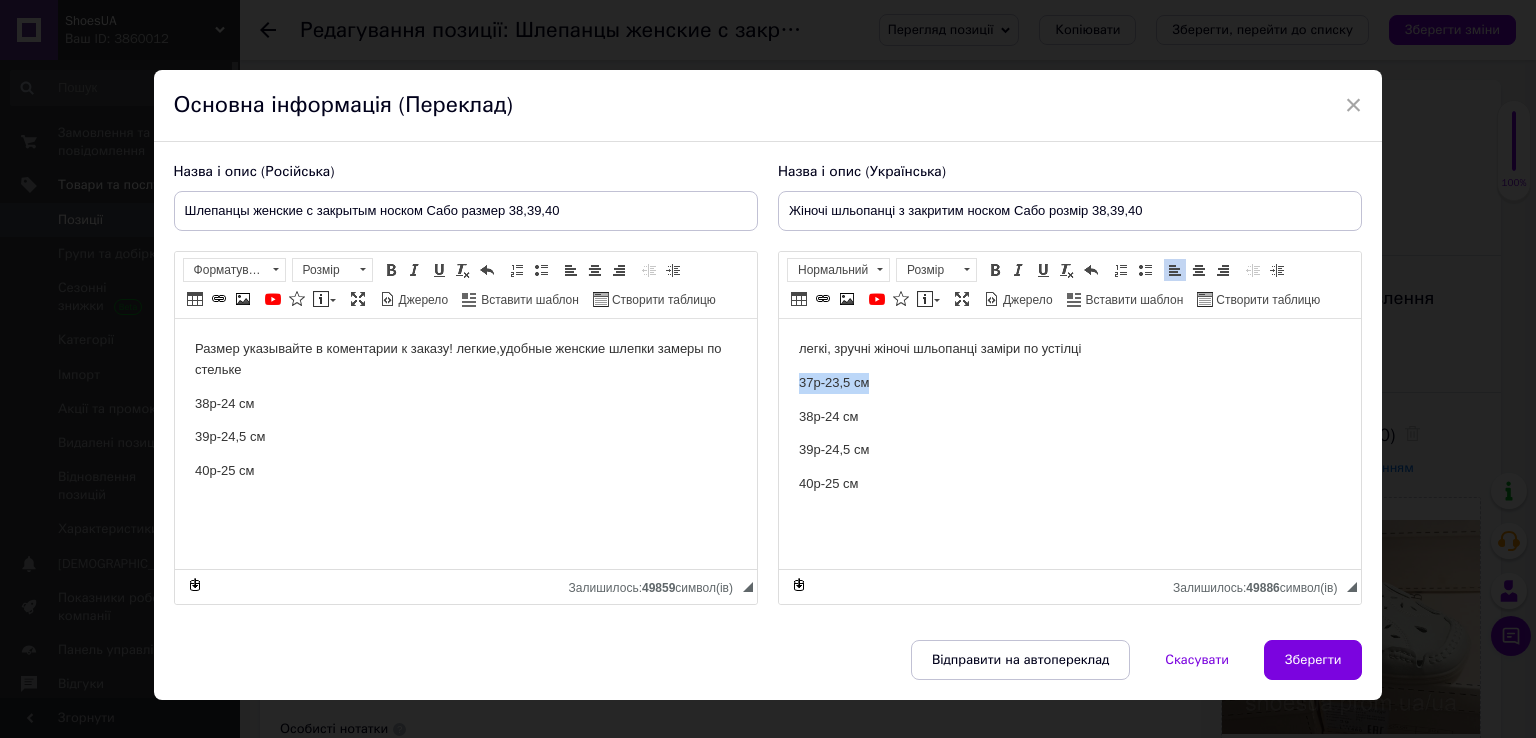 drag, startPoint x: 794, startPoint y: 375, endPoint x: 898, endPoint y: 379, distance: 104.0769 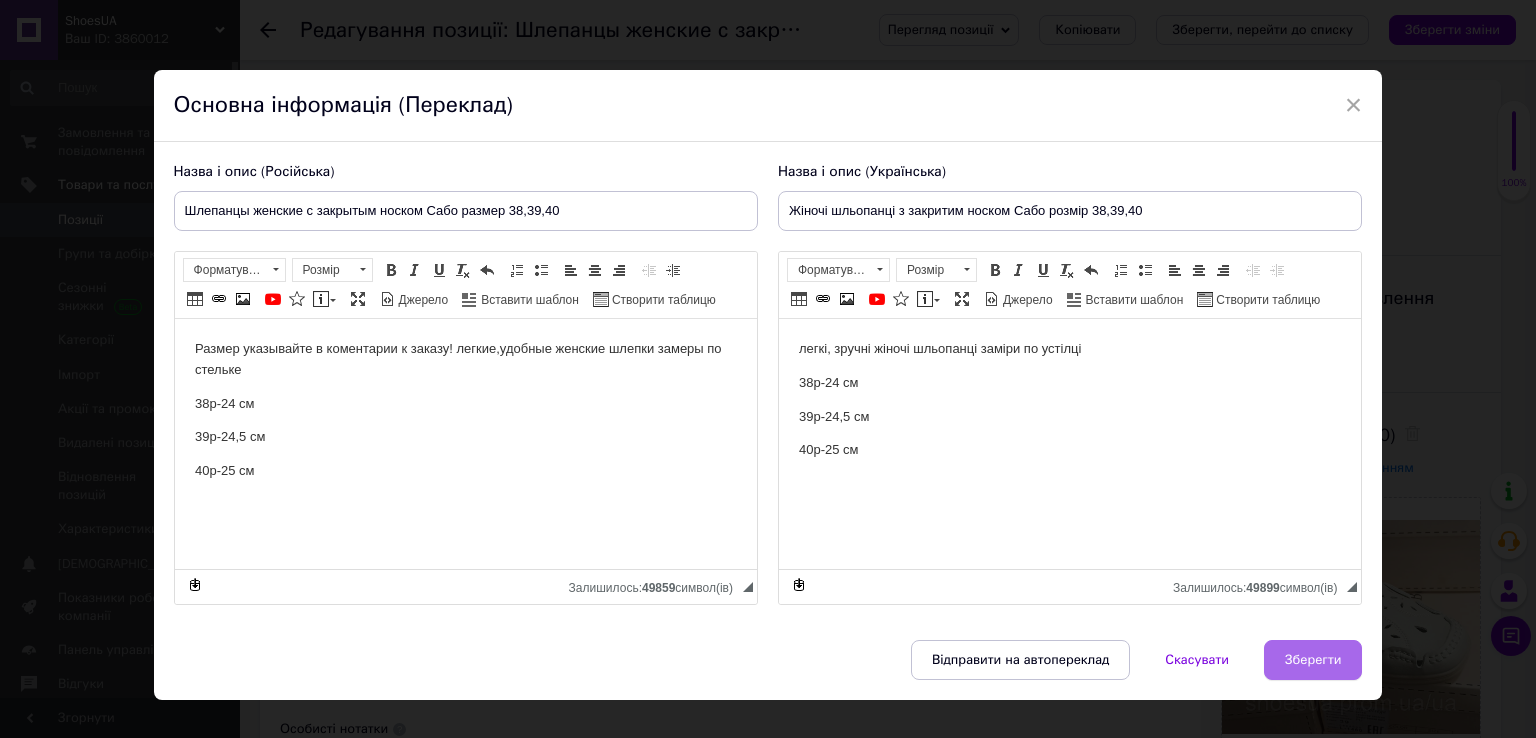 click on "Зберегти" at bounding box center [1313, 660] 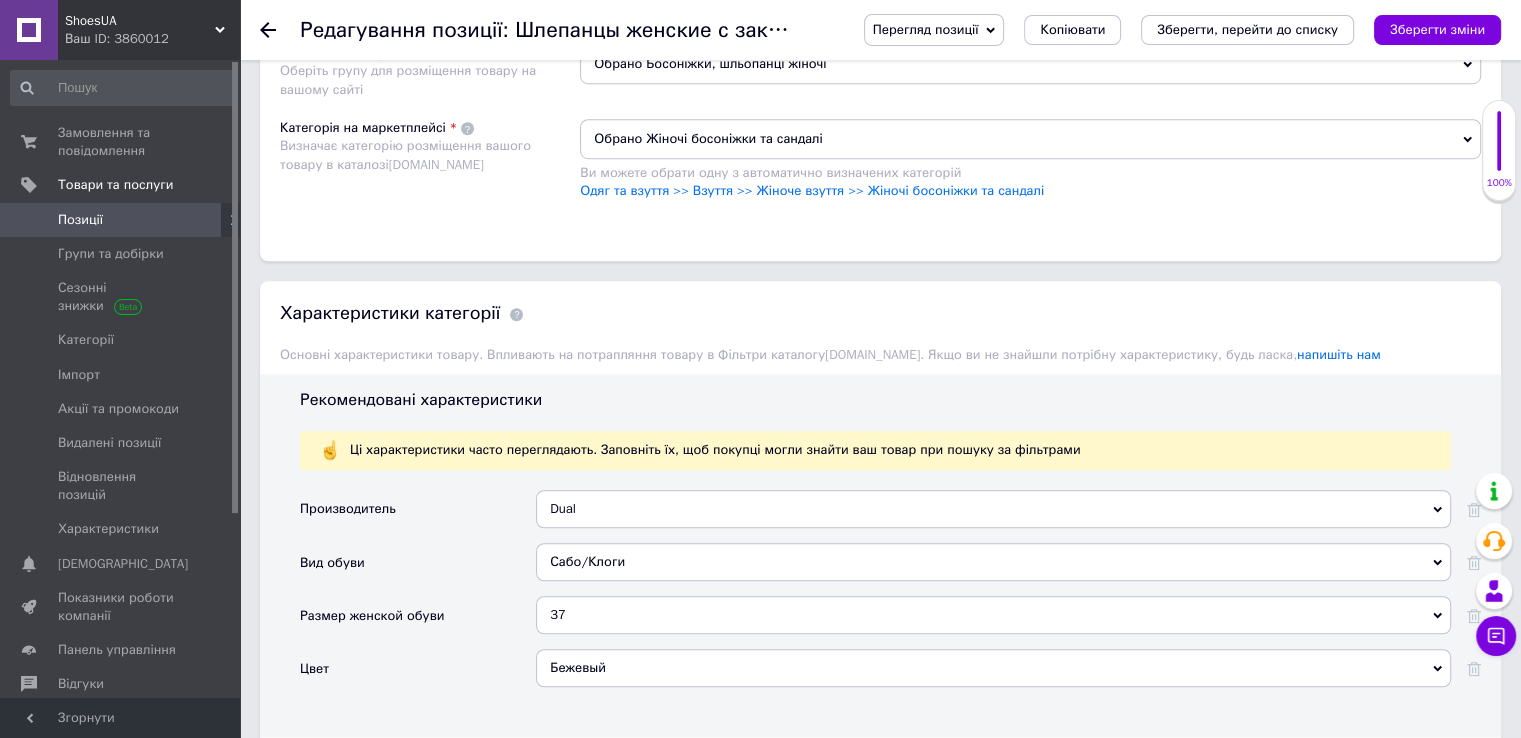 scroll, scrollTop: 1600, scrollLeft: 0, axis: vertical 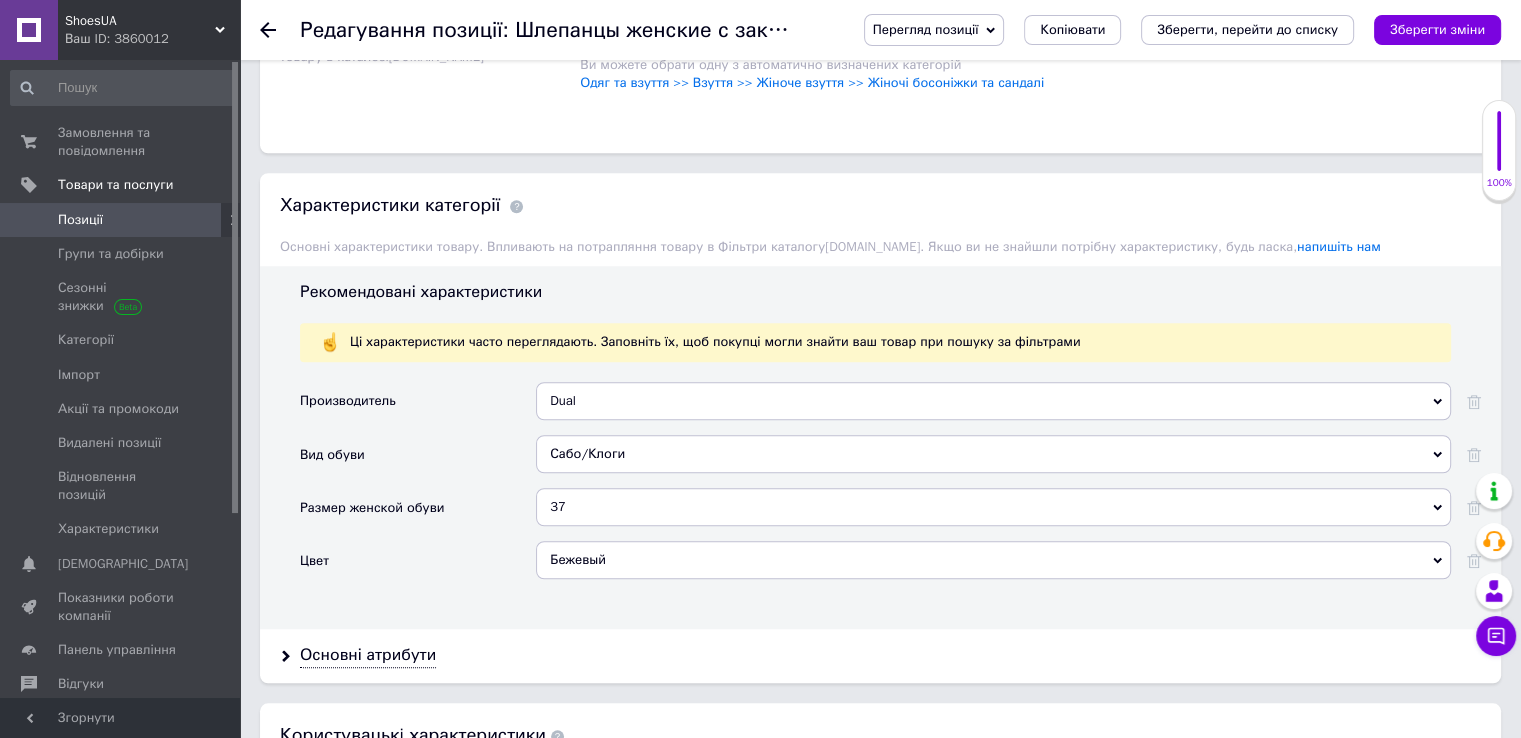 click on "37" at bounding box center [993, 507] 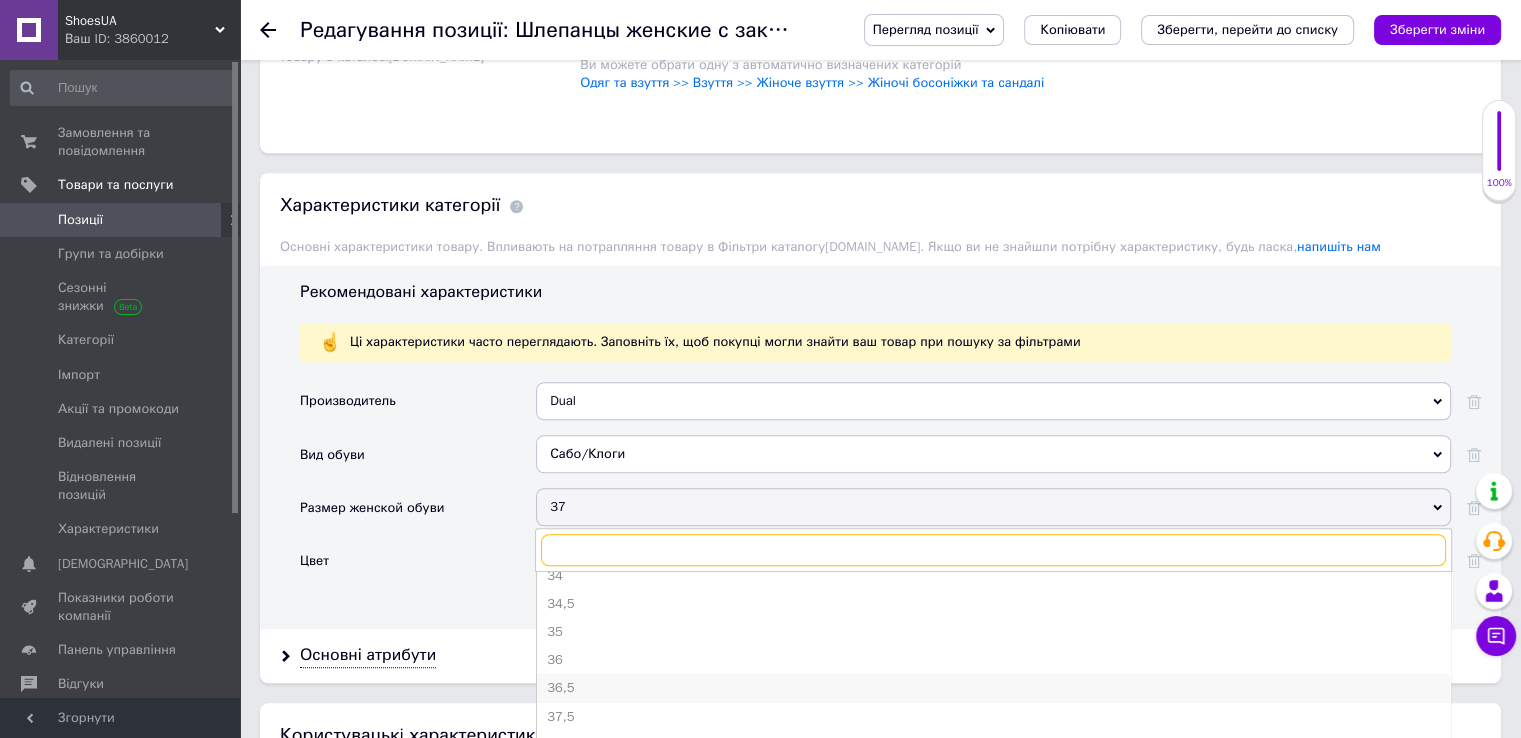 scroll, scrollTop: 200, scrollLeft: 0, axis: vertical 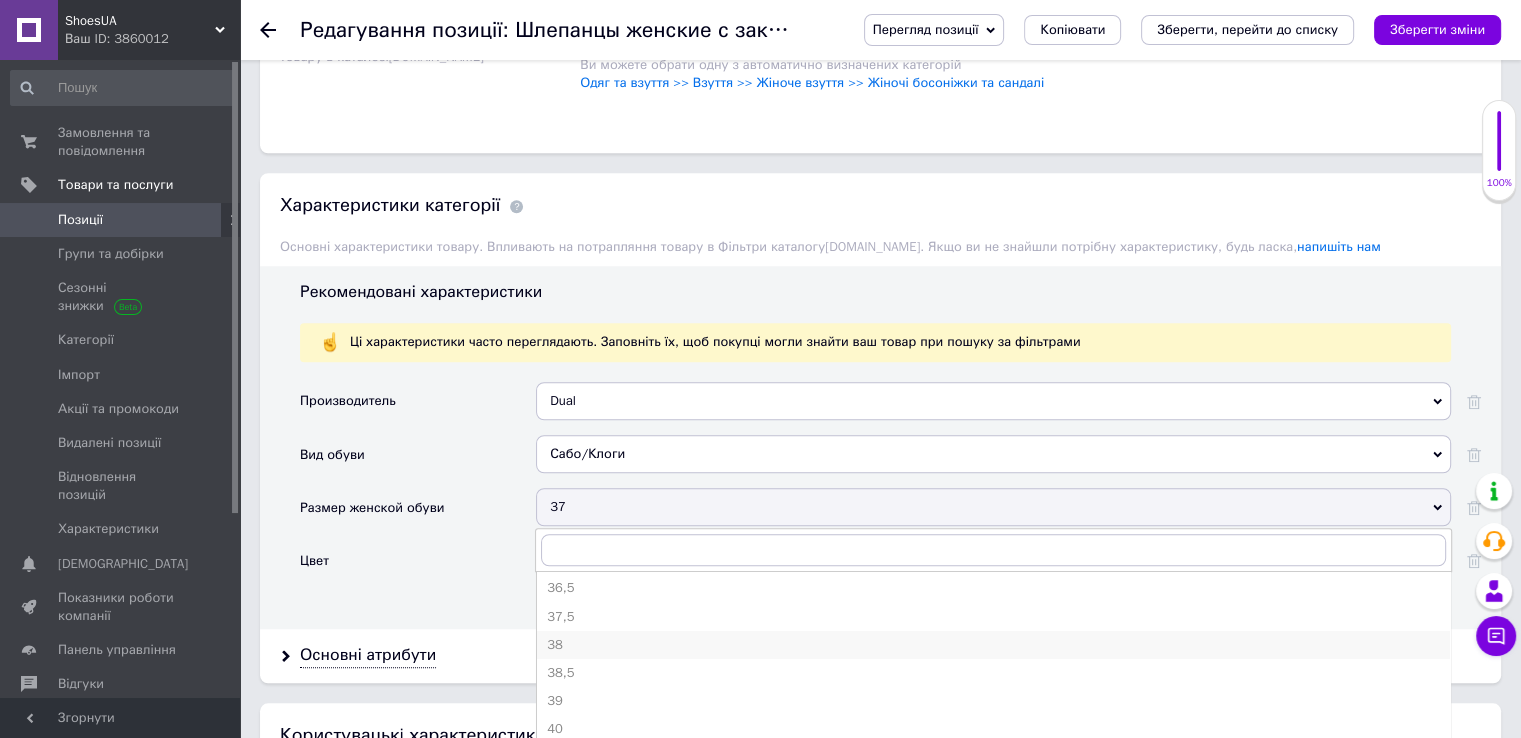 click on "38" at bounding box center [993, 645] 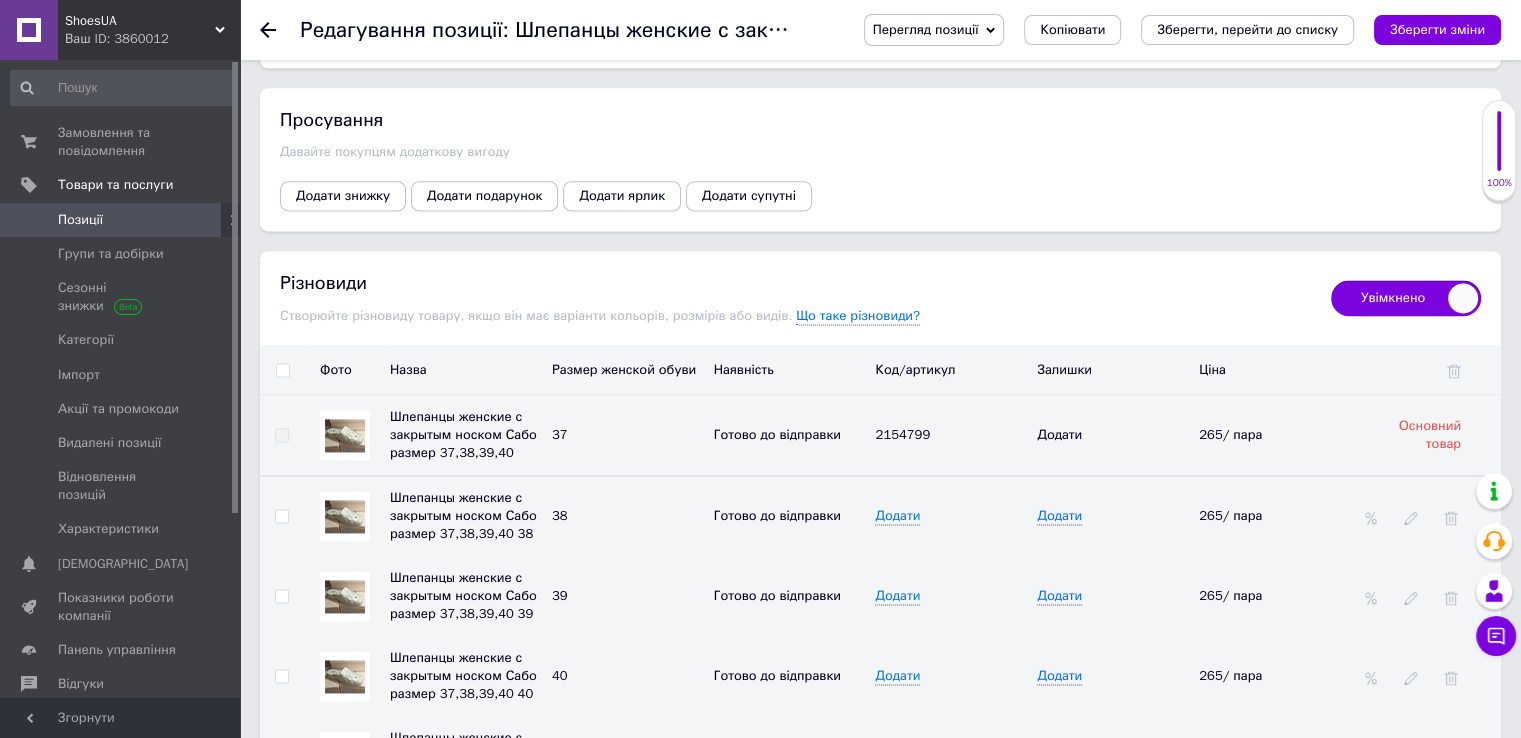 scroll, scrollTop: 2800, scrollLeft: 0, axis: vertical 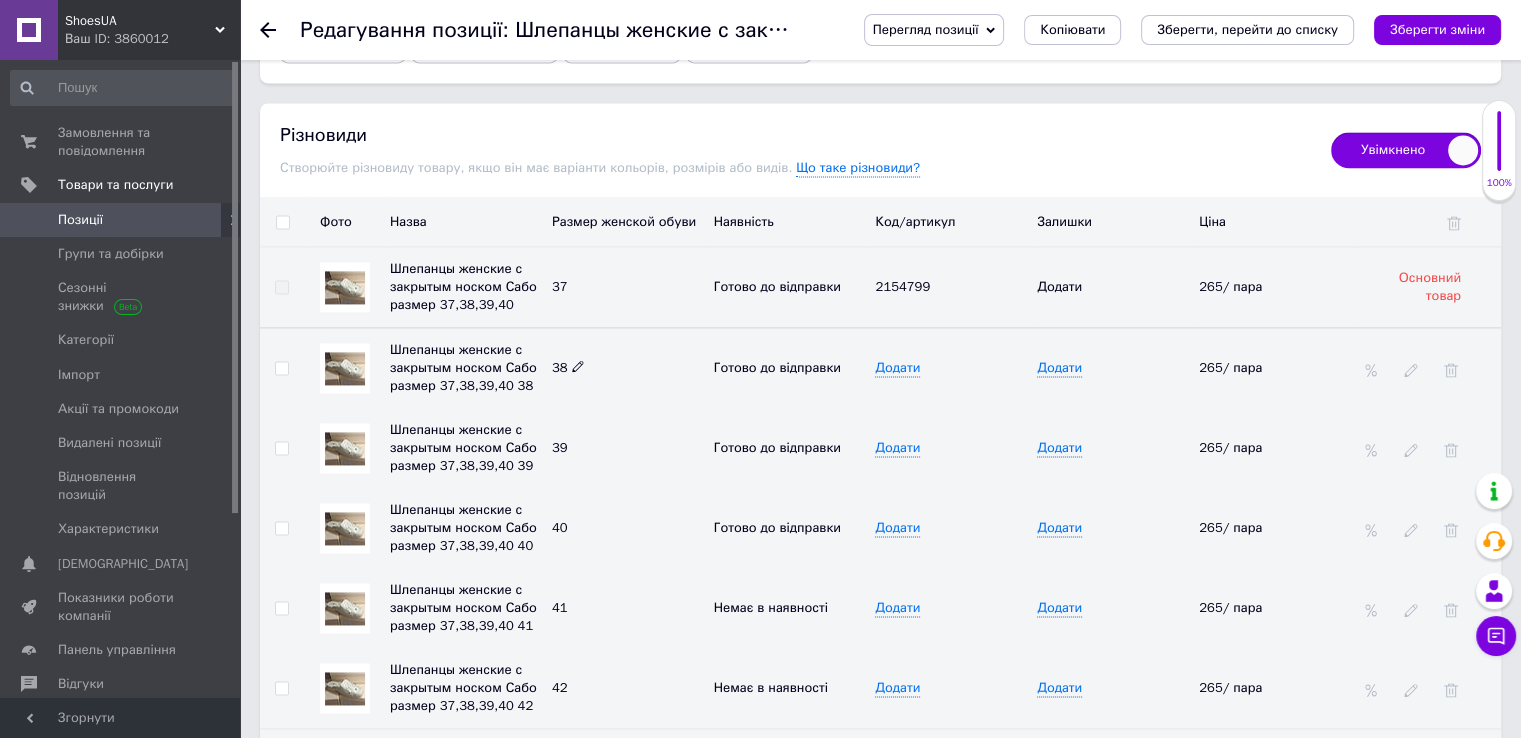 click 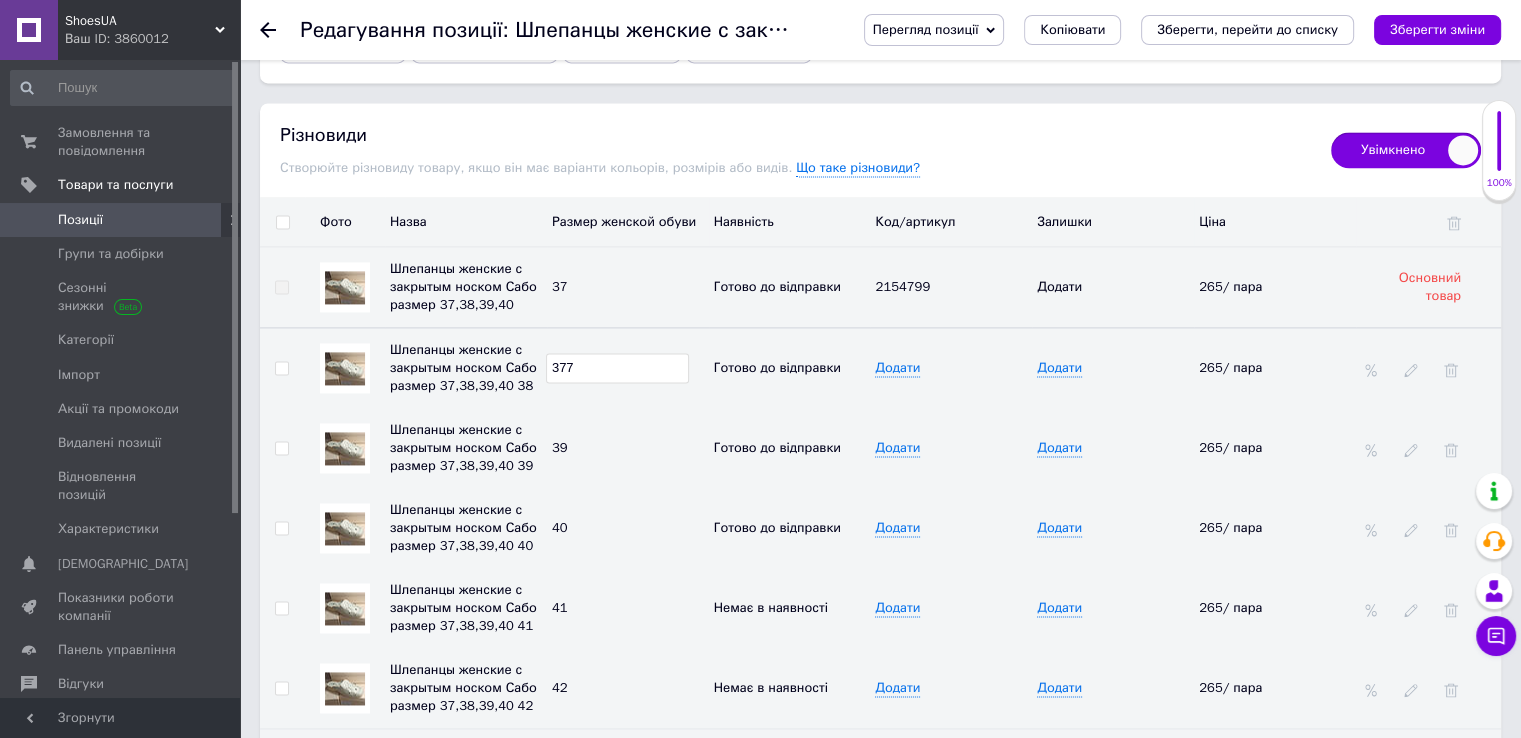 type on "377" 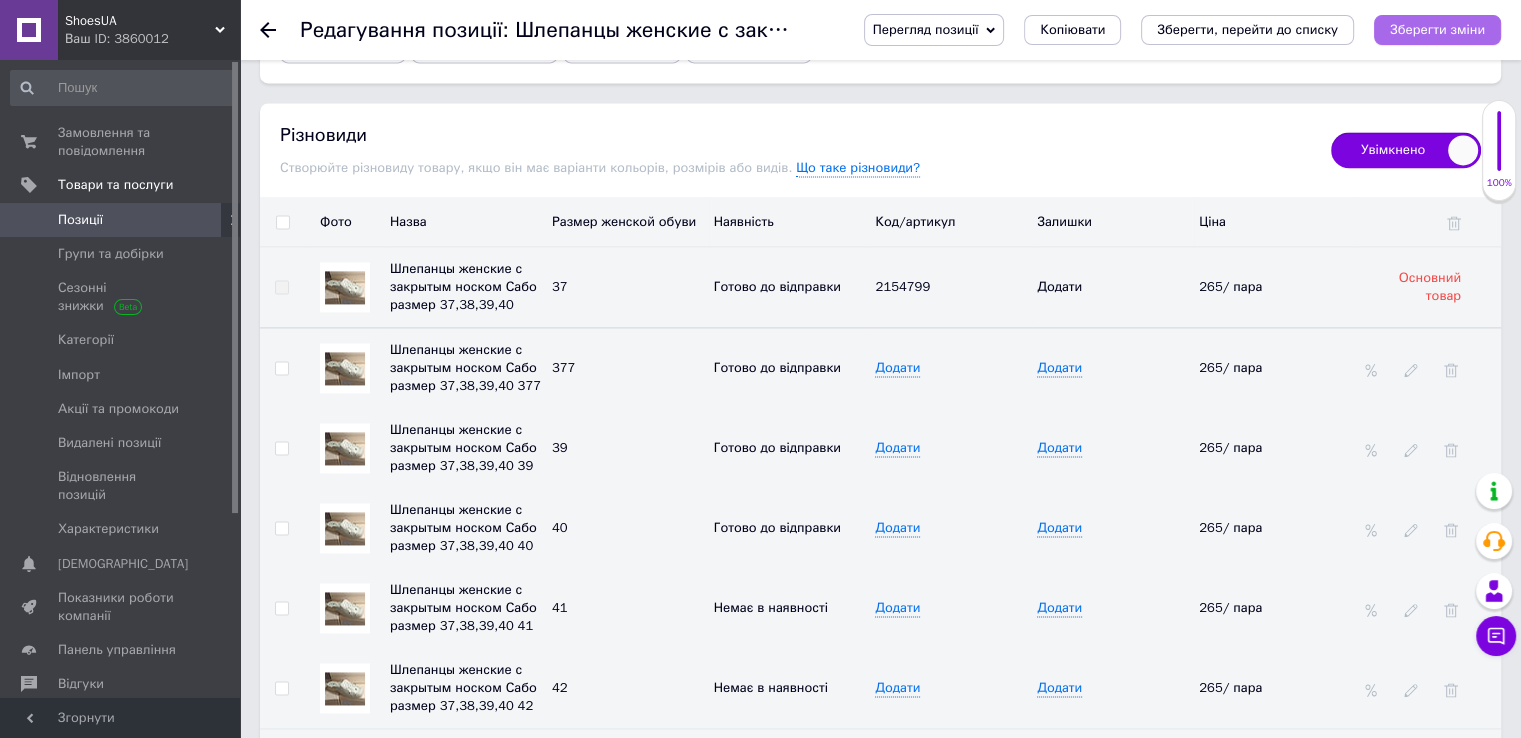 click on "Зберегти зміни" at bounding box center (1437, 29) 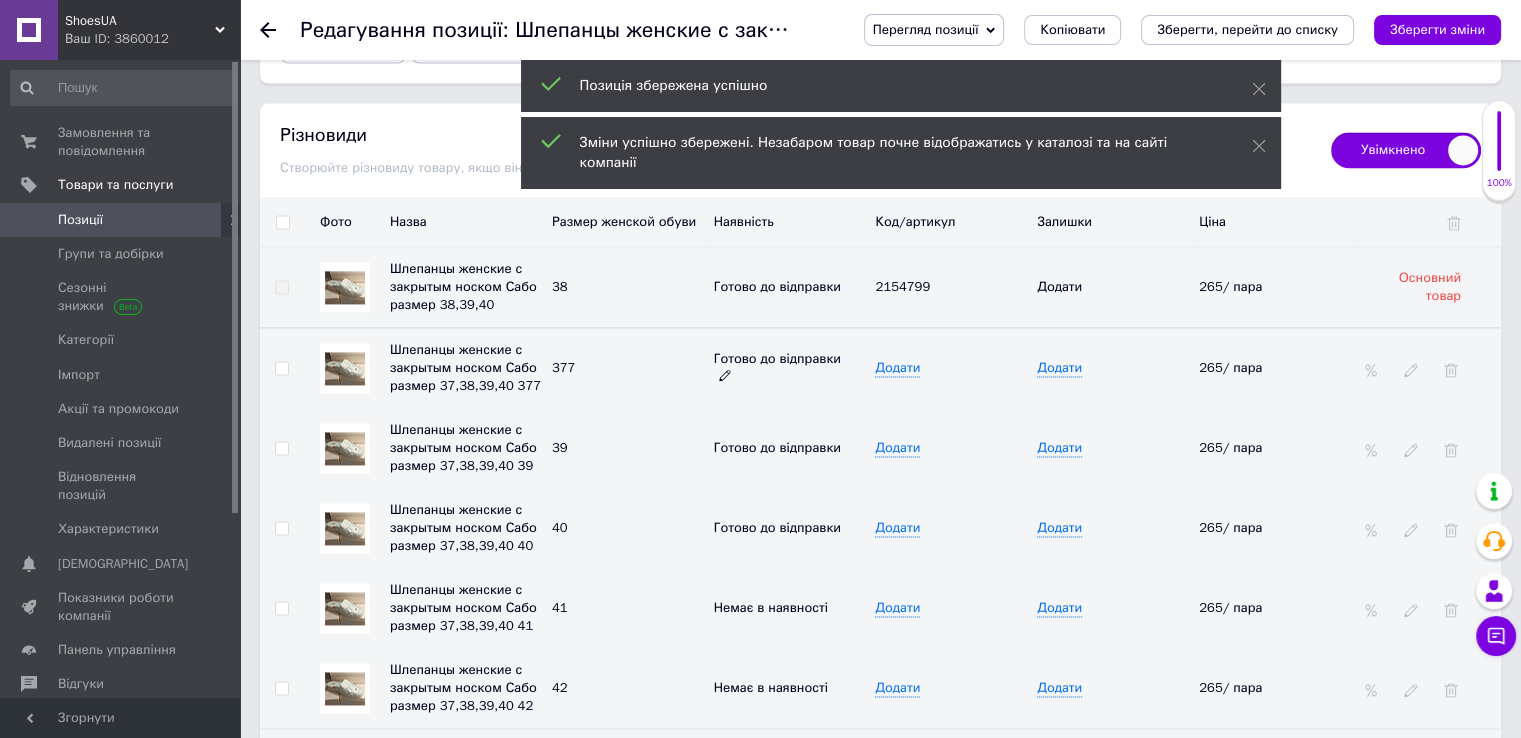 click 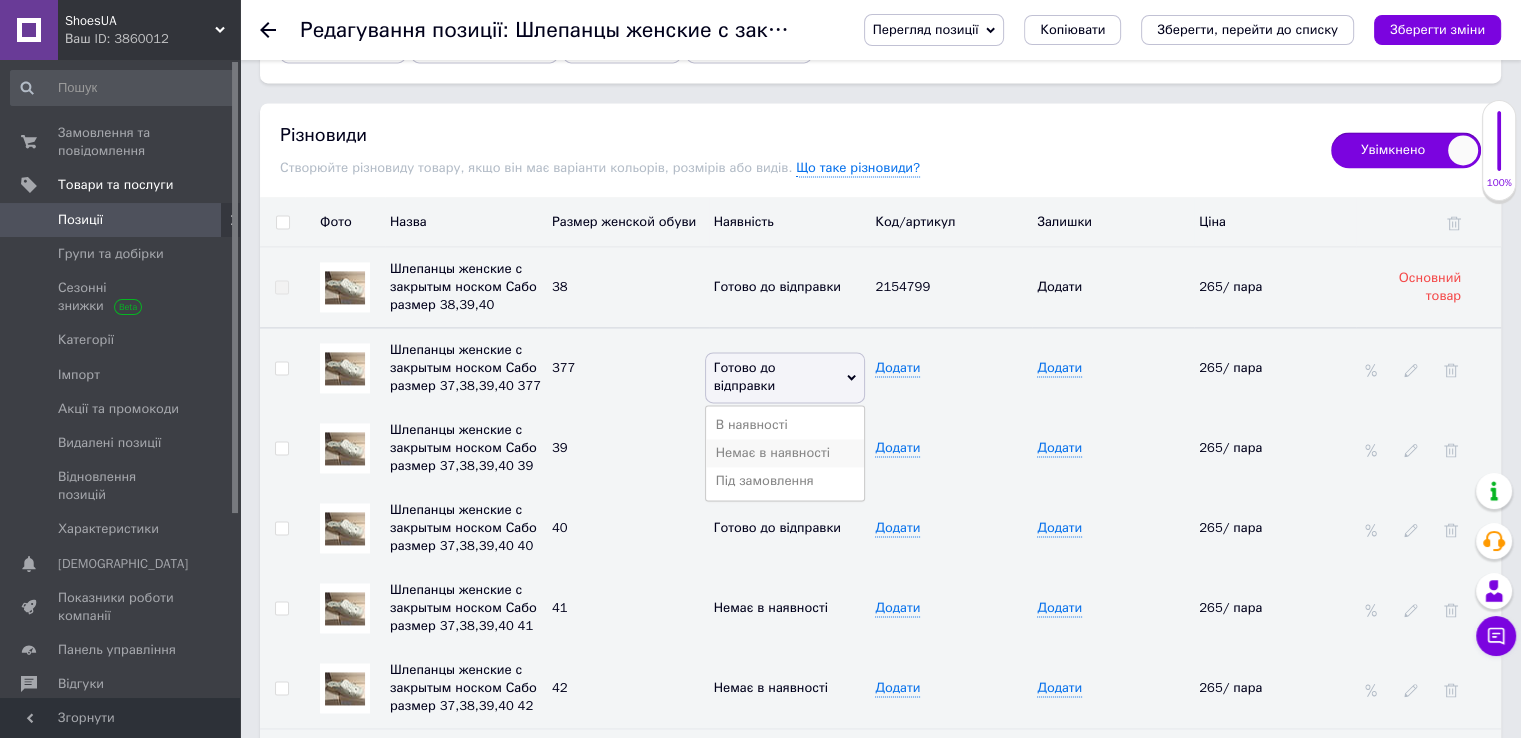 click on "Немає в наявності" at bounding box center (785, 453) 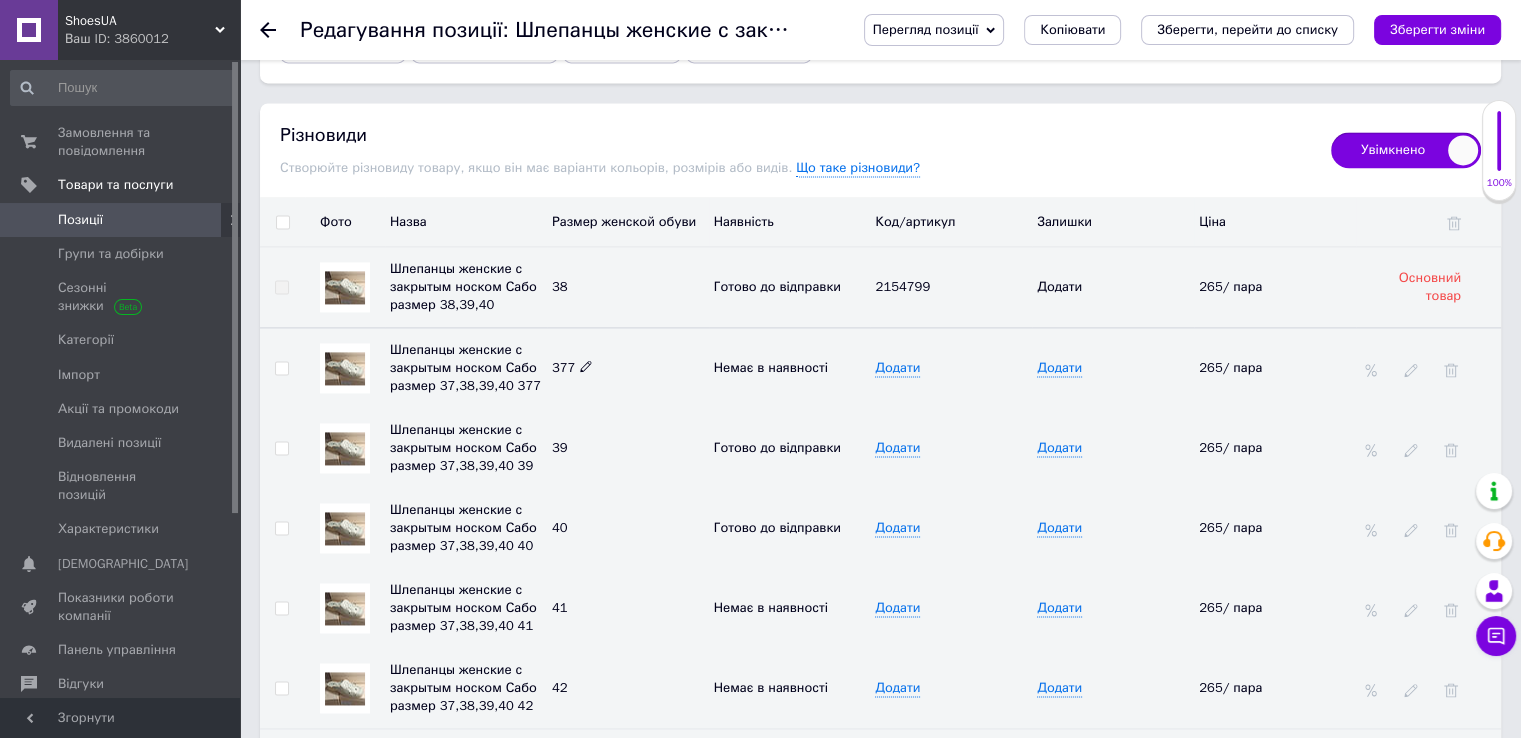 click 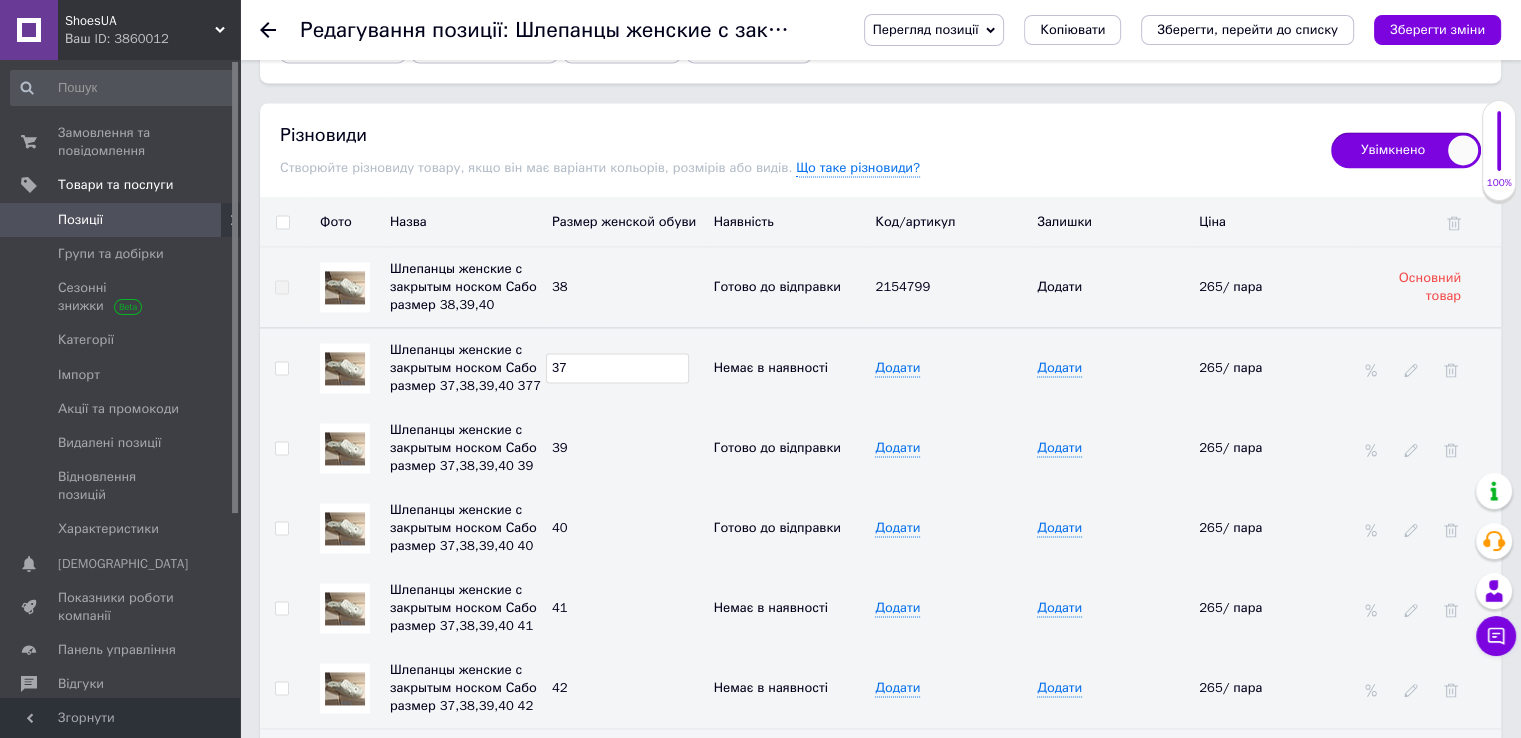type on "37" 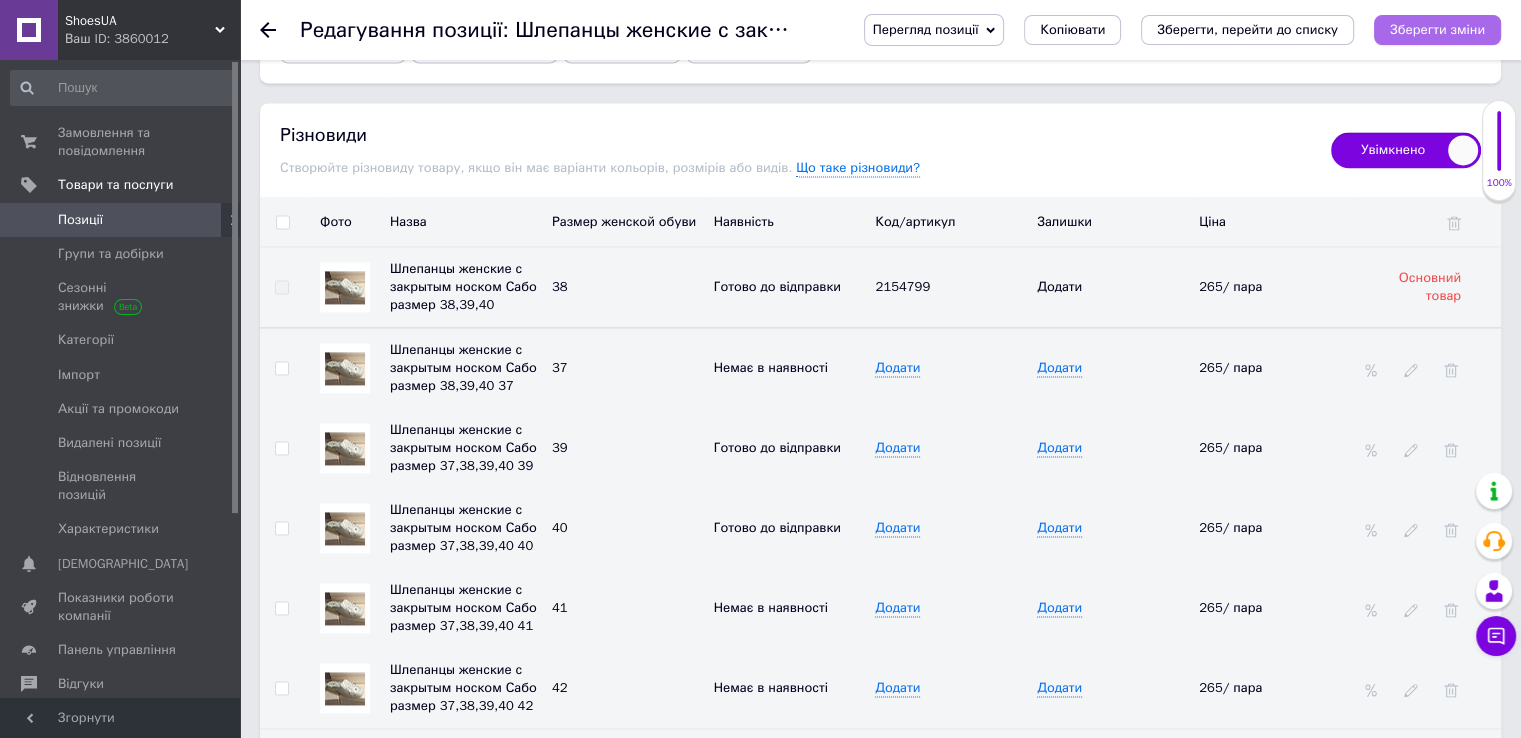 click on "Зберегти зміни" at bounding box center (1437, 29) 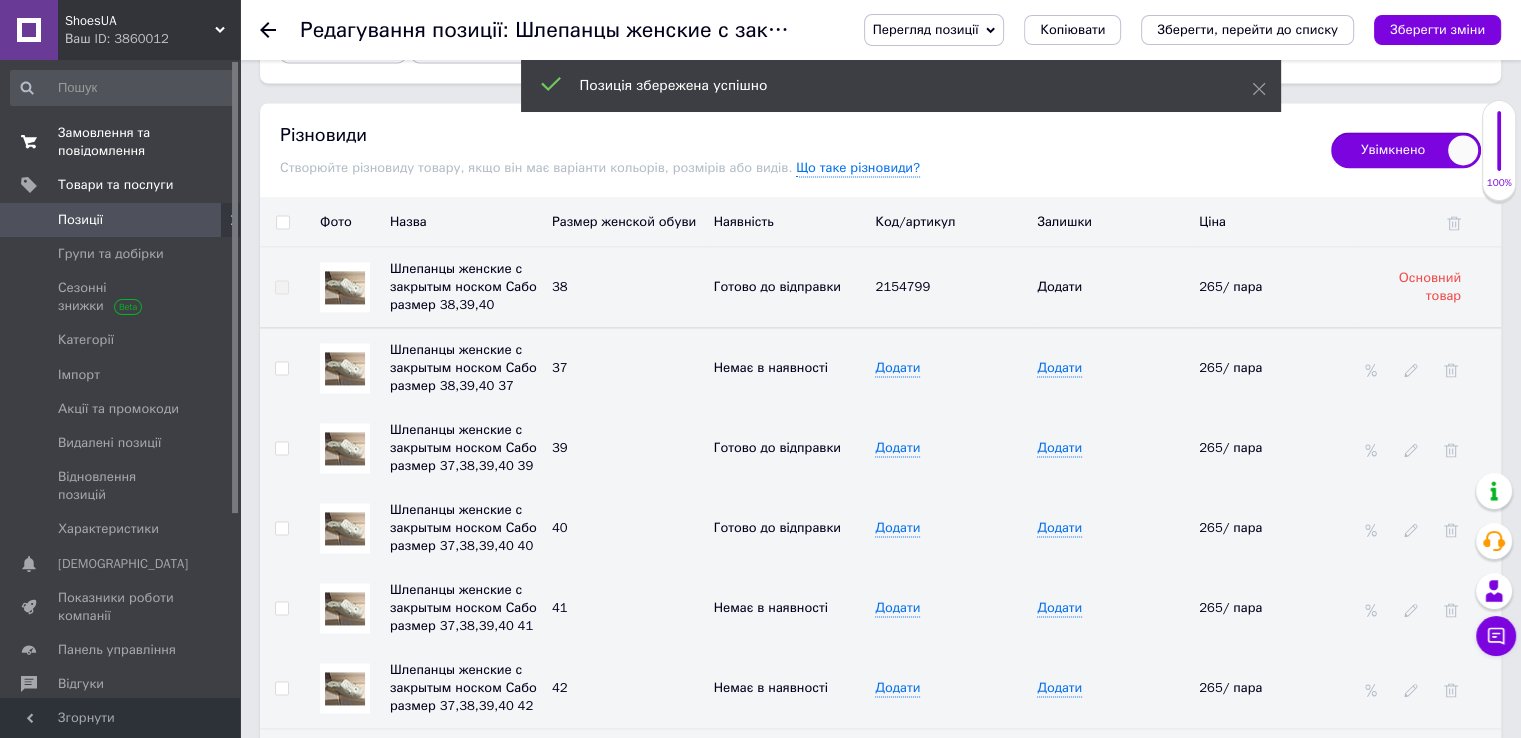 click on "Замовлення та повідомлення" at bounding box center (121, 142) 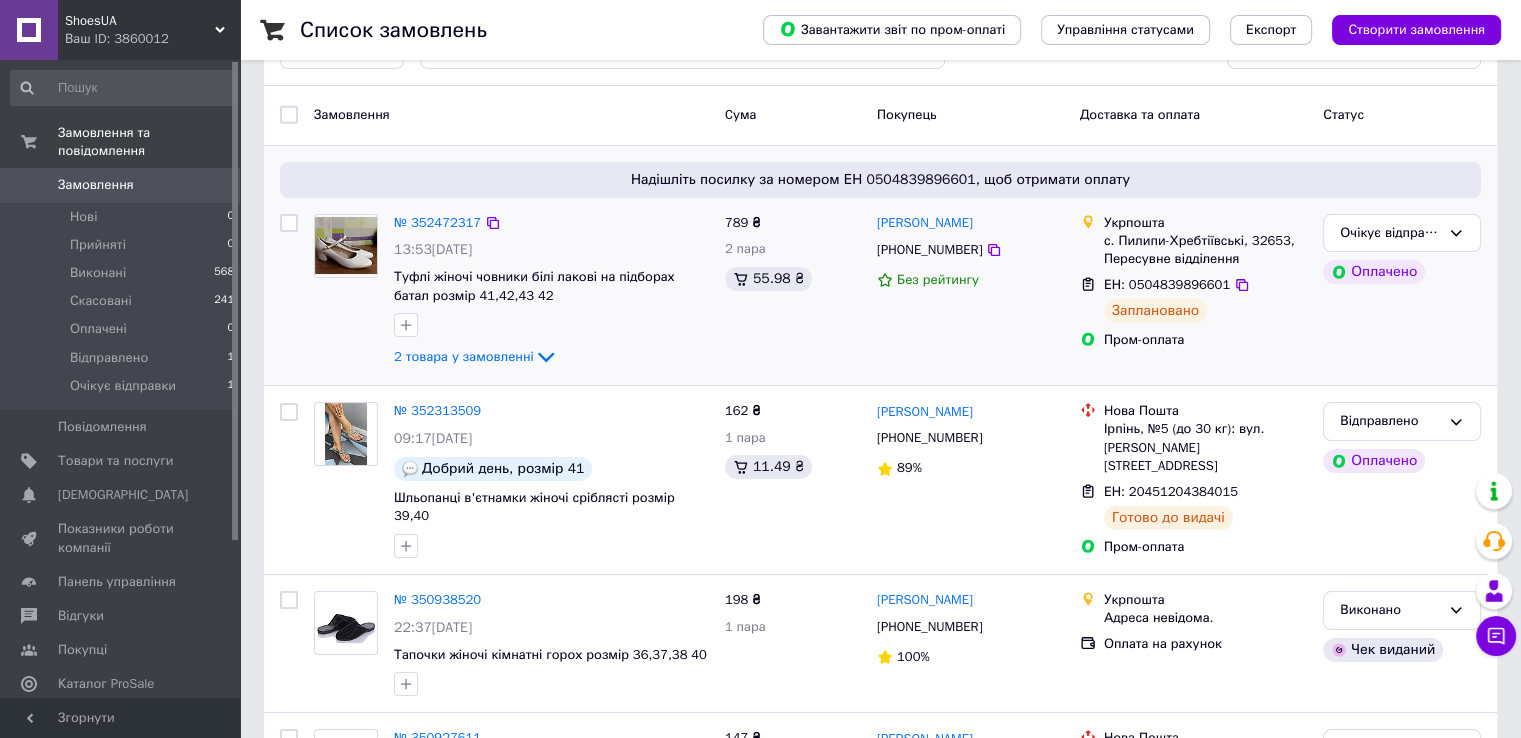 scroll, scrollTop: 200, scrollLeft: 0, axis: vertical 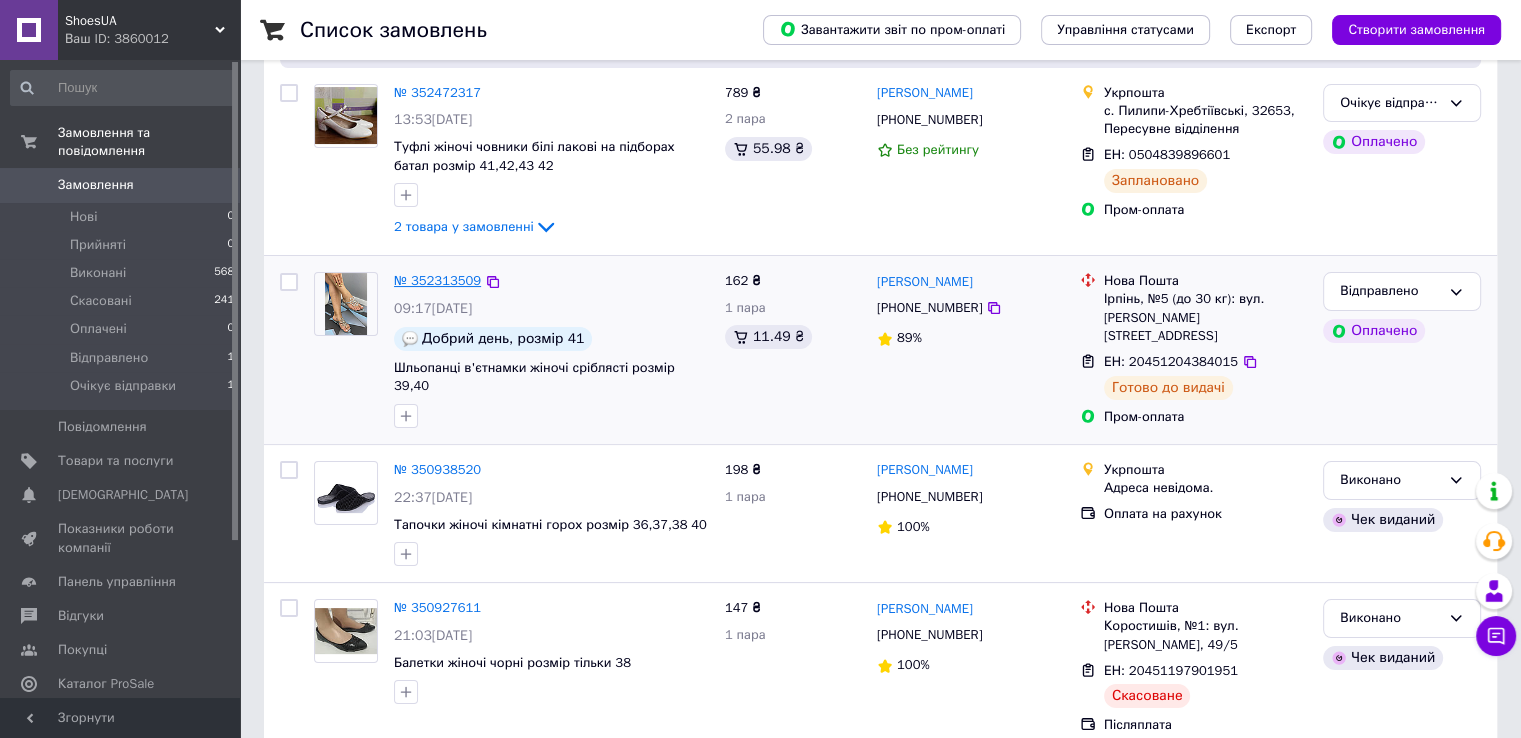 click on "№ 352313509" at bounding box center [437, 280] 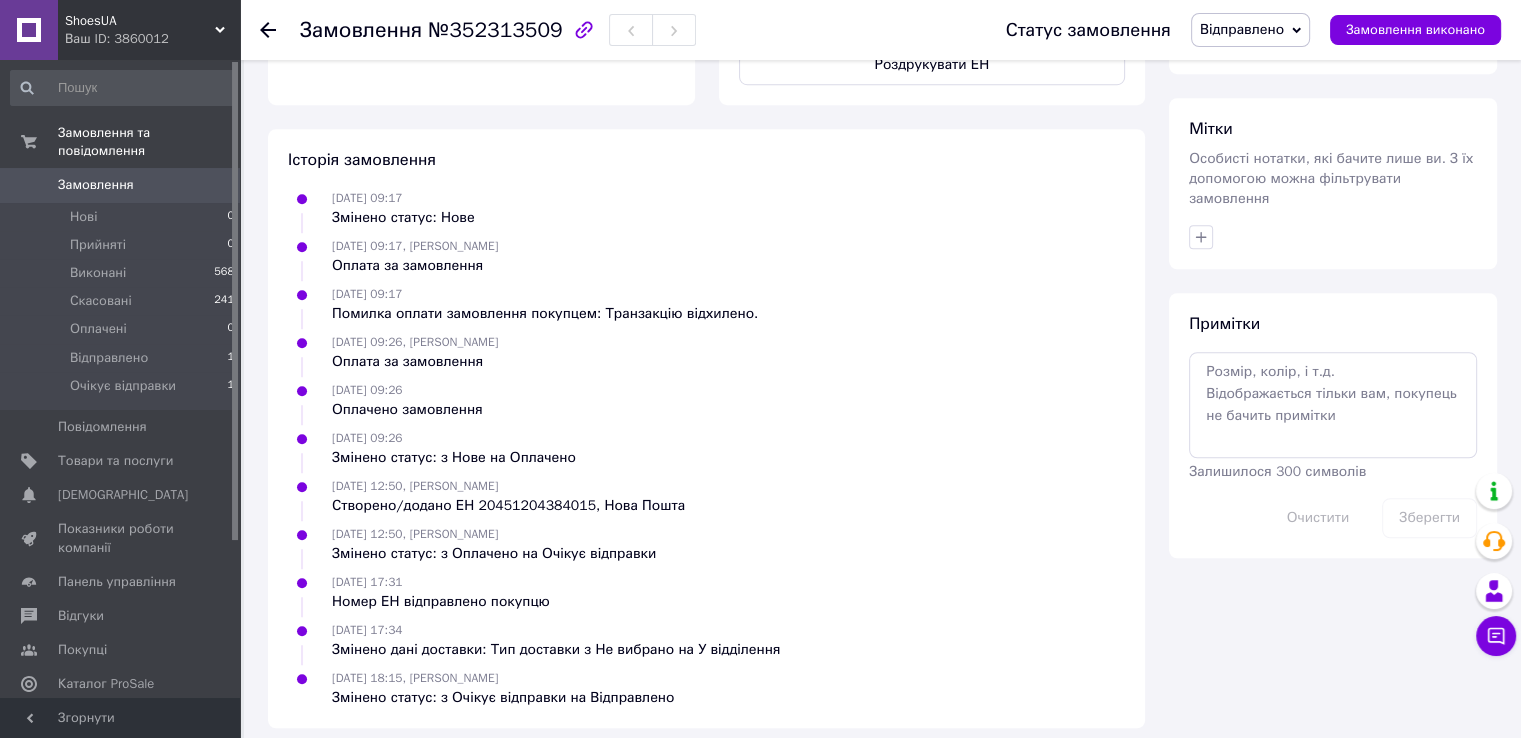 scroll, scrollTop: 1118, scrollLeft: 0, axis: vertical 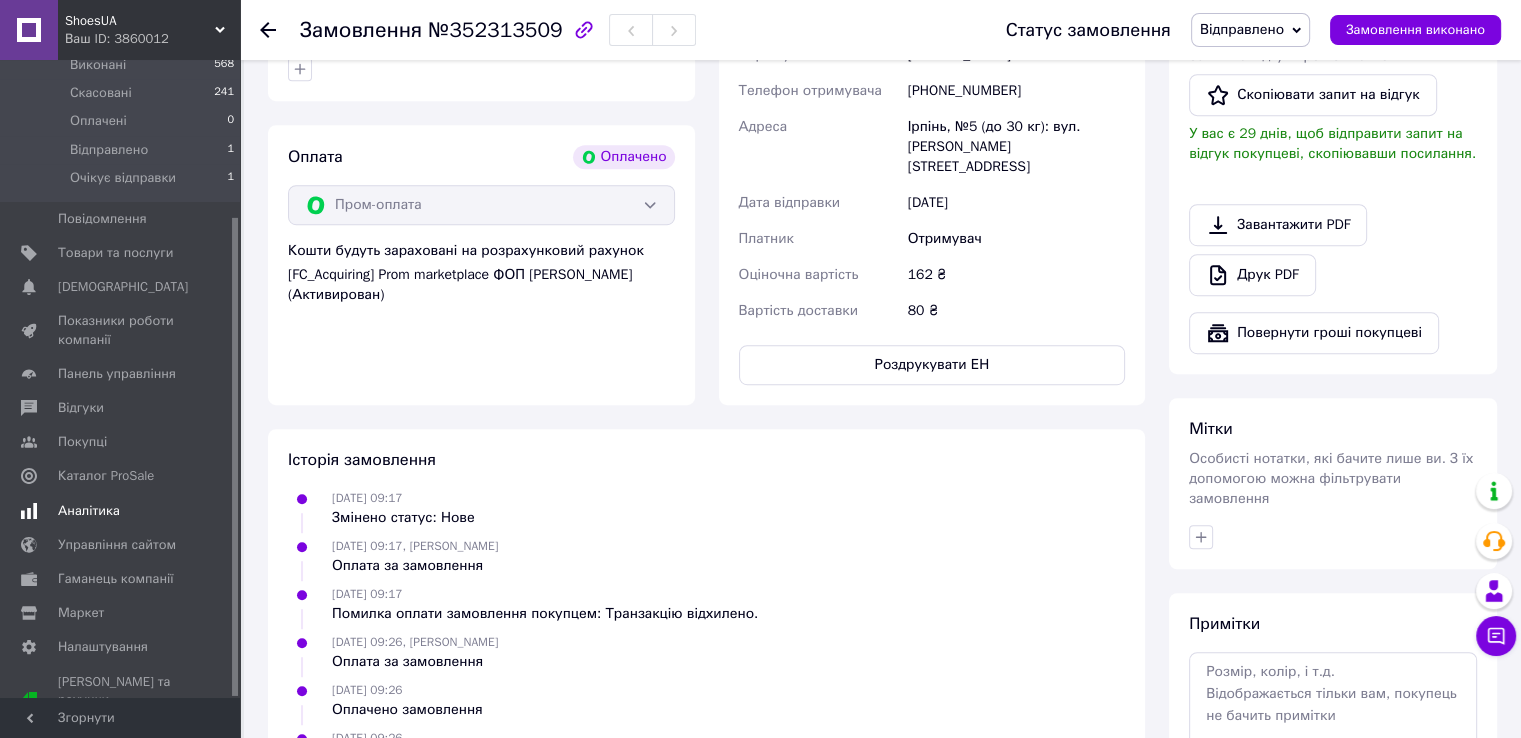 click on "Аналітика" at bounding box center (89, 511) 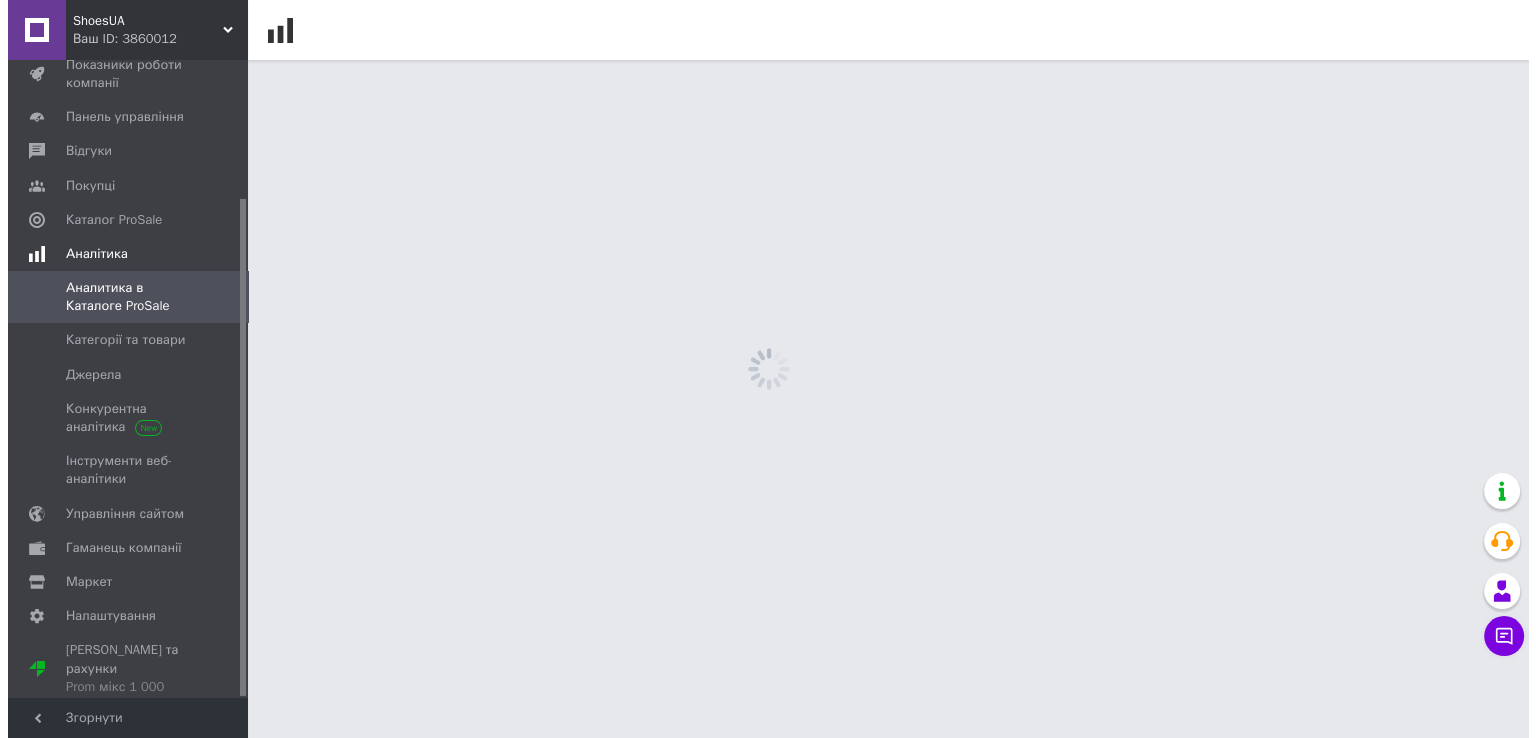 scroll, scrollTop: 0, scrollLeft: 0, axis: both 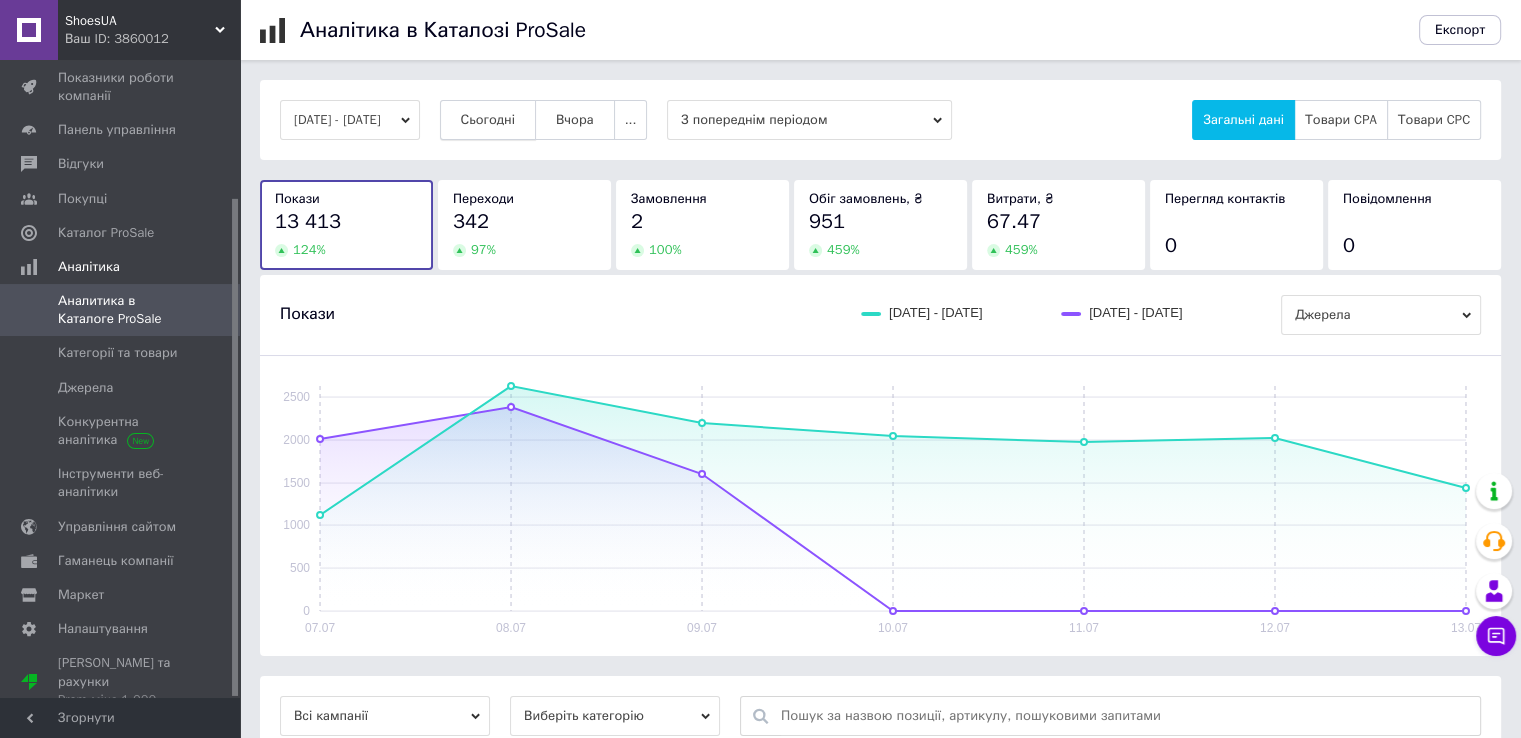click on "Сьогодні" at bounding box center (488, 120) 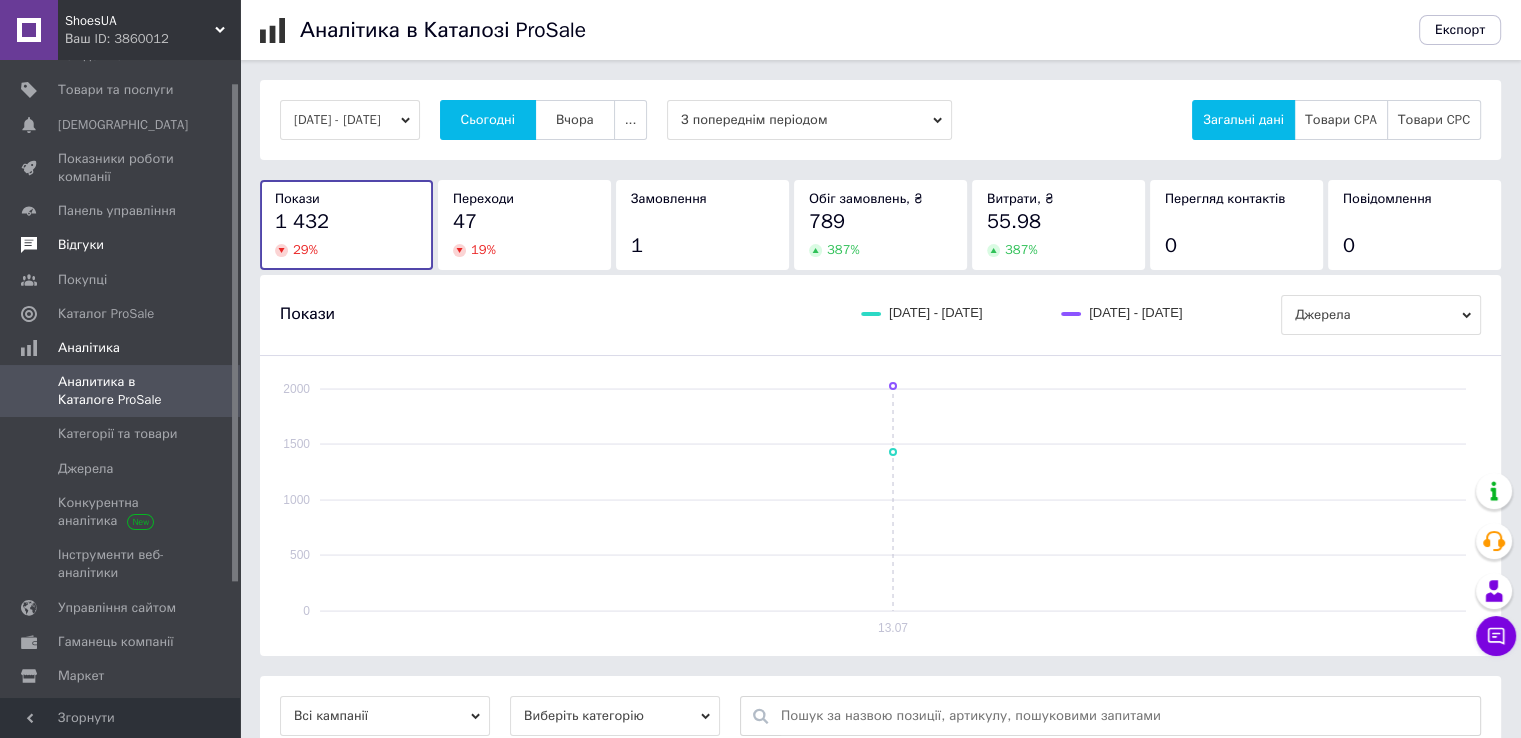 scroll, scrollTop: 0, scrollLeft: 0, axis: both 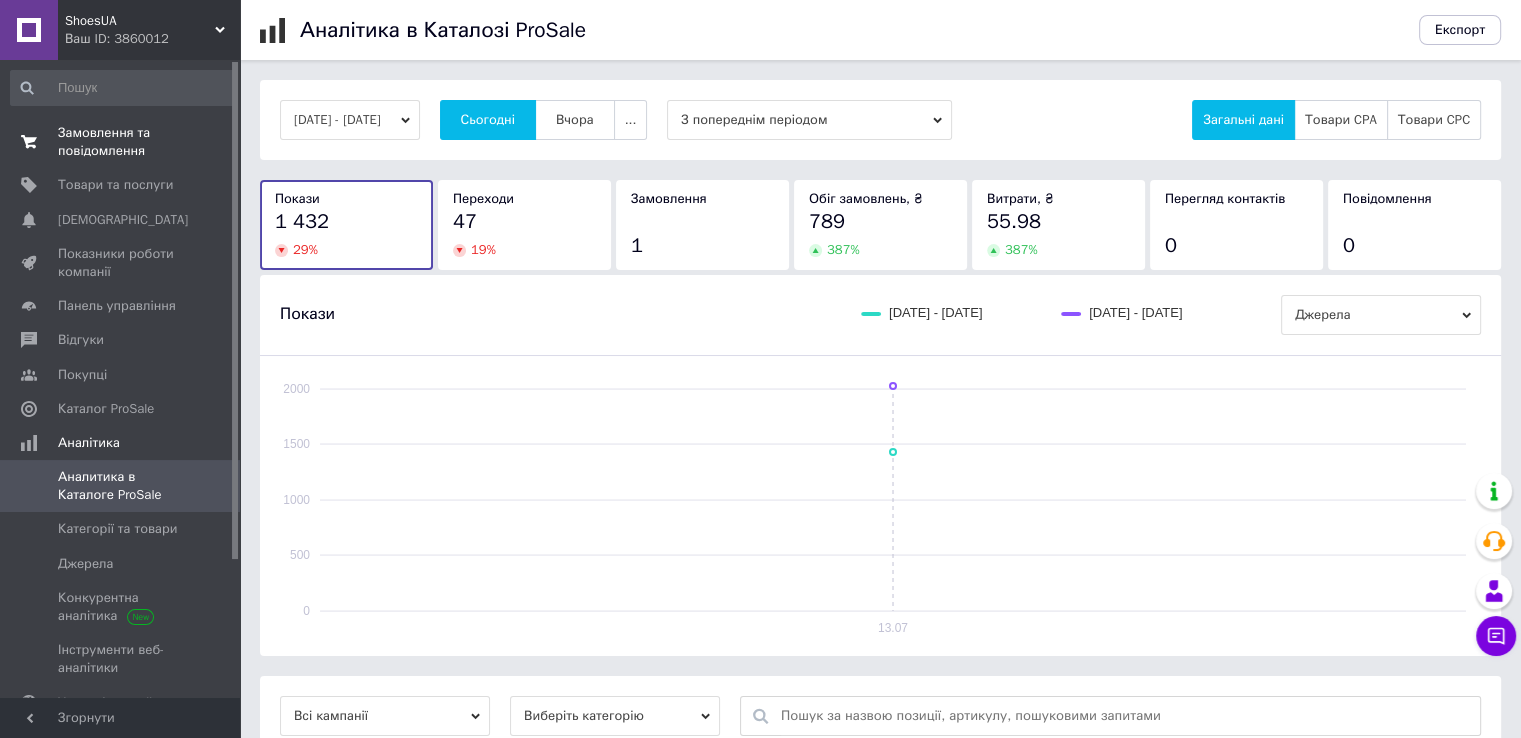 click on "Замовлення та повідомлення" at bounding box center [121, 142] 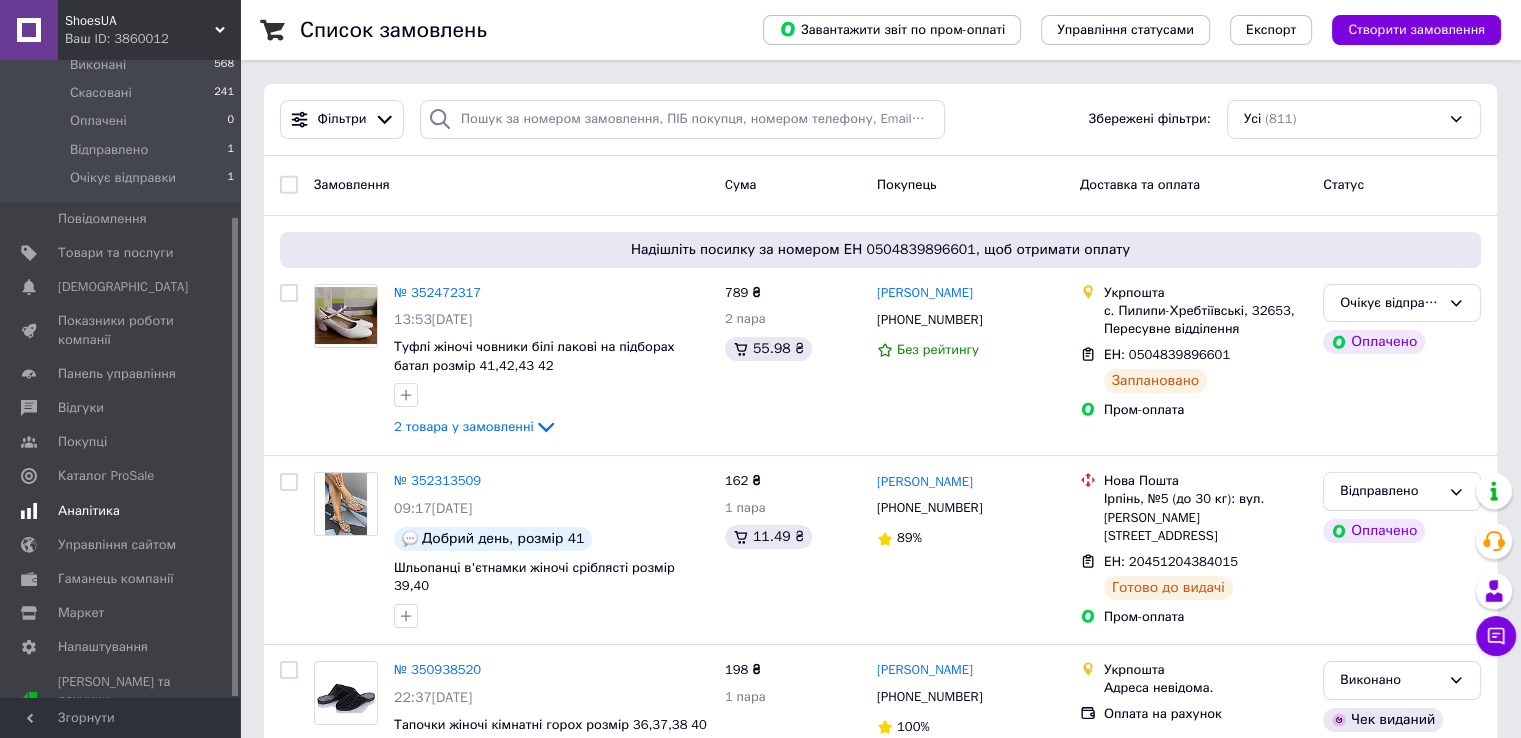click on "Аналітика" at bounding box center [89, 511] 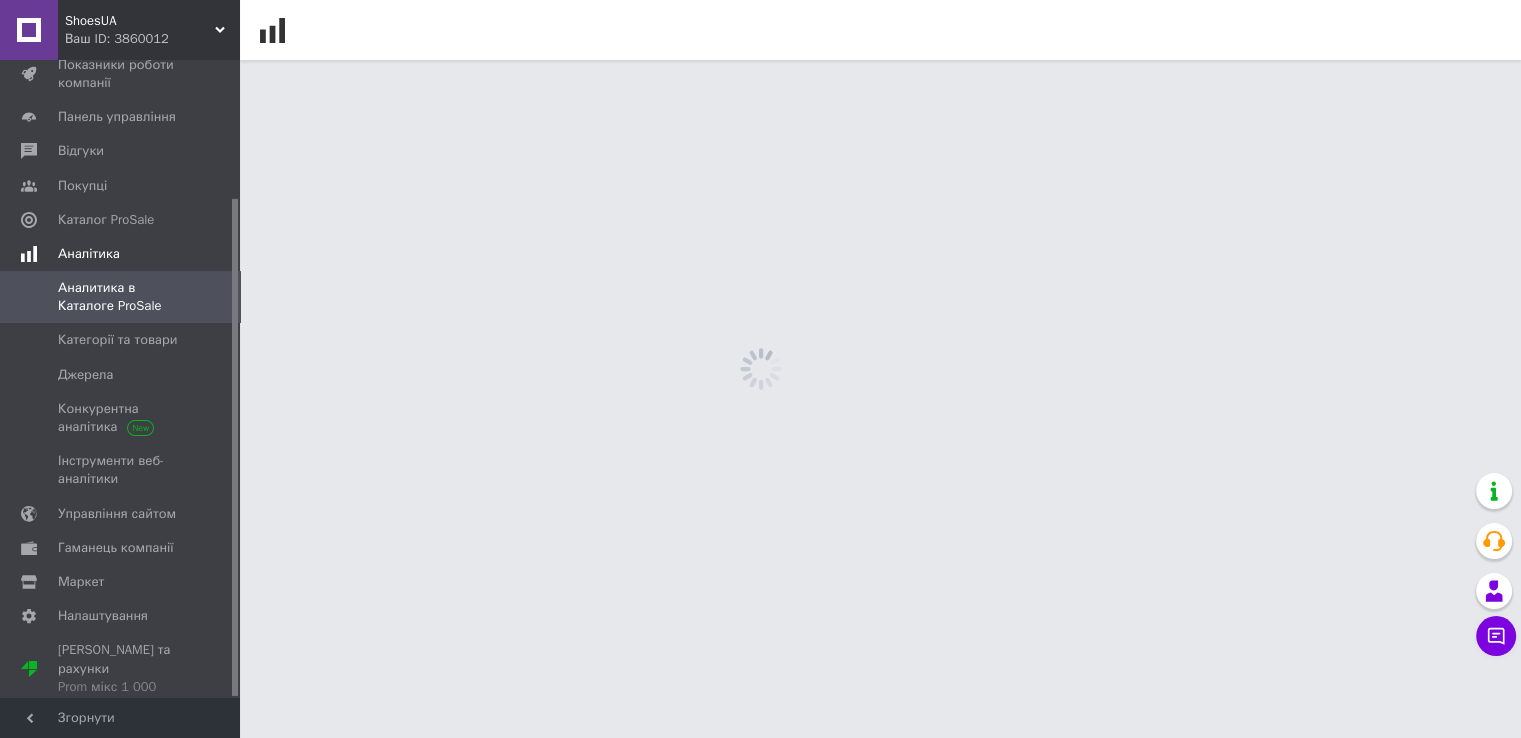 scroll, scrollTop: 176, scrollLeft: 0, axis: vertical 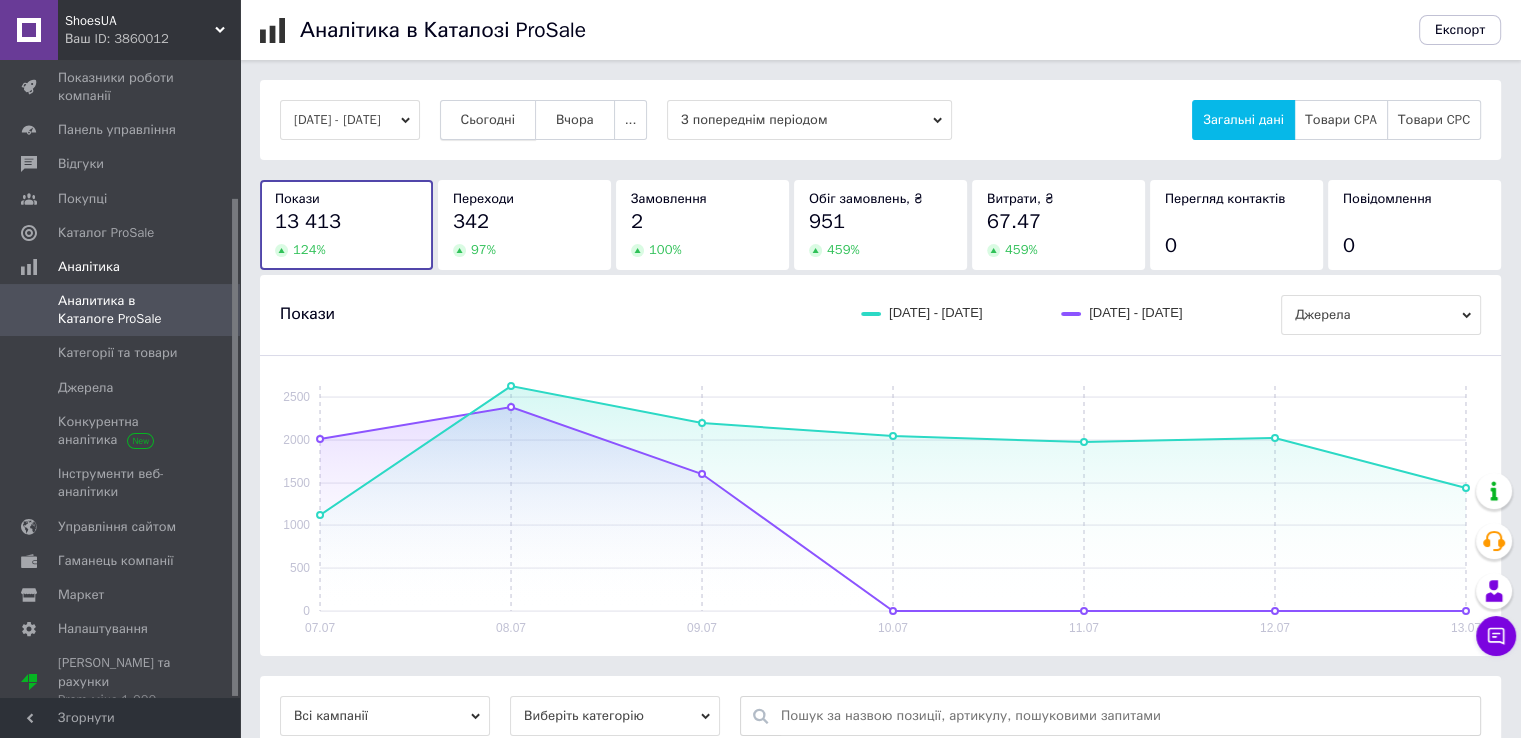 click on "Сьогодні" at bounding box center (488, 120) 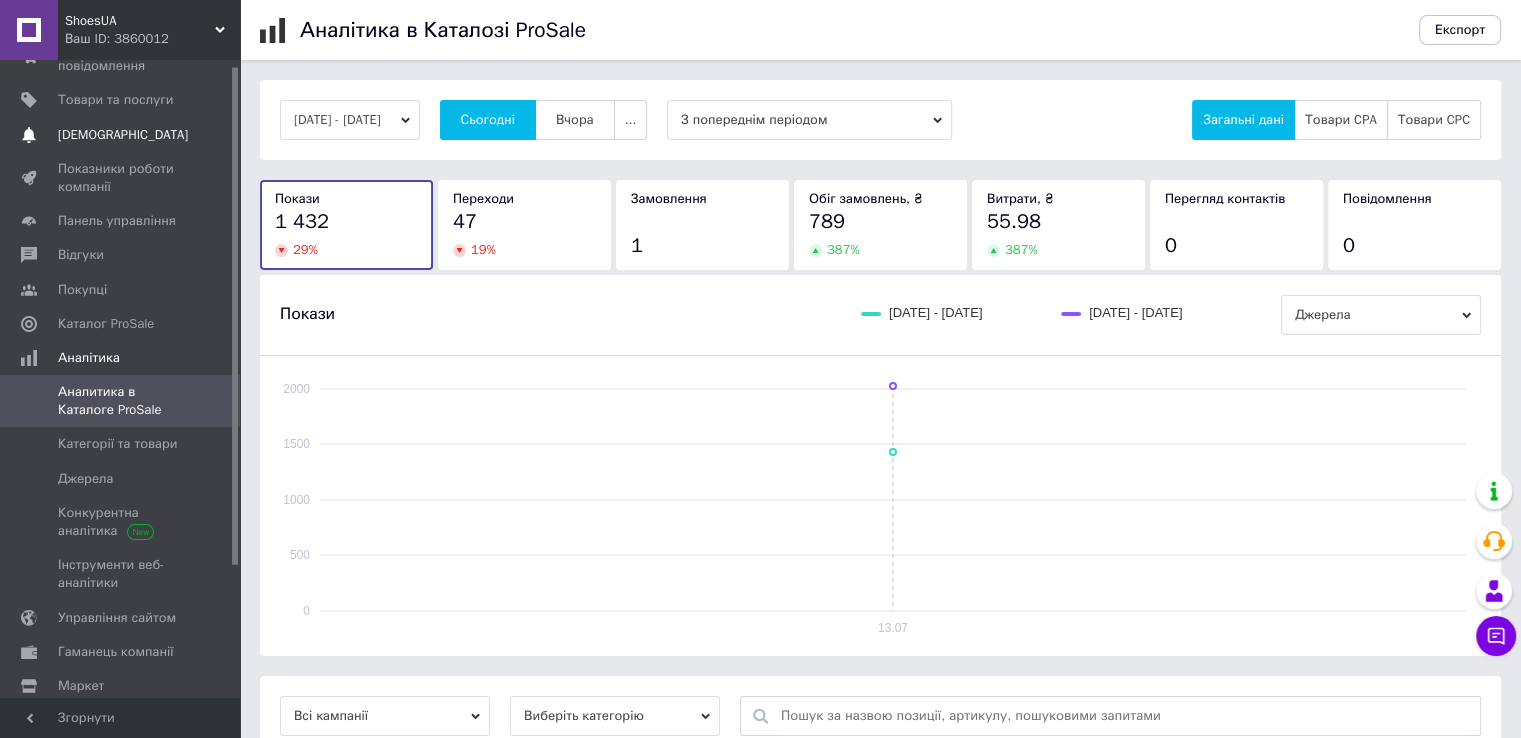 scroll, scrollTop: 0, scrollLeft: 0, axis: both 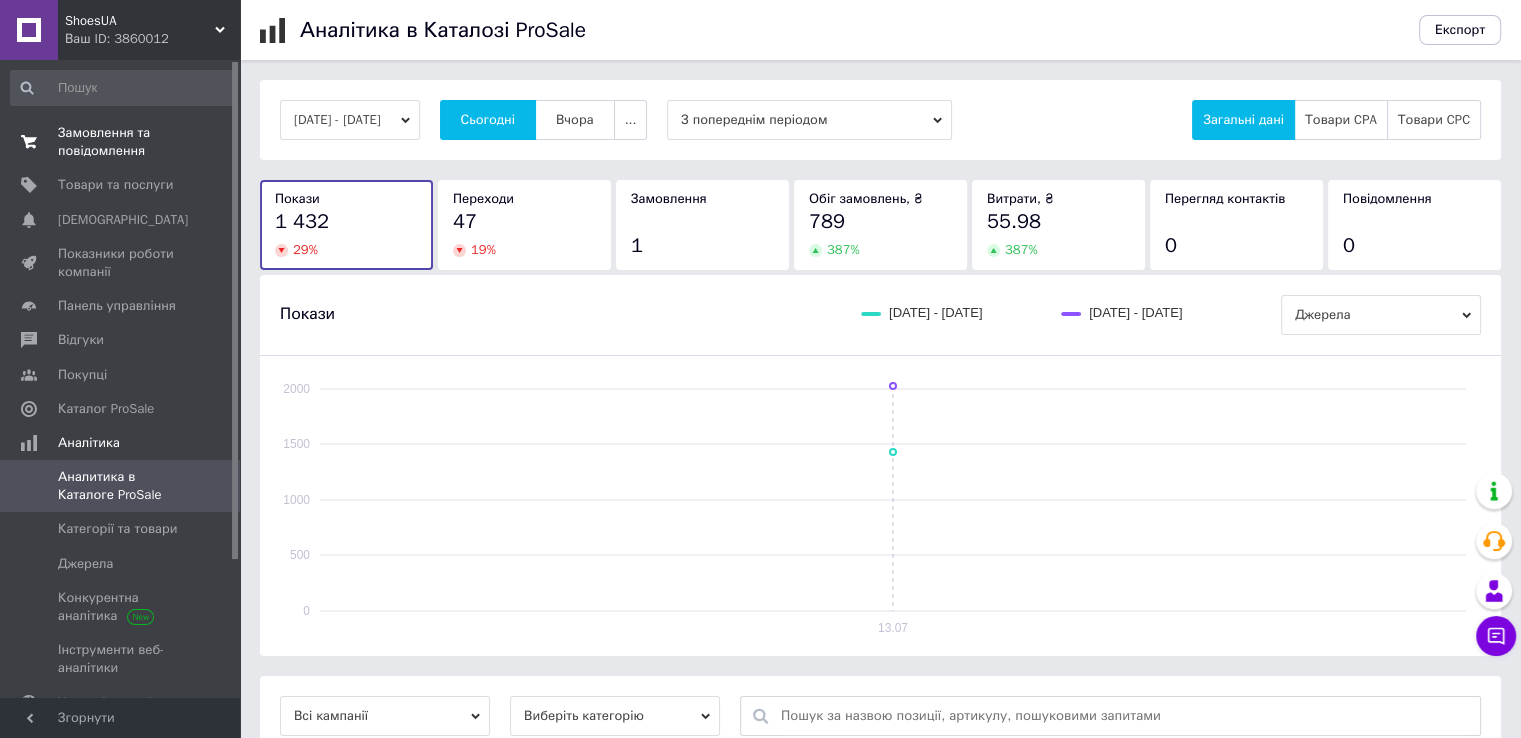 click on "Замовлення та повідомлення" at bounding box center (121, 142) 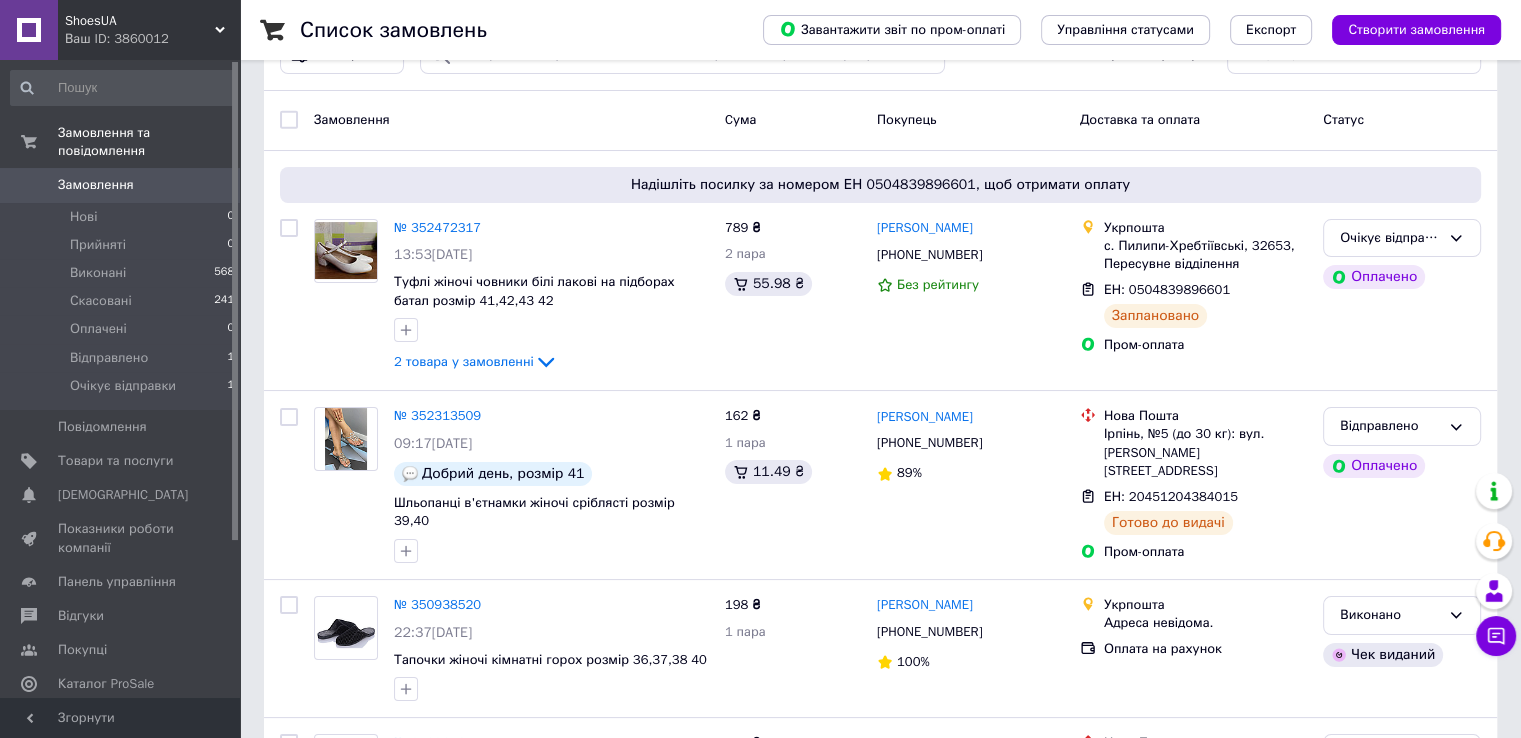 scroll, scrollTop: 100, scrollLeft: 0, axis: vertical 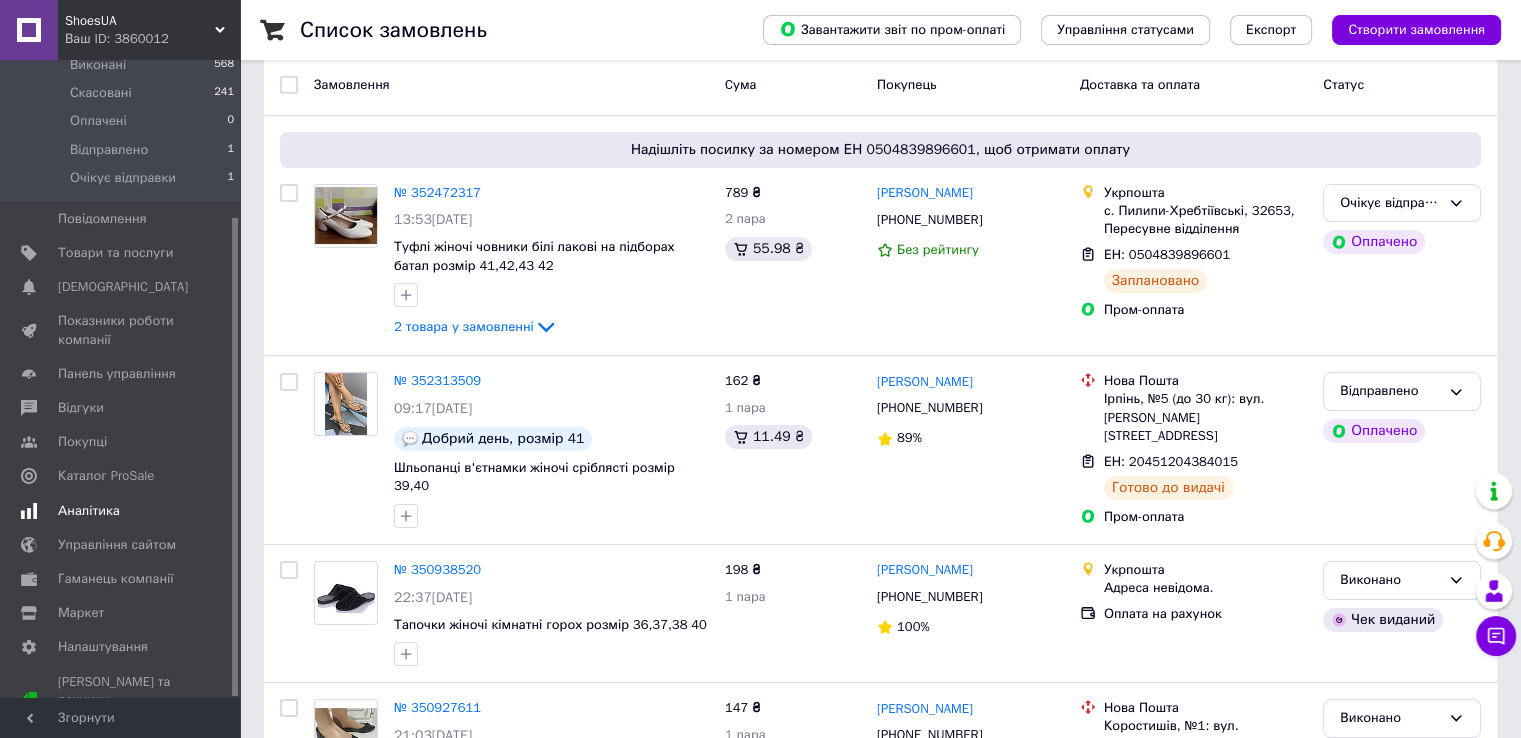 click on "Аналітика" at bounding box center [89, 511] 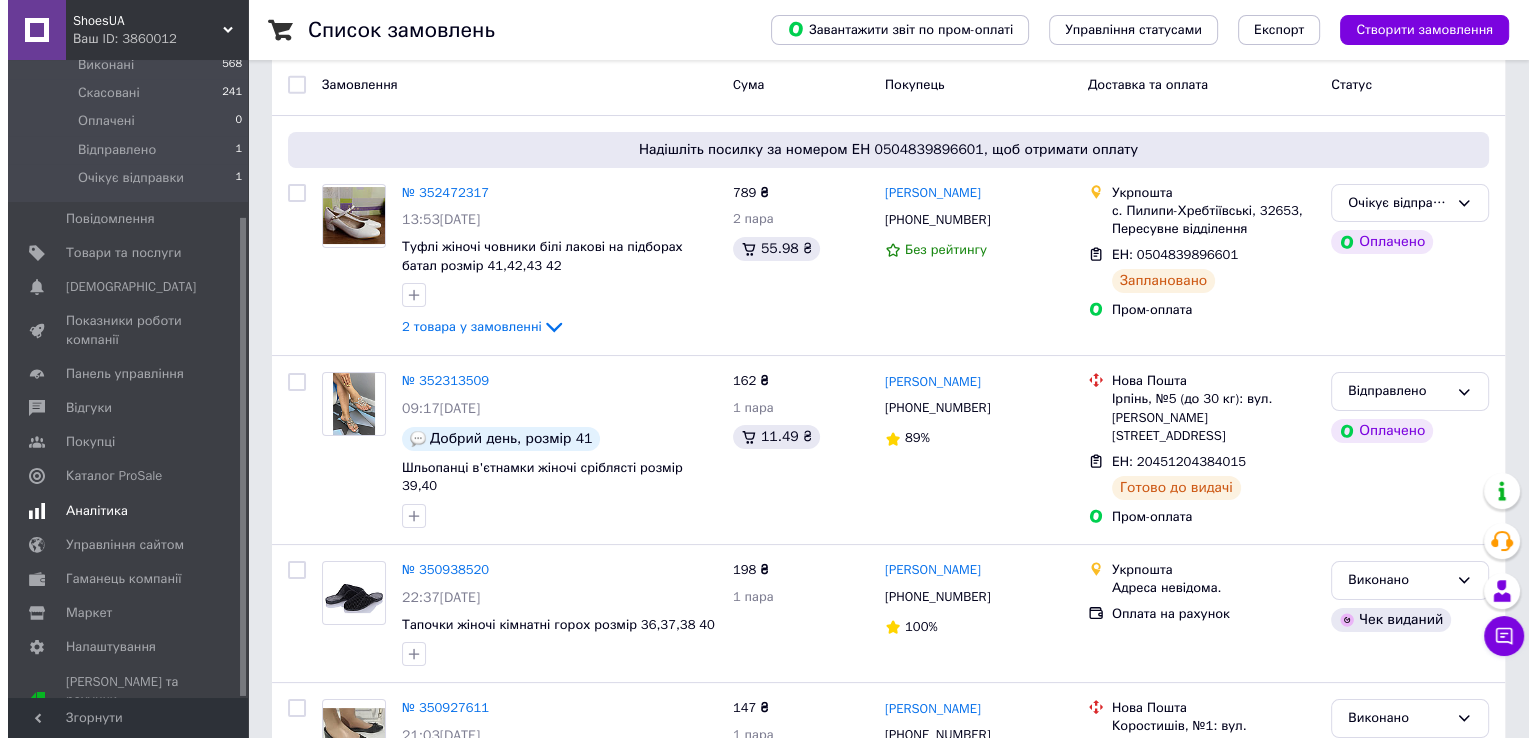 scroll, scrollTop: 0, scrollLeft: 0, axis: both 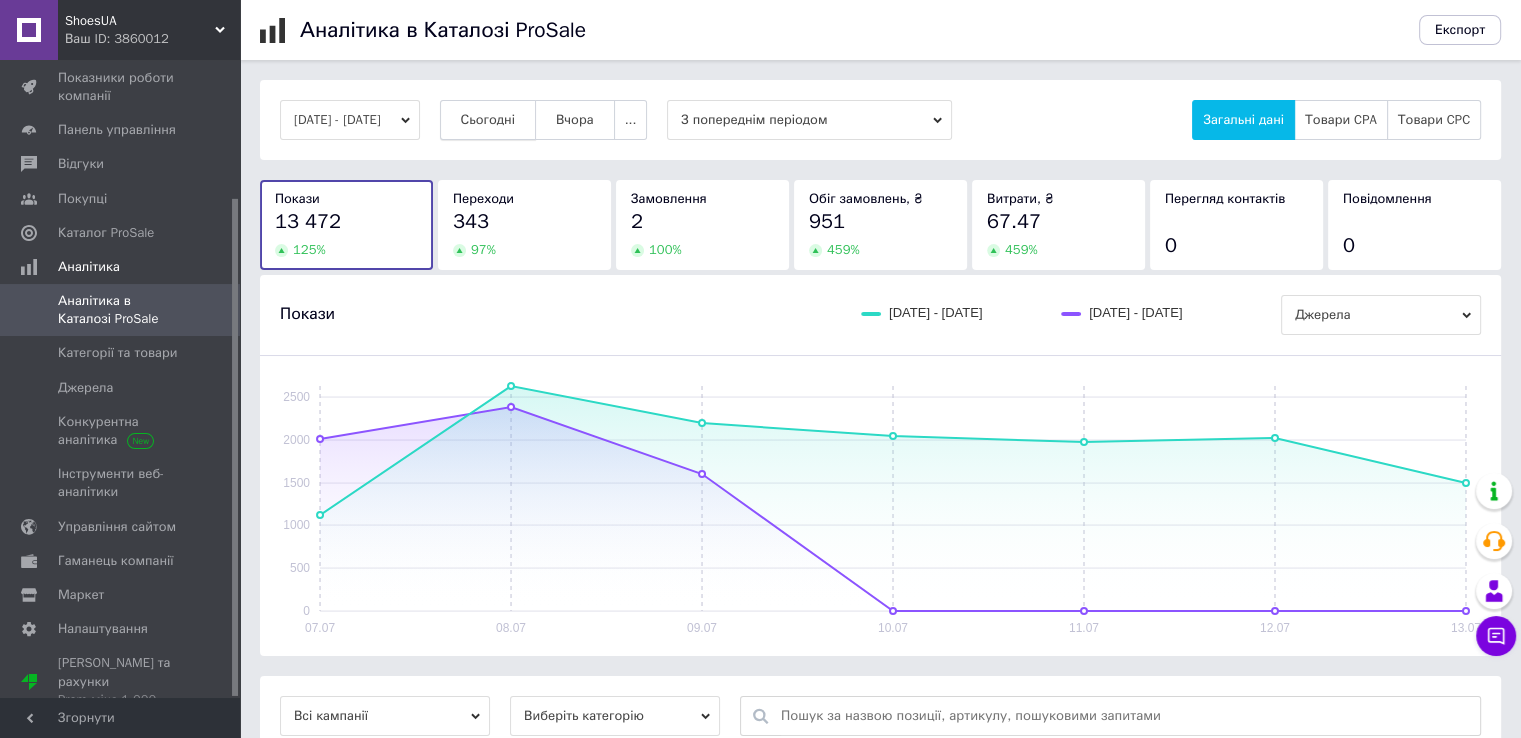 click on "Сьогодні" at bounding box center (488, 120) 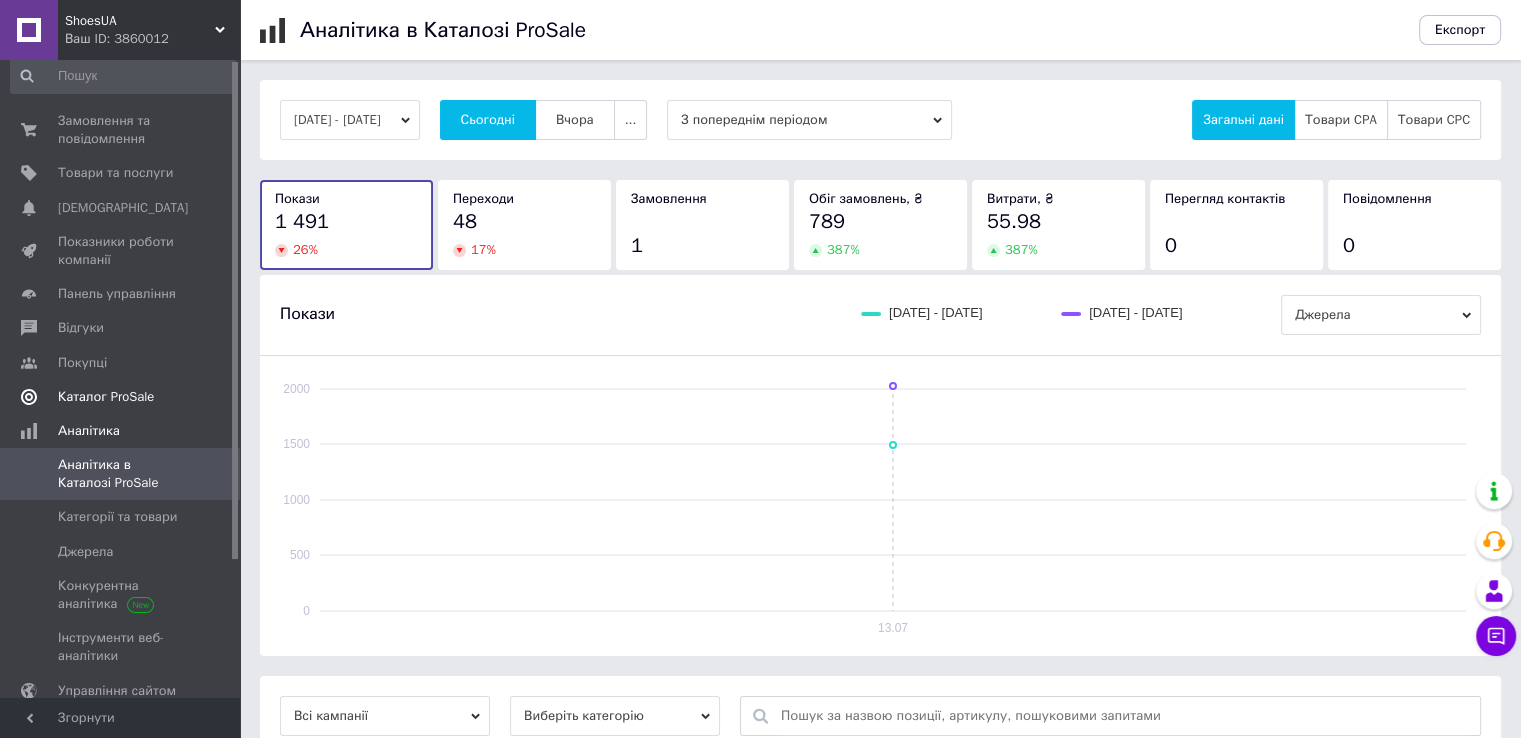 scroll, scrollTop: 0, scrollLeft: 0, axis: both 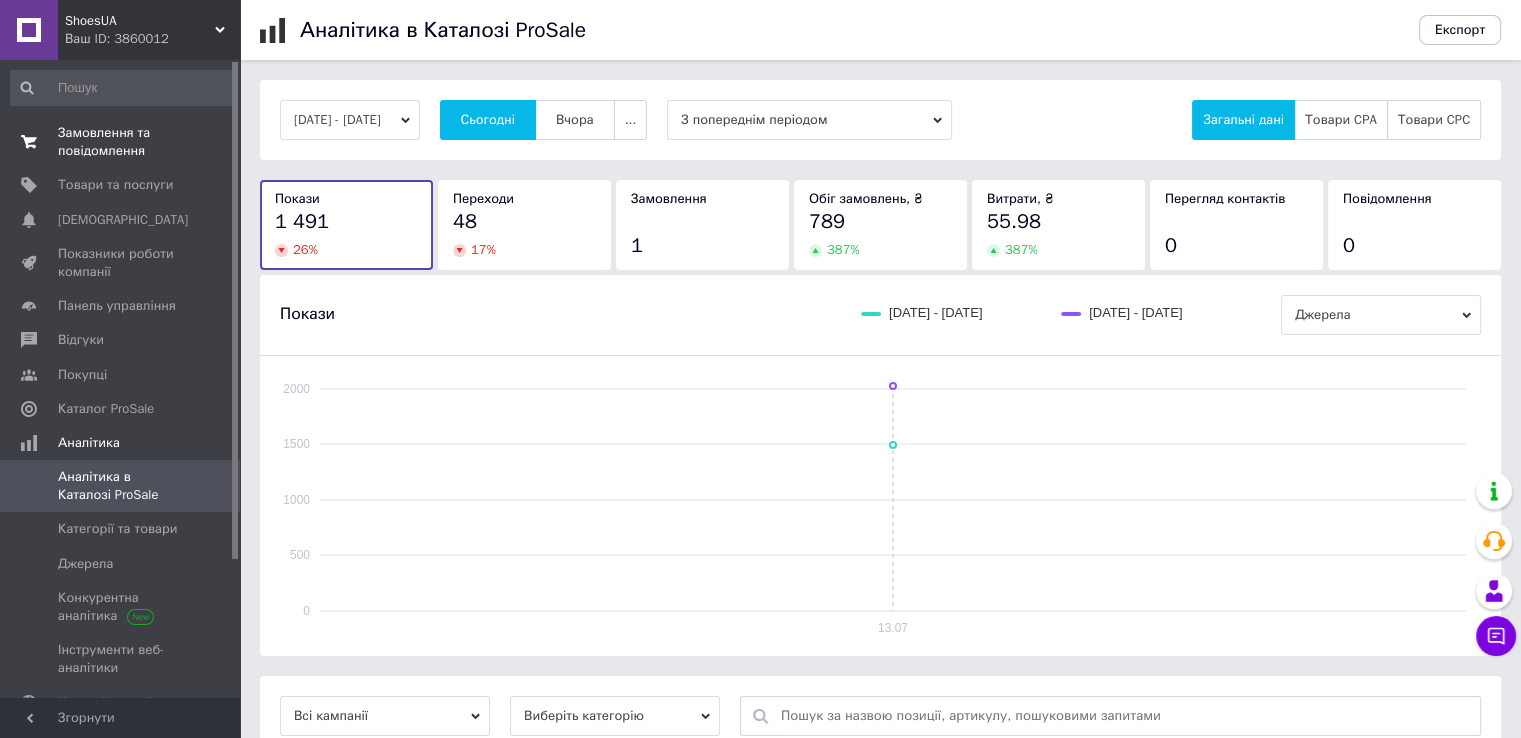 click on "Замовлення та повідомлення" at bounding box center (121, 142) 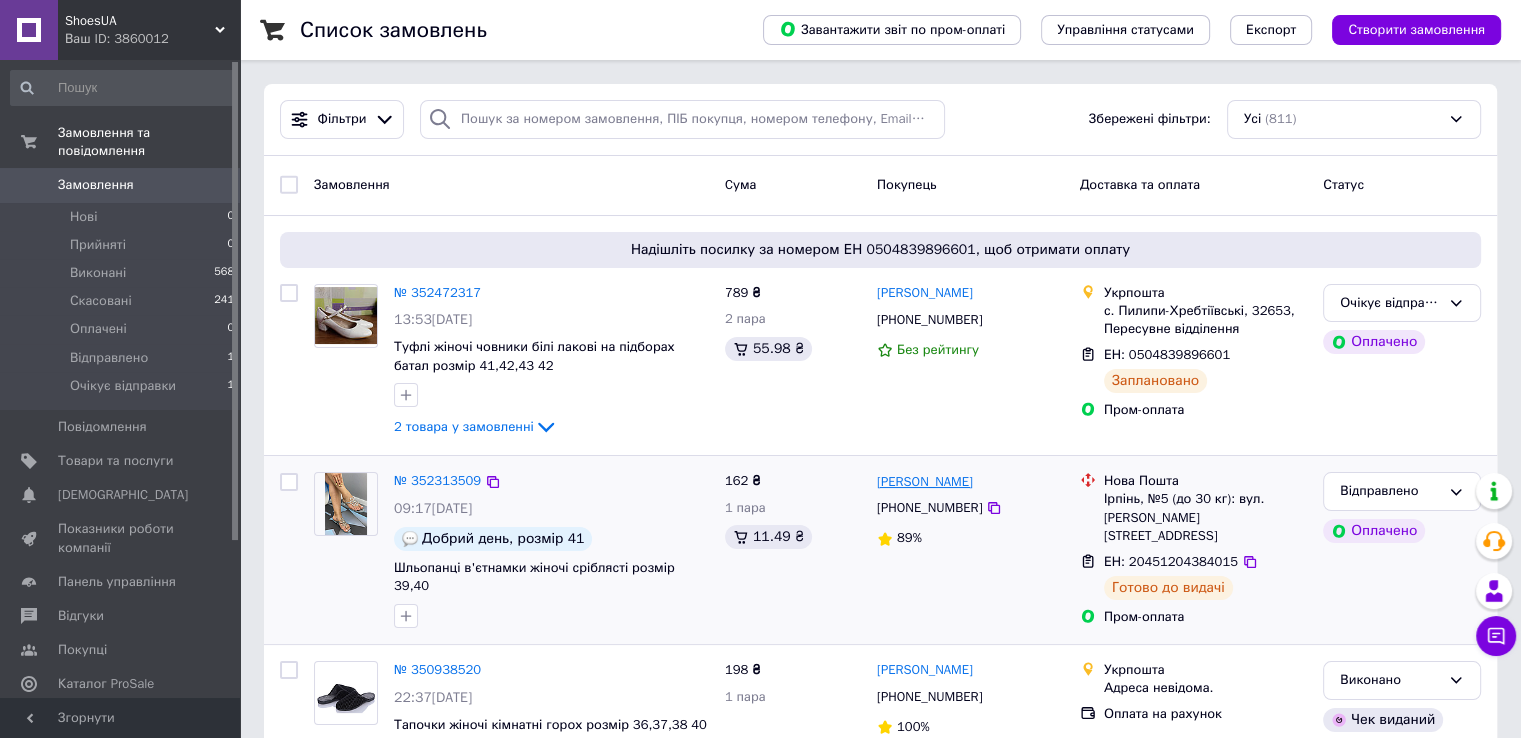 click on "[PERSON_NAME]" at bounding box center [925, 482] 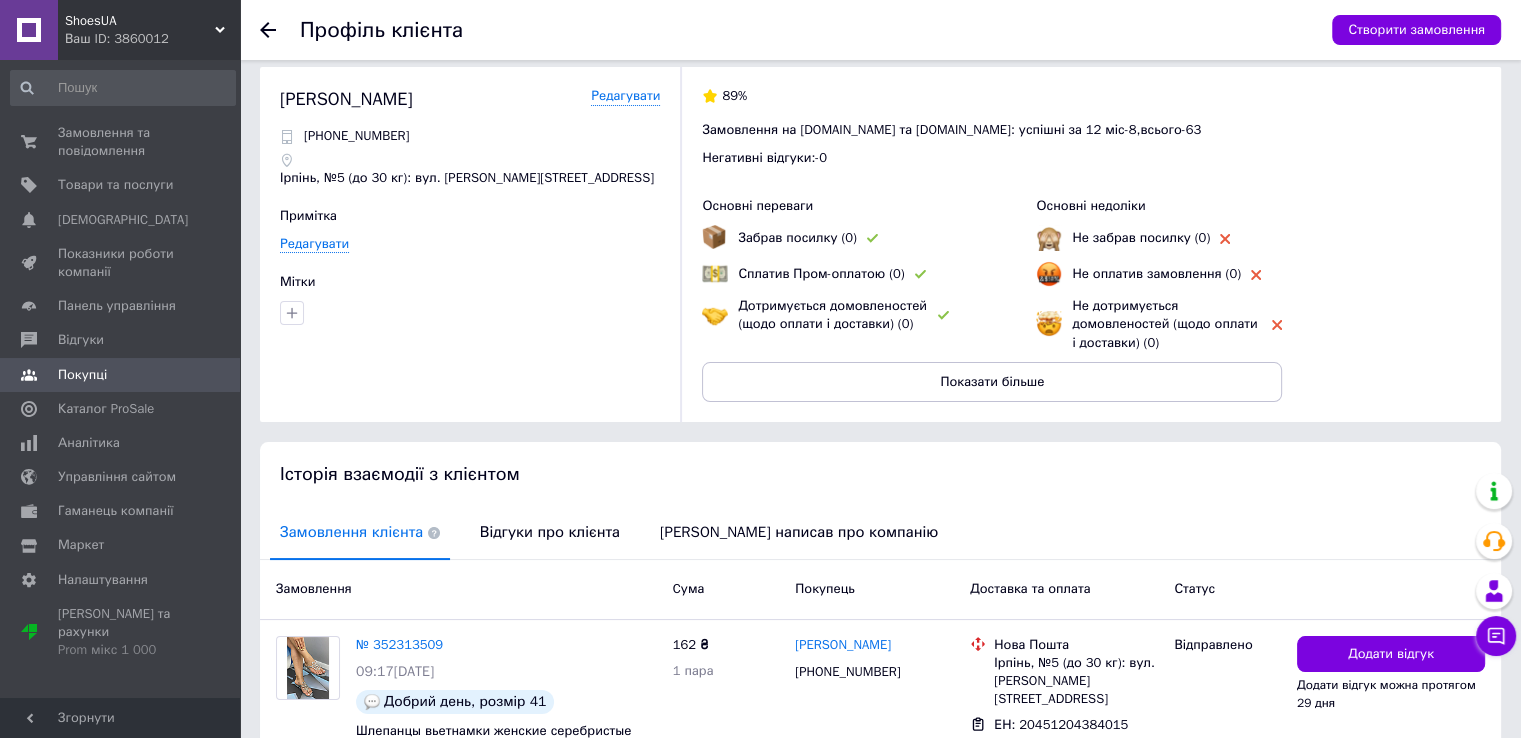 scroll, scrollTop: 161, scrollLeft: 0, axis: vertical 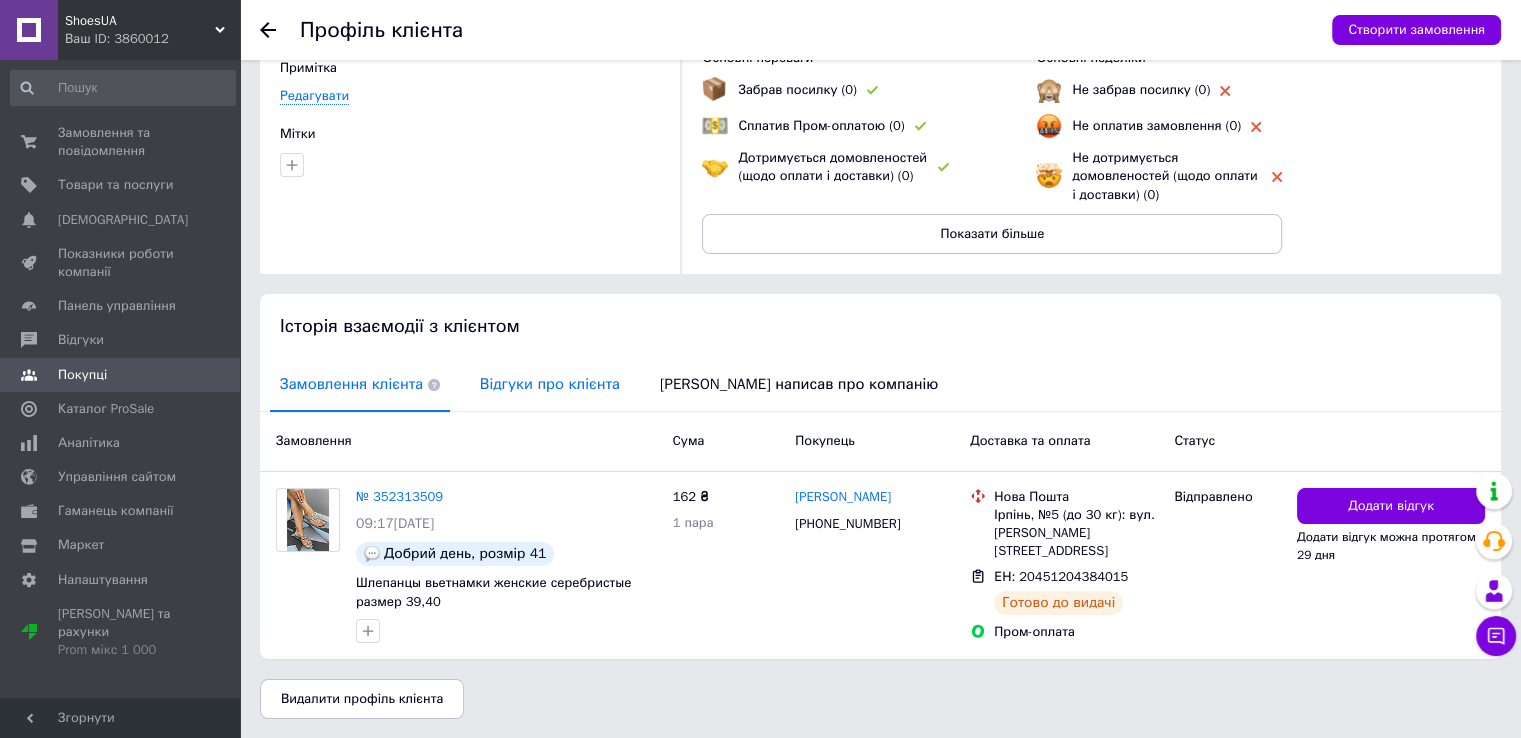 click on "Відгуки про клієнта" at bounding box center [550, 384] 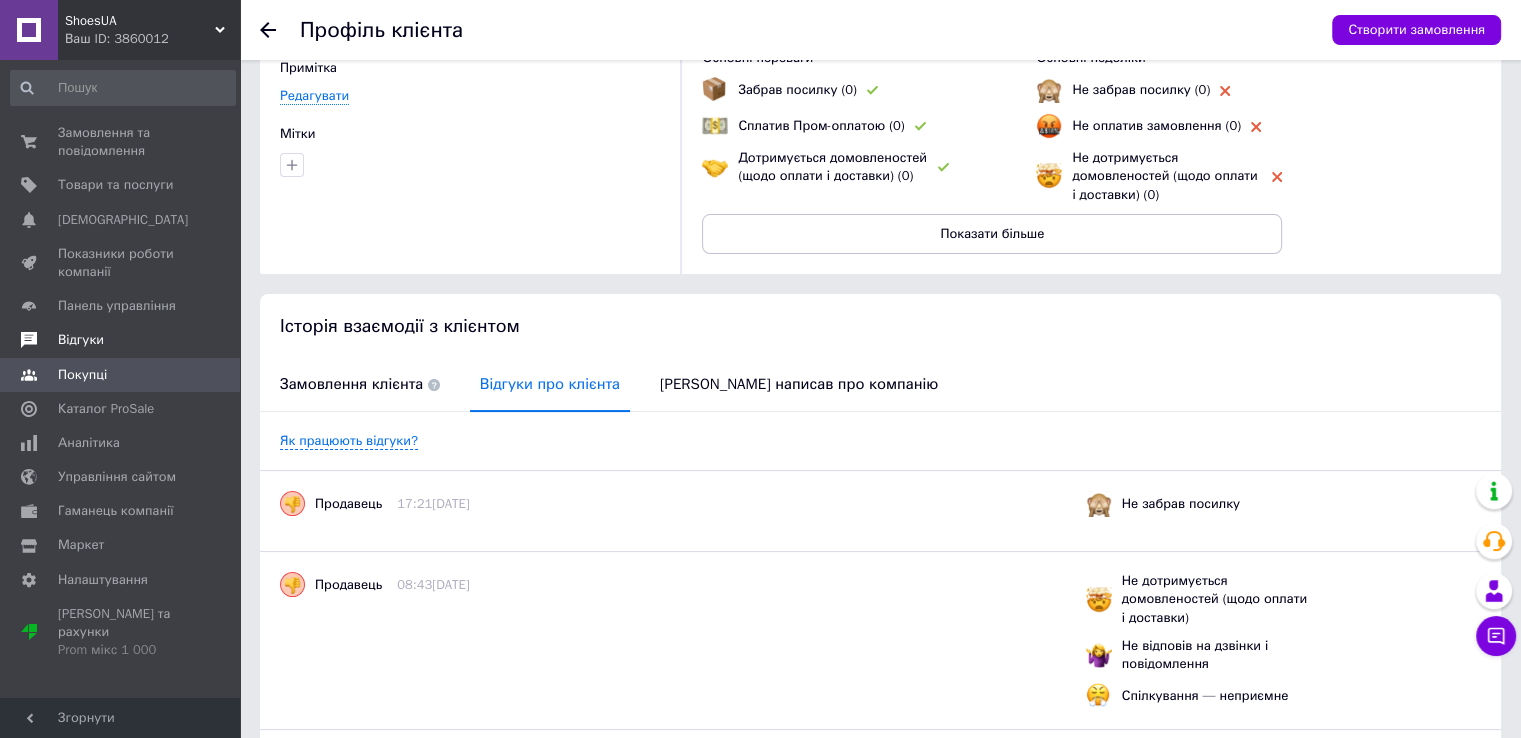 scroll, scrollTop: 0, scrollLeft: 0, axis: both 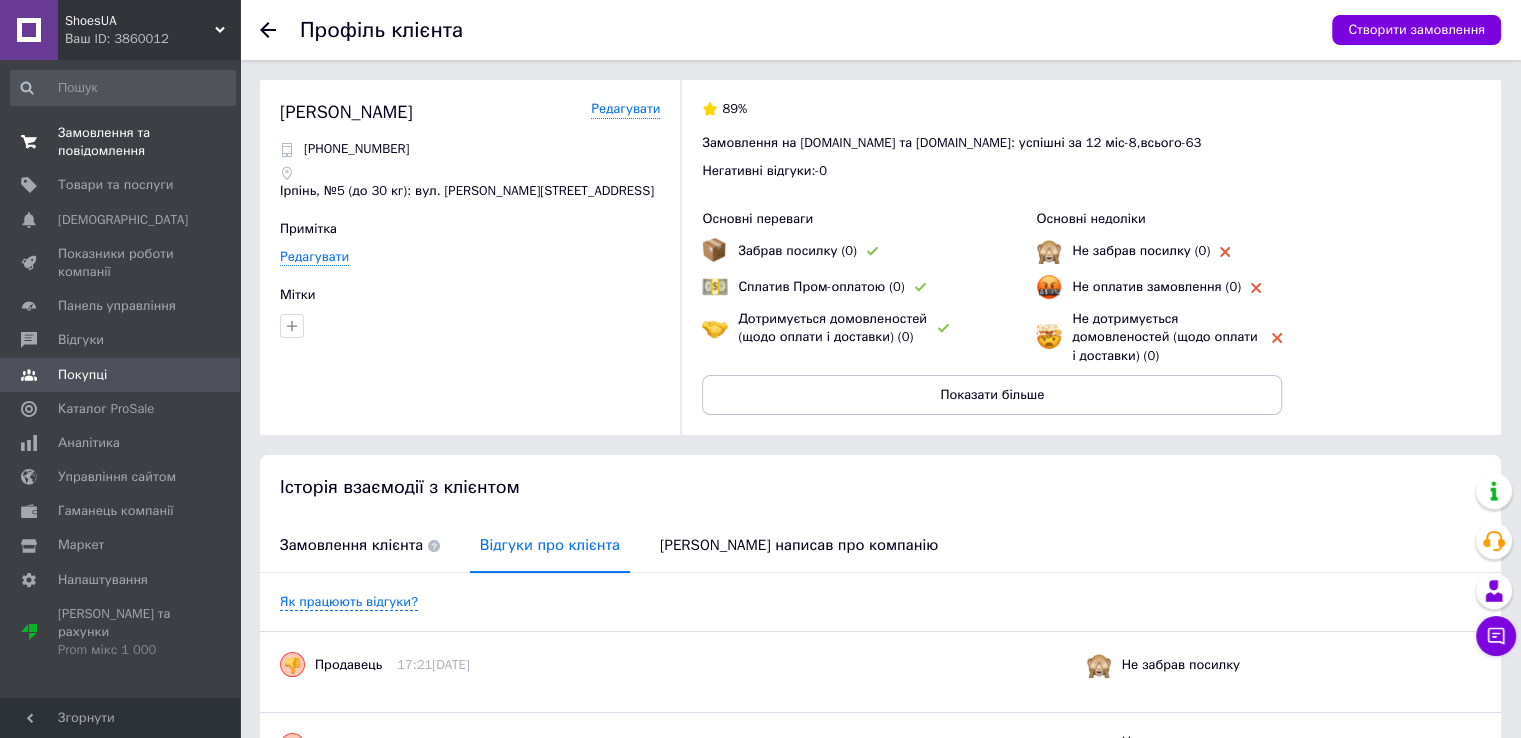 click on "Замовлення та повідомлення" at bounding box center [121, 142] 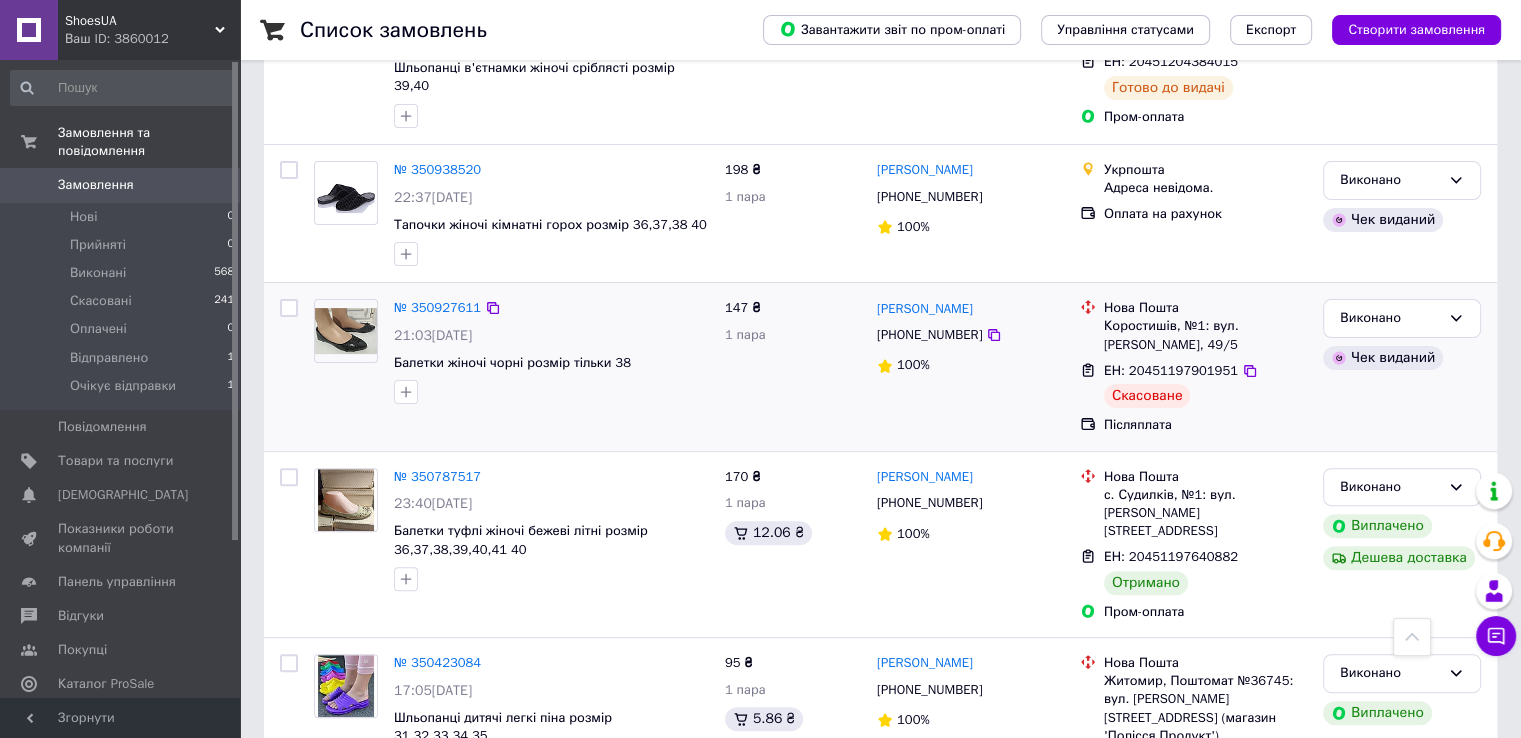 scroll, scrollTop: 100, scrollLeft: 0, axis: vertical 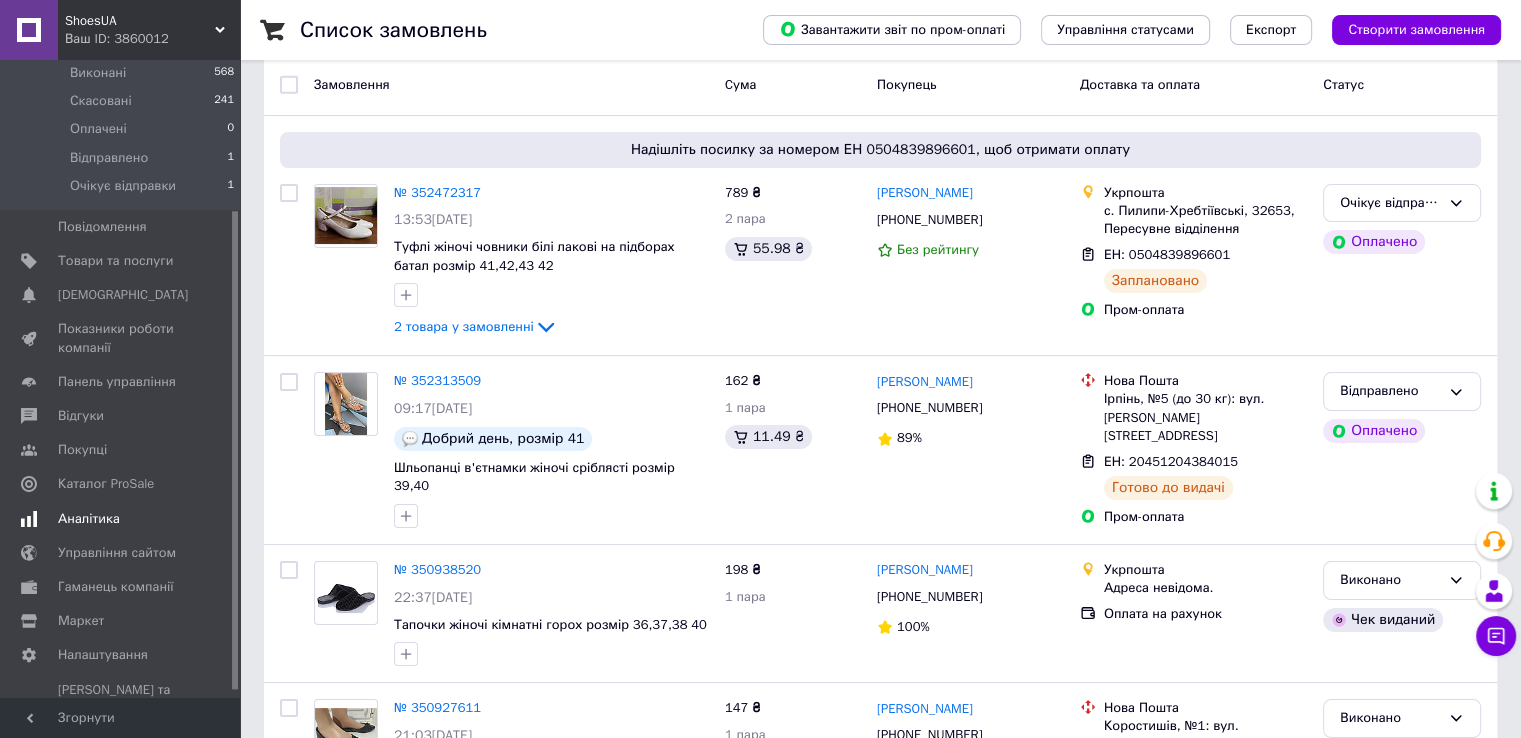 click on "Аналітика" at bounding box center [89, 519] 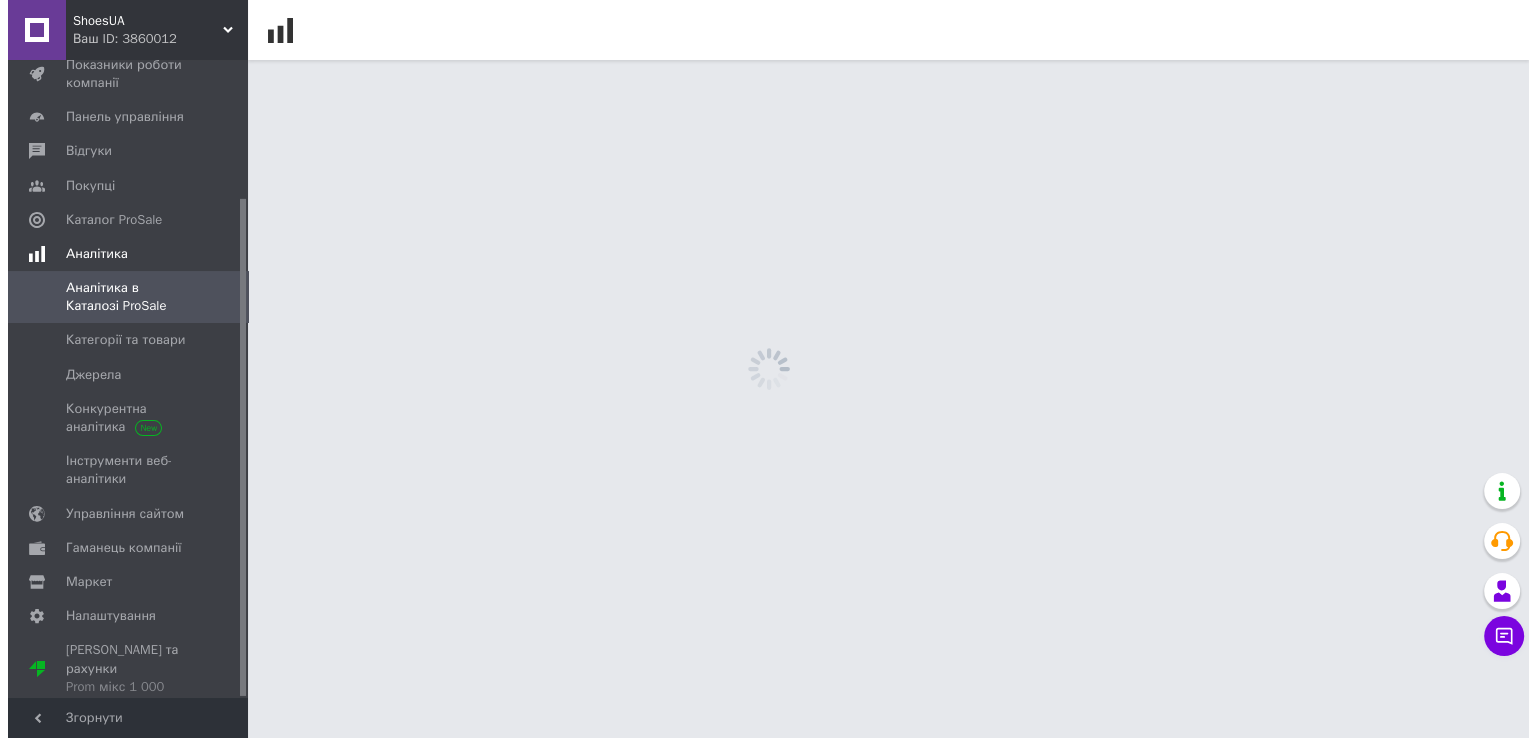 scroll, scrollTop: 0, scrollLeft: 0, axis: both 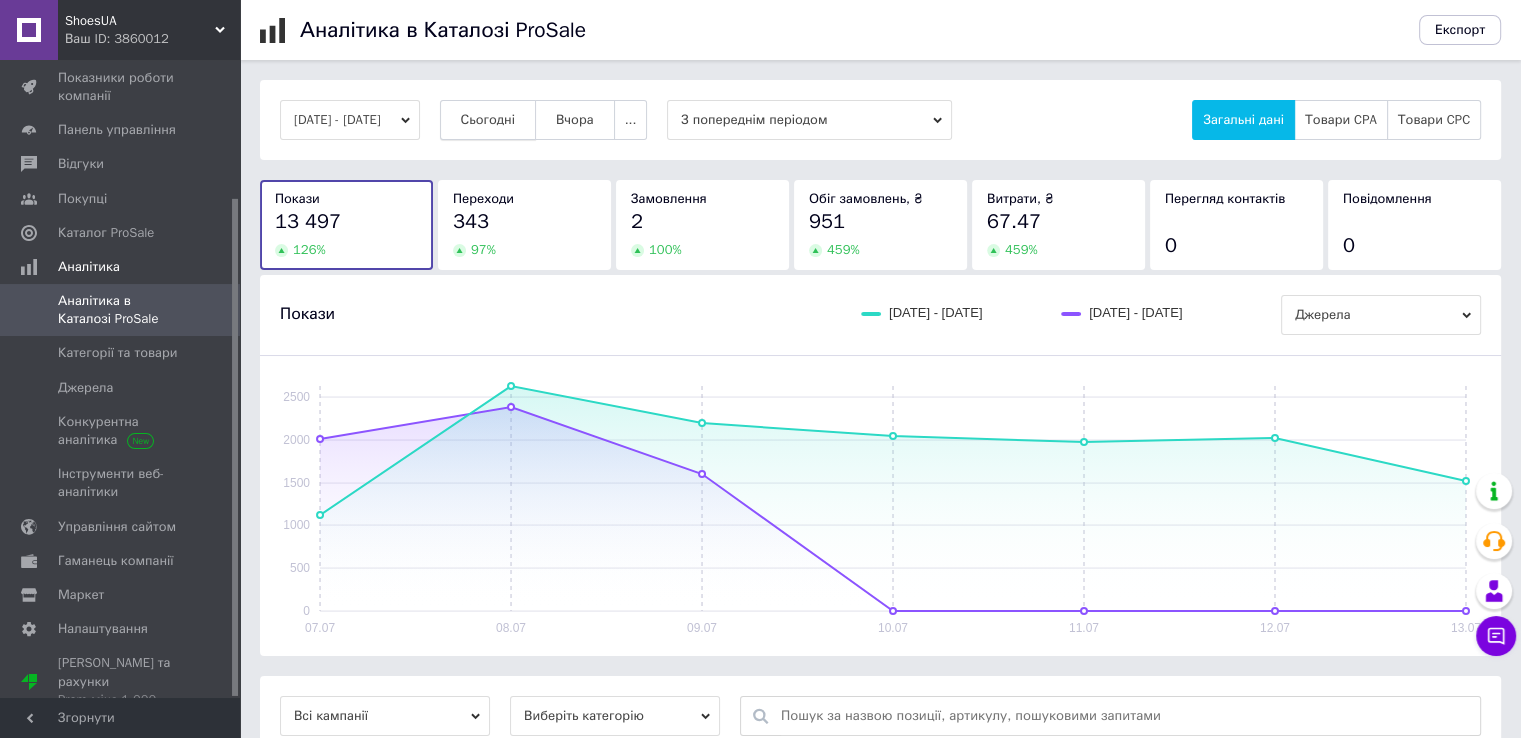 click on "Сьогодні" at bounding box center [488, 120] 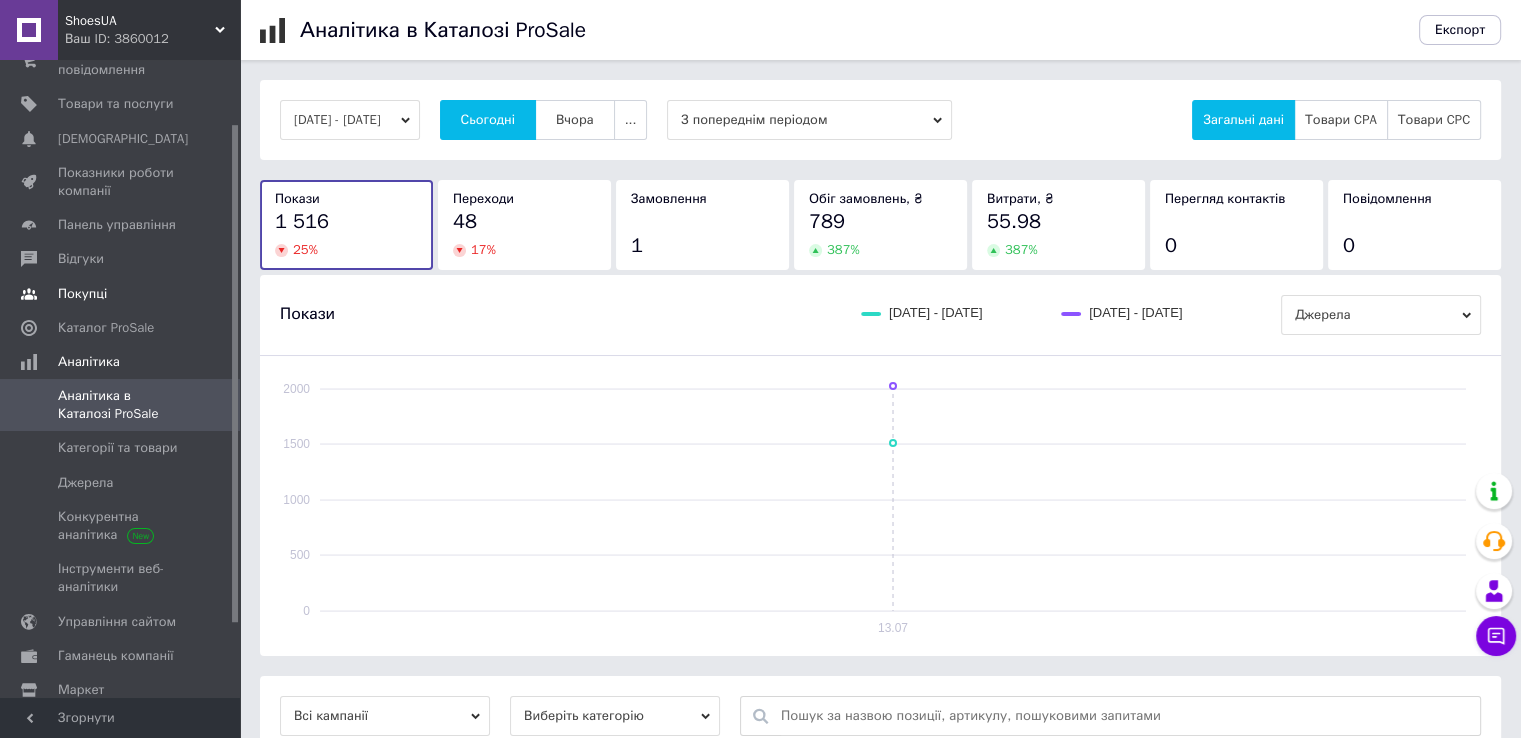 scroll, scrollTop: 0, scrollLeft: 0, axis: both 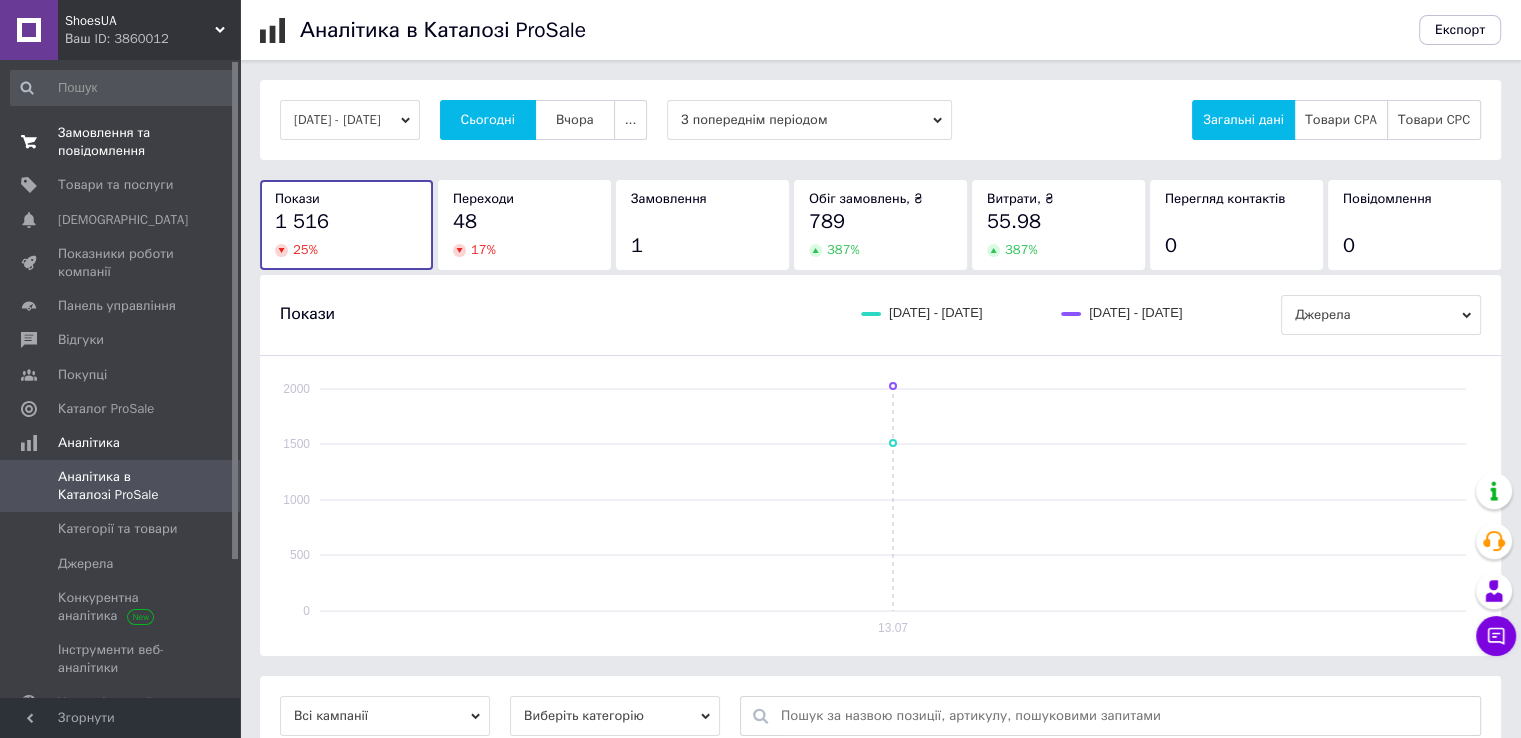 click on "Замовлення та повідомлення" at bounding box center [121, 142] 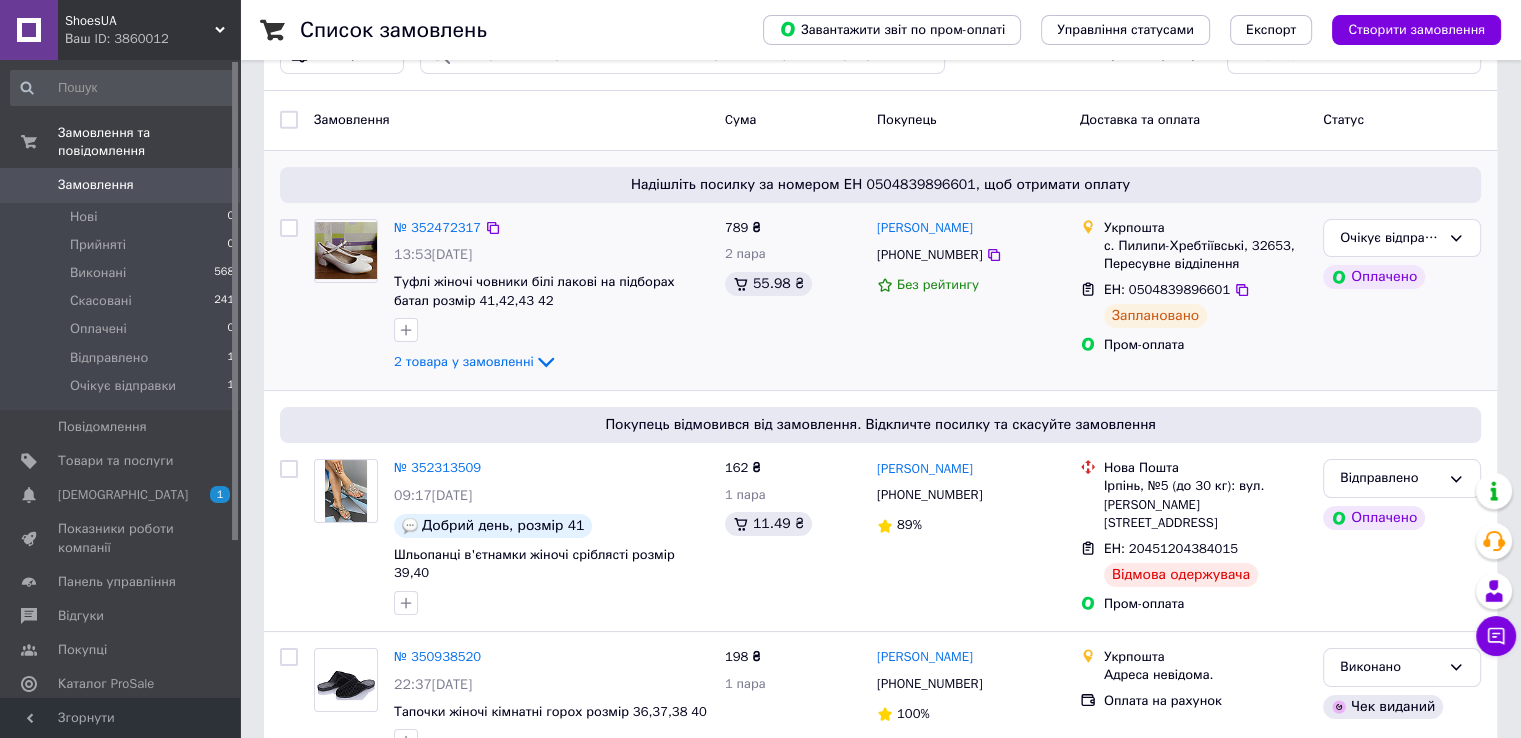 scroll, scrollTop: 100, scrollLeft: 0, axis: vertical 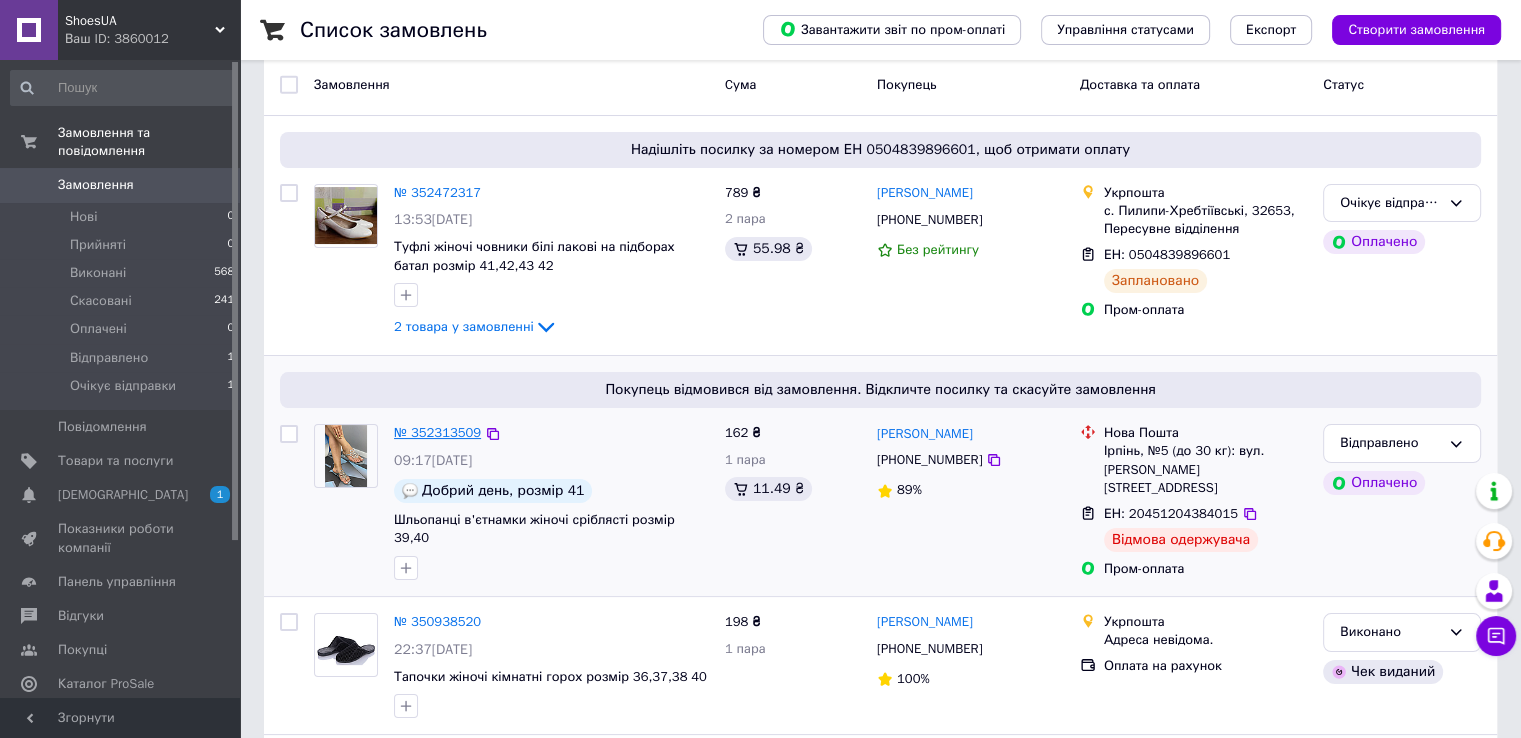 click on "№ 352313509" at bounding box center [437, 432] 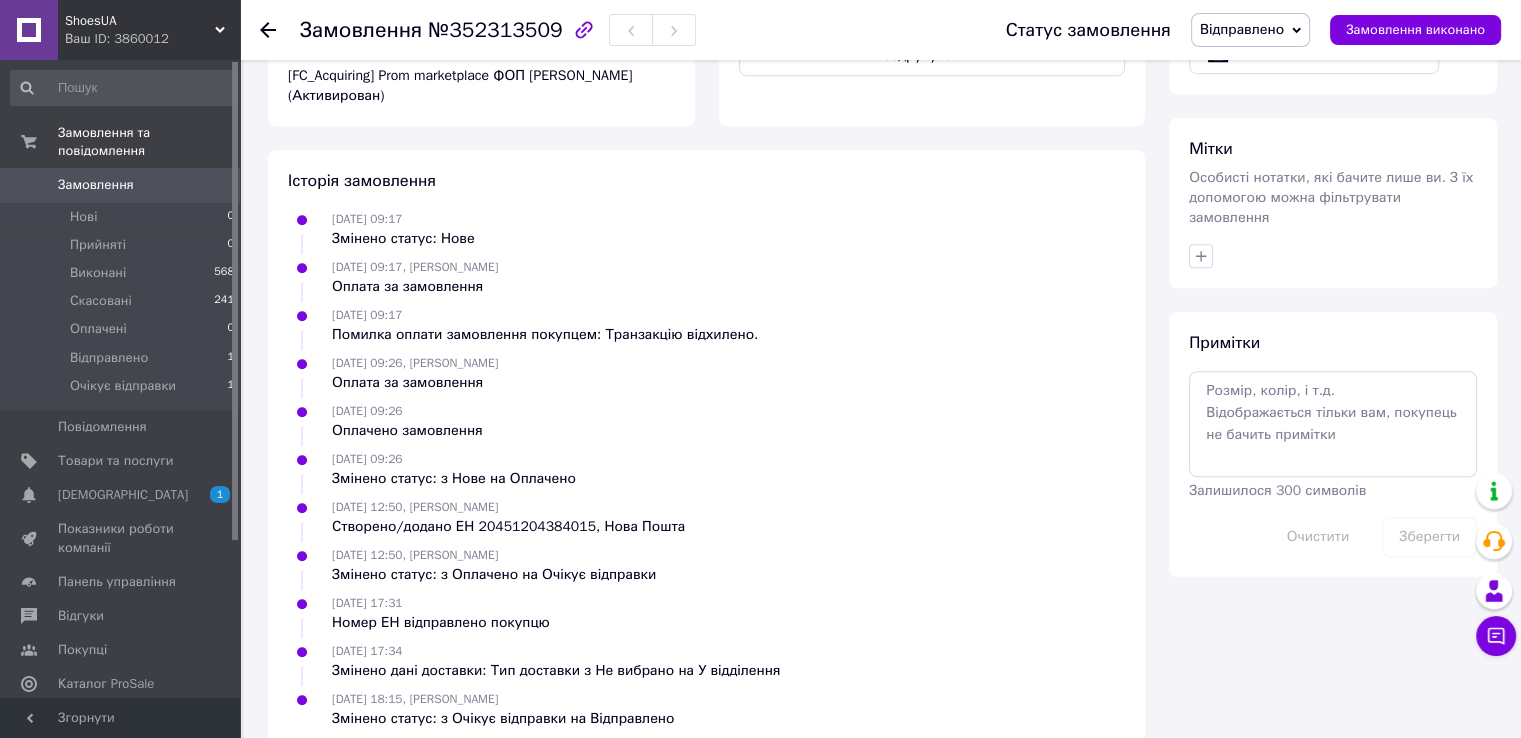 scroll, scrollTop: 1516, scrollLeft: 0, axis: vertical 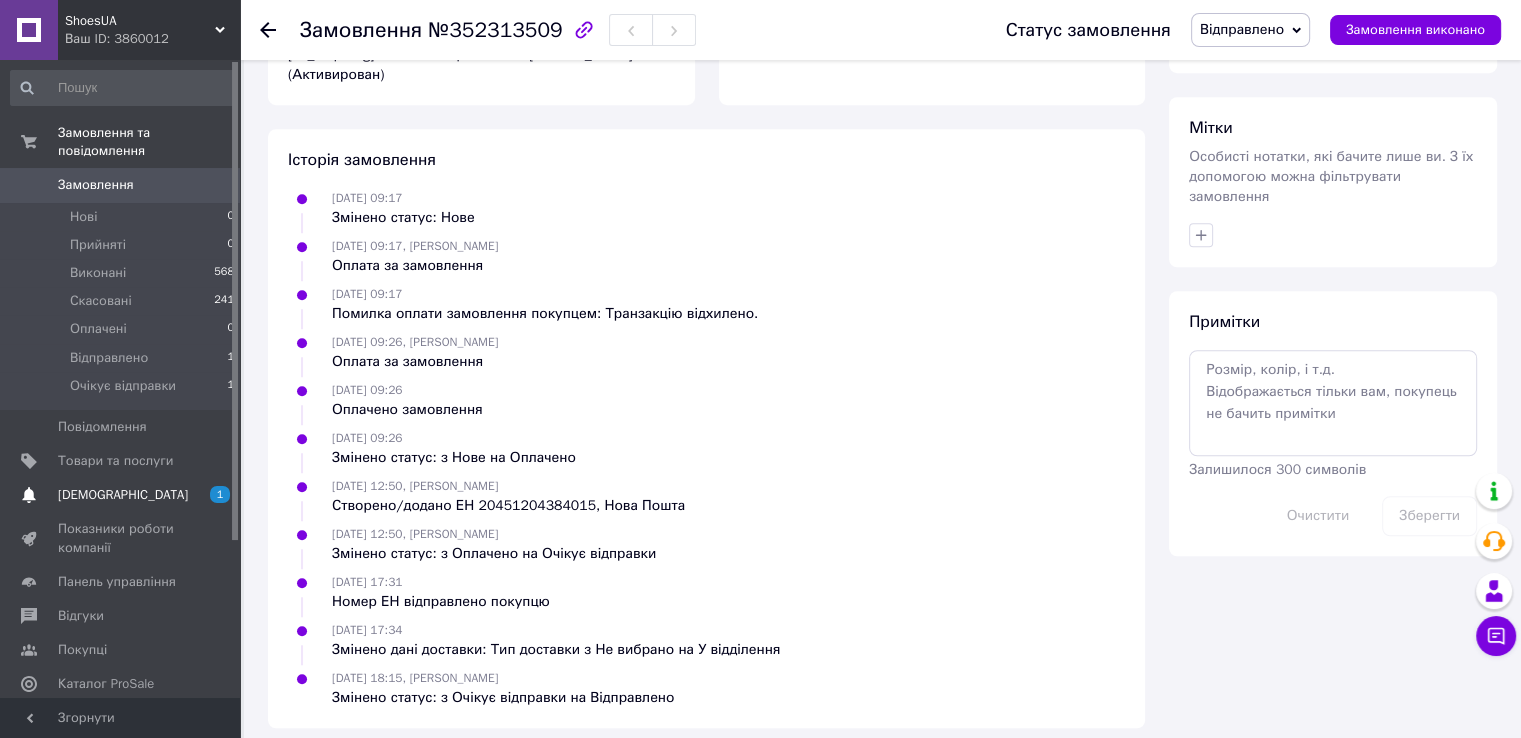 click on "[DEMOGRAPHIC_DATA]" at bounding box center (121, 495) 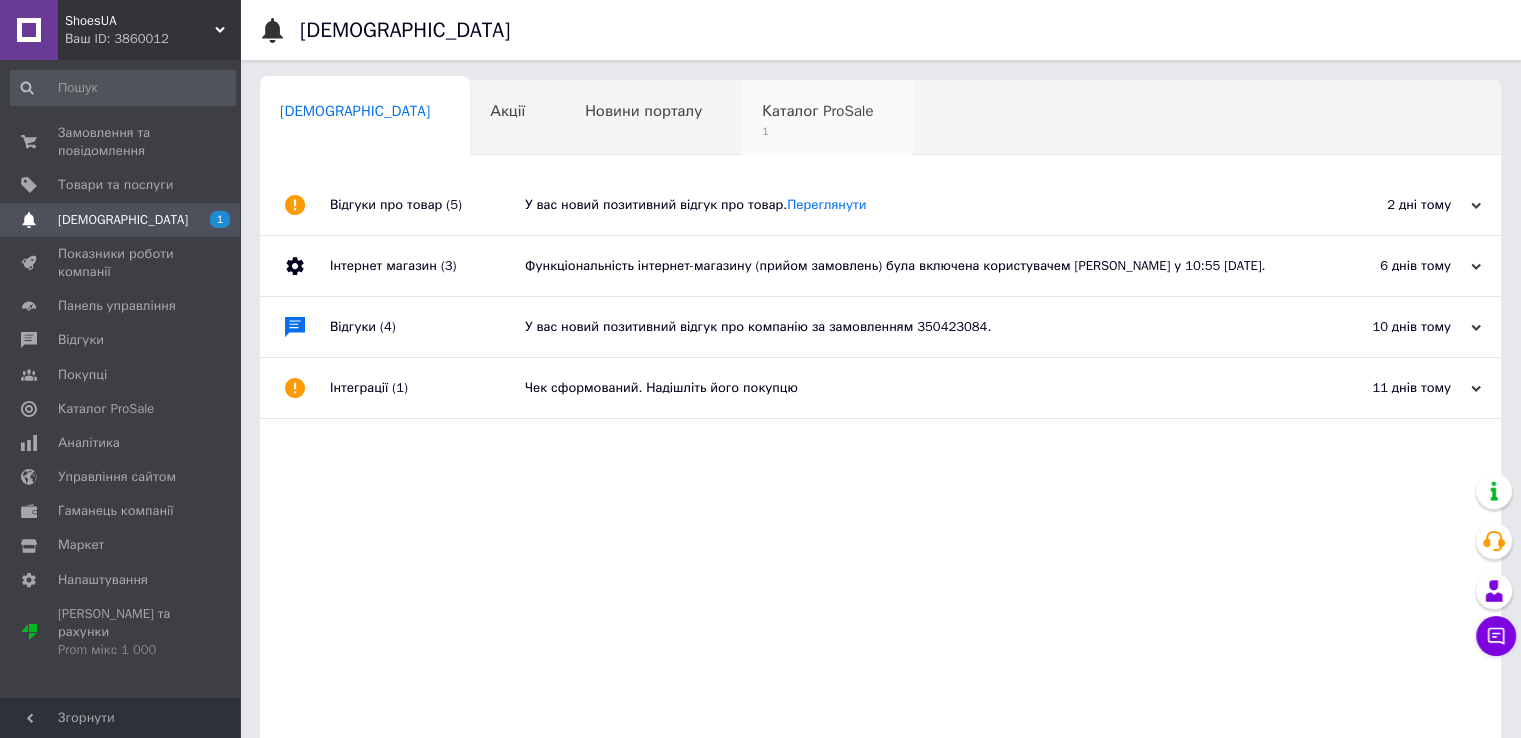 click on "1" at bounding box center [817, 131] 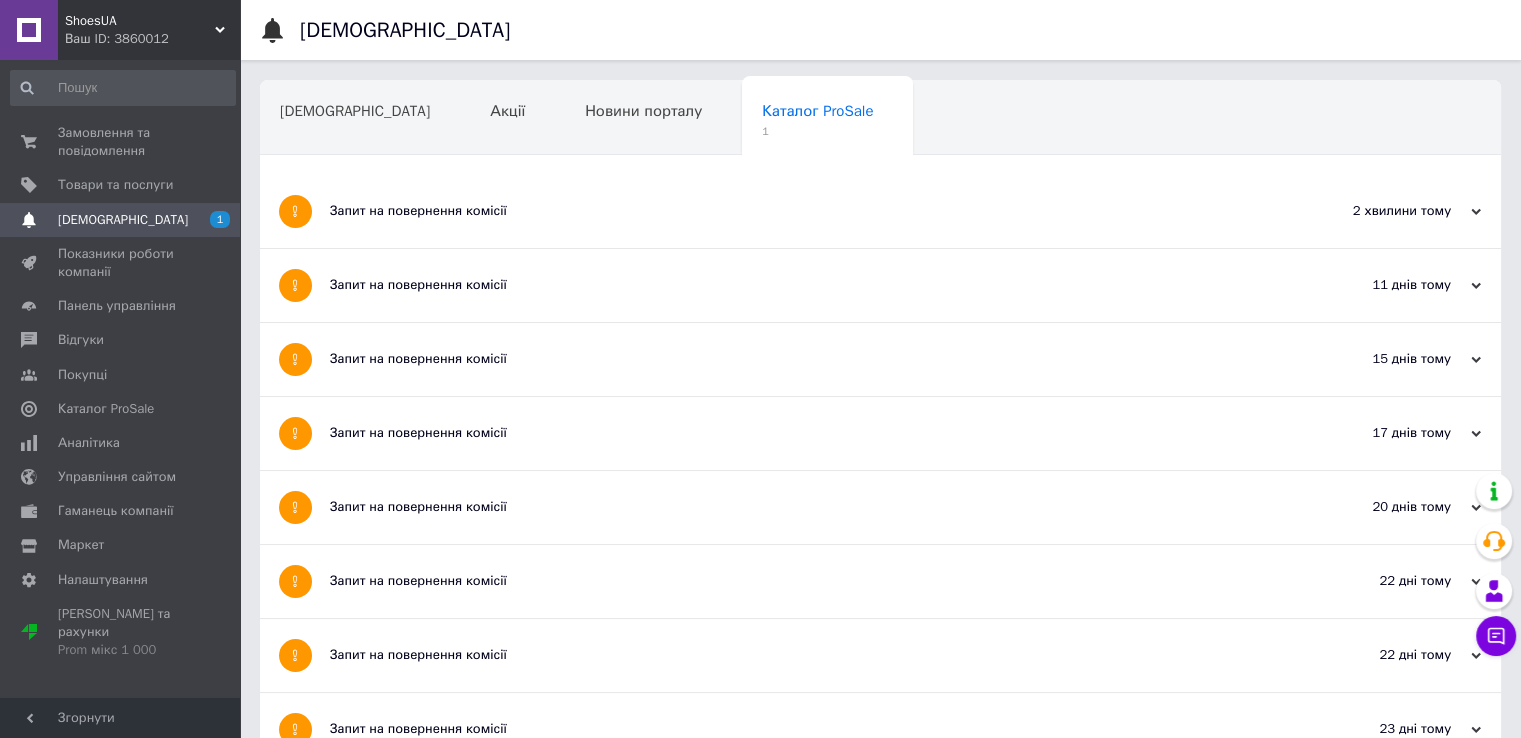 click on "Запит на повернення комісії" at bounding box center (805, 211) 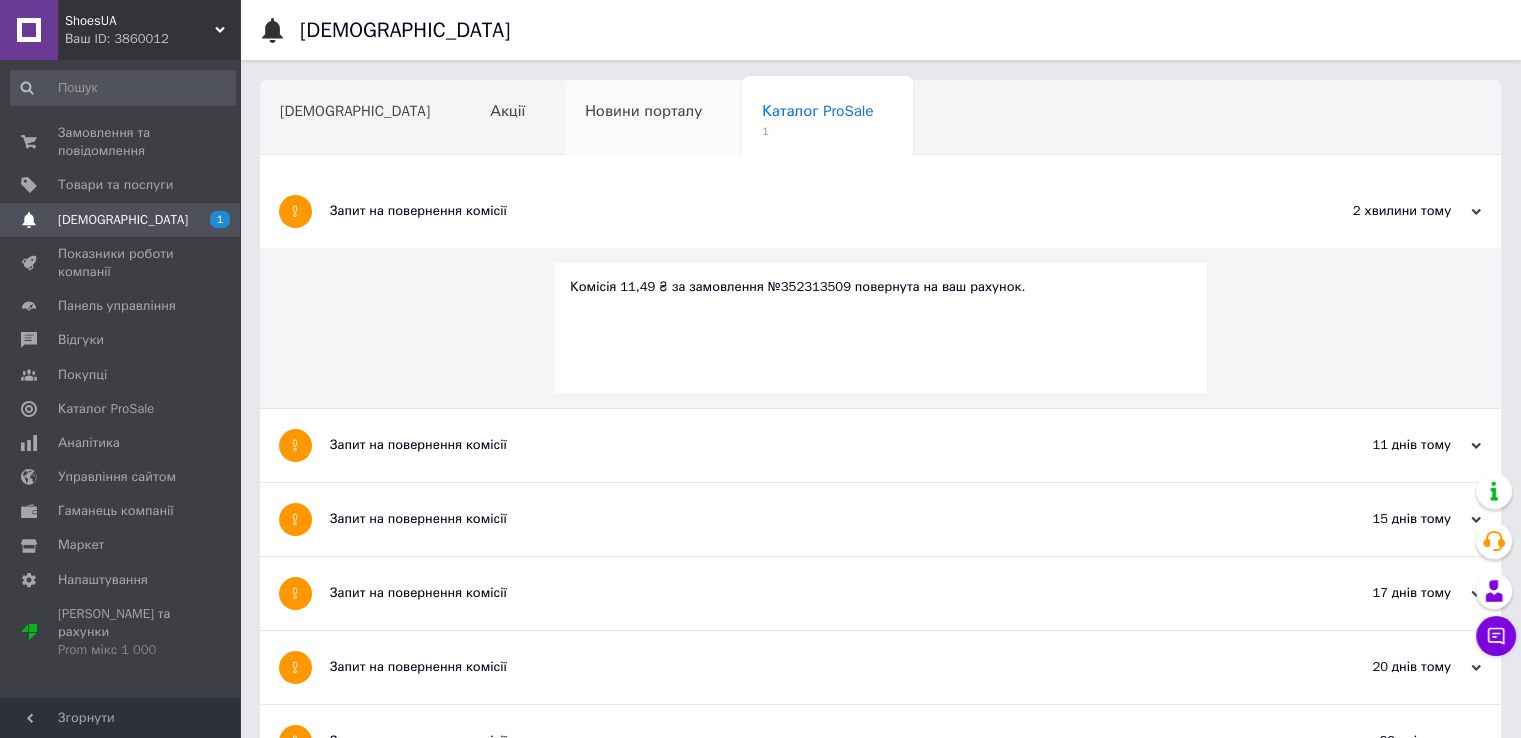 click on "Новини порталу" at bounding box center (643, 111) 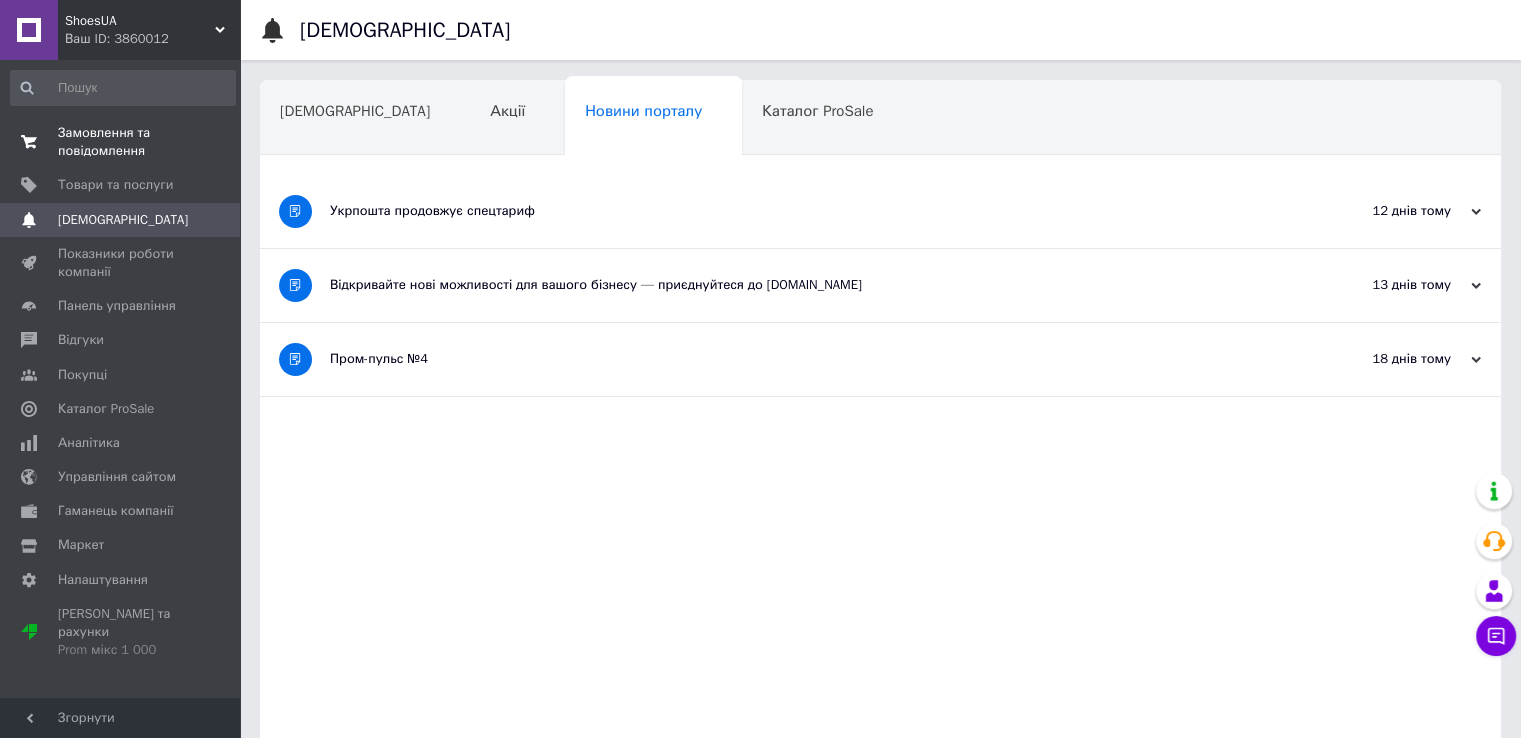 click on "Замовлення та повідомлення" at bounding box center [121, 142] 